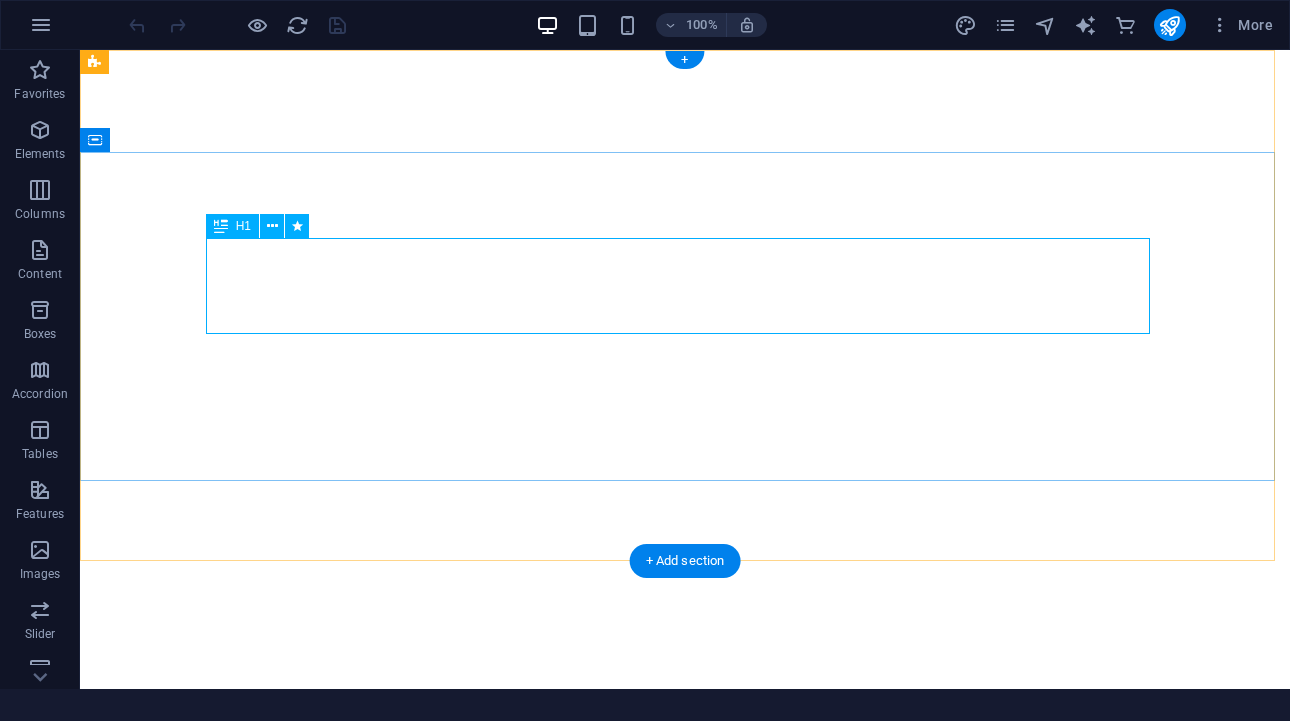 scroll, scrollTop: 0, scrollLeft: 0, axis: both 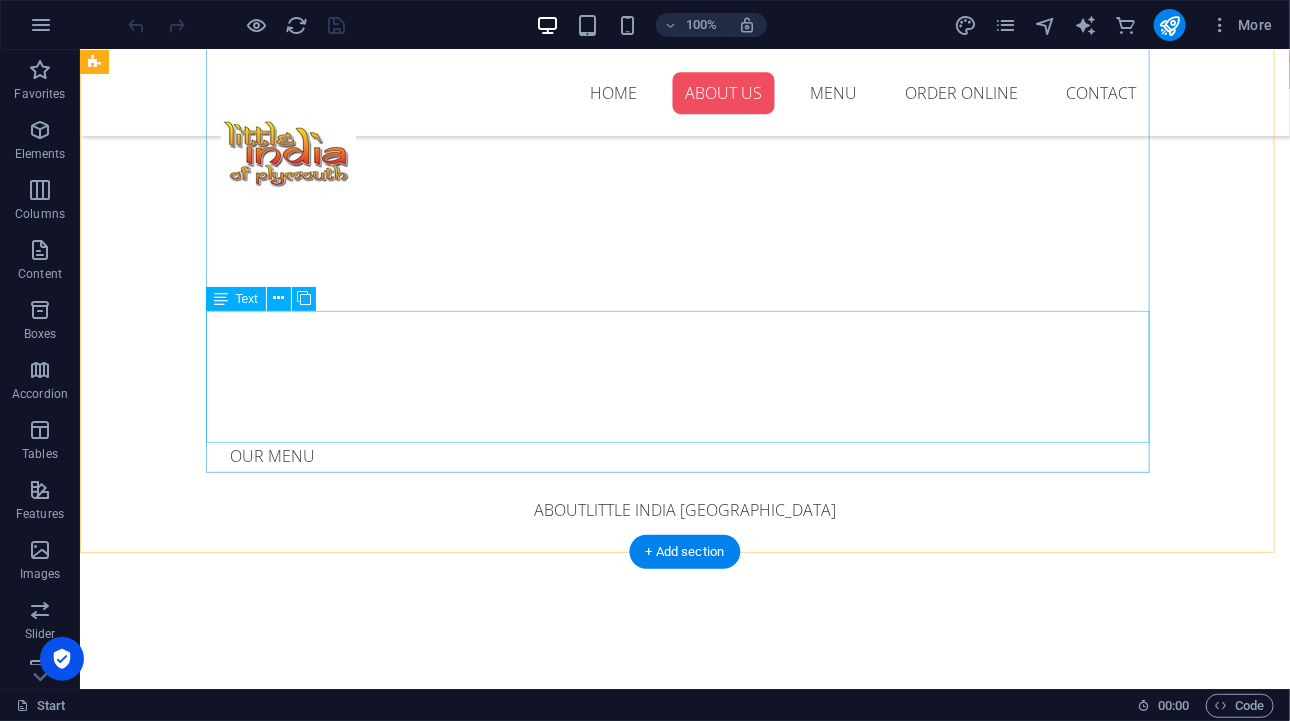 click on "Lorem ipsum dolor sit amet, consectetur adipisicing elit. Repellat, maiores, a libero atque assumenda praesentium cum magni odio dolor accusantium explicabo repudiandae molestiae itaque provident sit debitis aspernatur soluta deserunt incidunt ad cumque ex laboriosam.  Distinctio, mollitia, molestias excepturi voluptatem veritatis iusto nam nulla maiores, a libero atque assumenda praesentium cum magni odio dolor accusantium explicabo repudiandae molestiae itaque." at bounding box center (567, 1105) 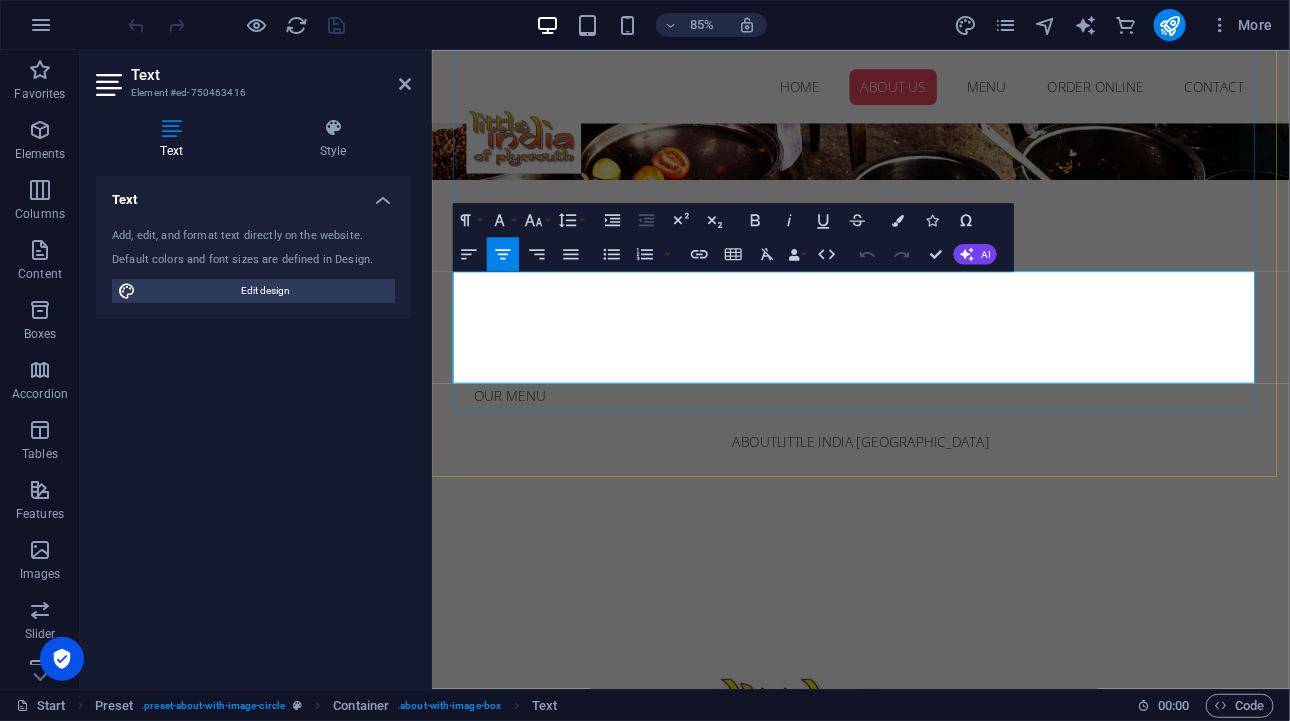 scroll, scrollTop: 690, scrollLeft: 0, axis: vertical 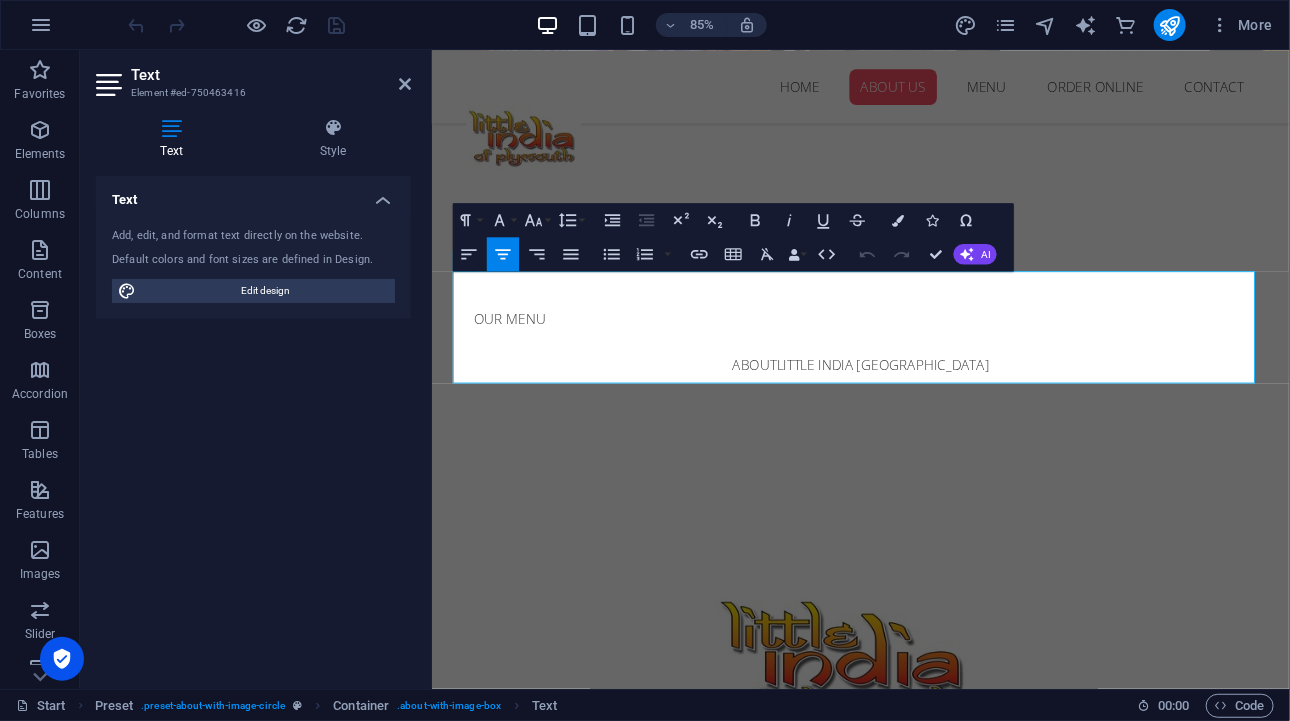 drag, startPoint x: 1253, startPoint y: 425, endPoint x: 321, endPoint y: 333, distance: 936.5298 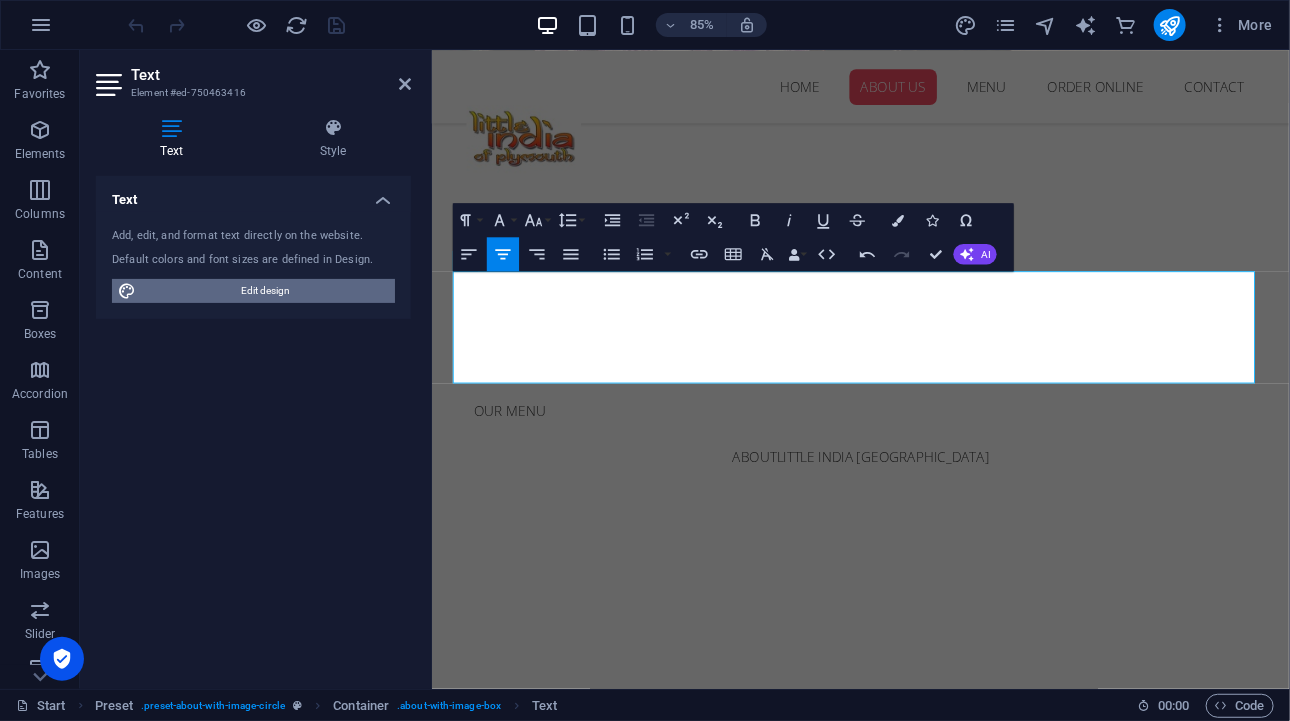 scroll, scrollTop: 9416, scrollLeft: 2, axis: both 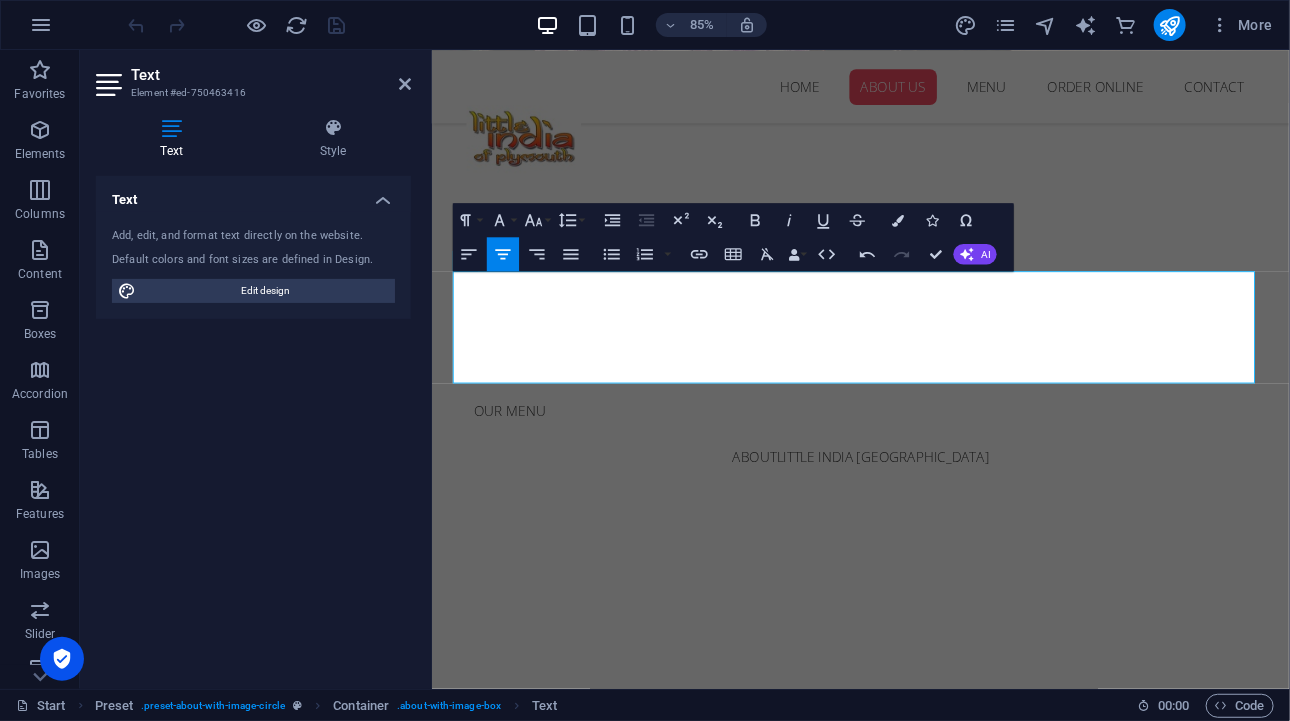 drag, startPoint x: 973, startPoint y: 421, endPoint x: 818, endPoint y: 334, distance: 177.74701 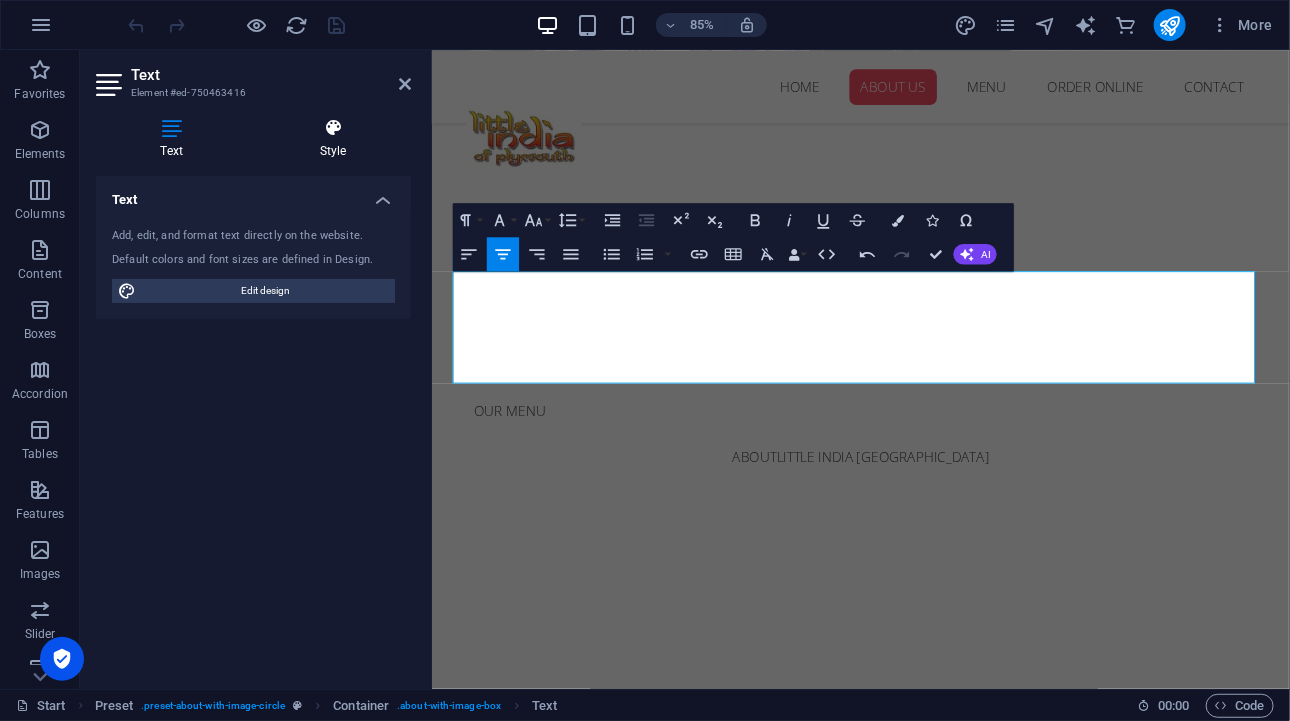 click on "Style" at bounding box center [333, 139] 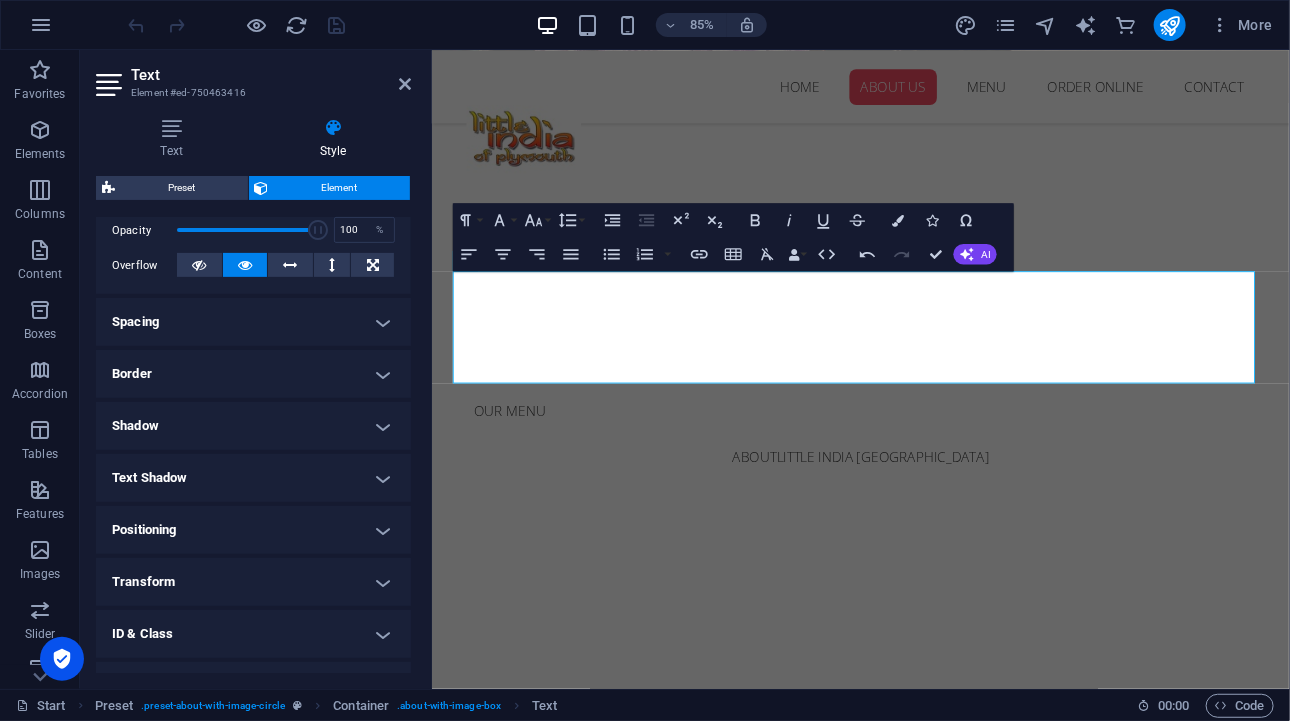 scroll, scrollTop: 387, scrollLeft: 0, axis: vertical 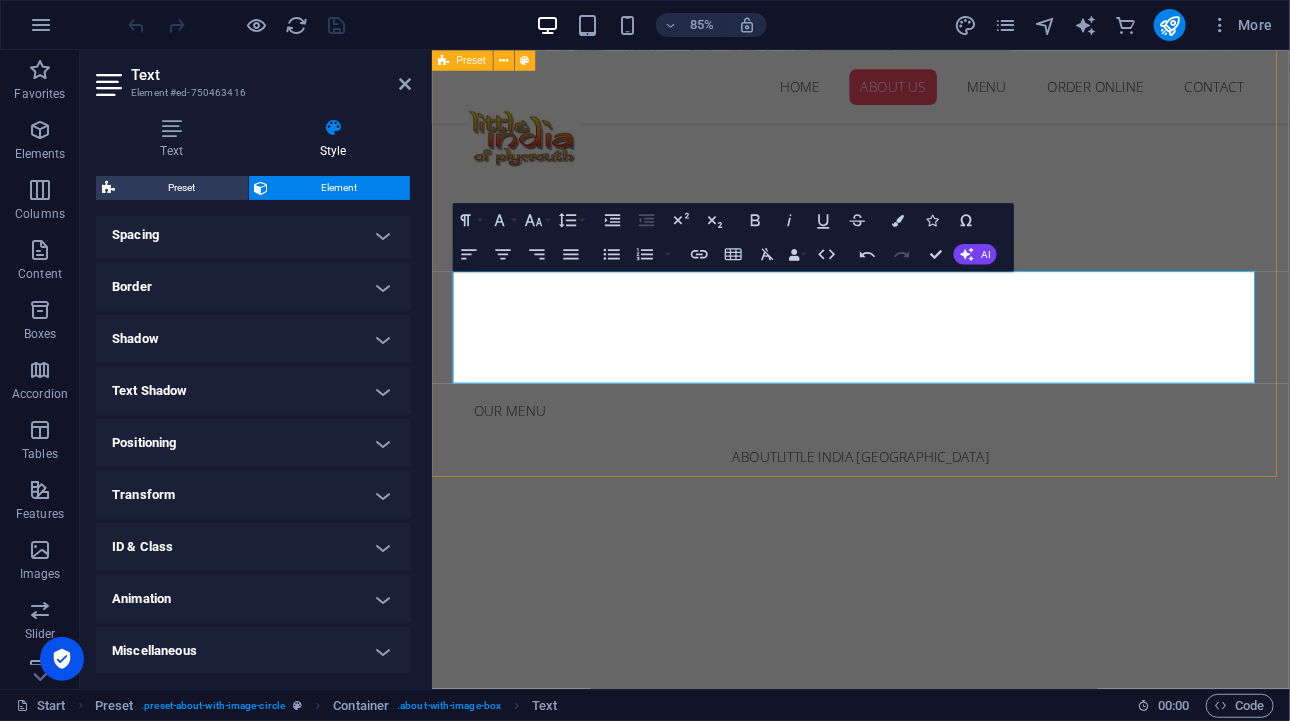 click on "About Little Indian Welcome to [GEOGRAPHIC_DATA], [GEOGRAPHIC_DATA]’s hidden gem for authentic Bengali and Indian fusion cuisine. Family-run since [DATE], our roots trace back to [GEOGRAPHIC_DATA], [GEOGRAPHIC_DATA], with recipes lovingly passed down through generations since the early 1900s. Every dish is cooked fresh each day using time-honoured methods, with each chef personally trained by a predecessor to preserve the family’s rich culinary heritage. At [GEOGRAPHIC_DATA], you’re not just enjoying a meal — you’re experiencing a legacy of flavour, tradition and heartfelt hospitality." at bounding box center (935, 1003) 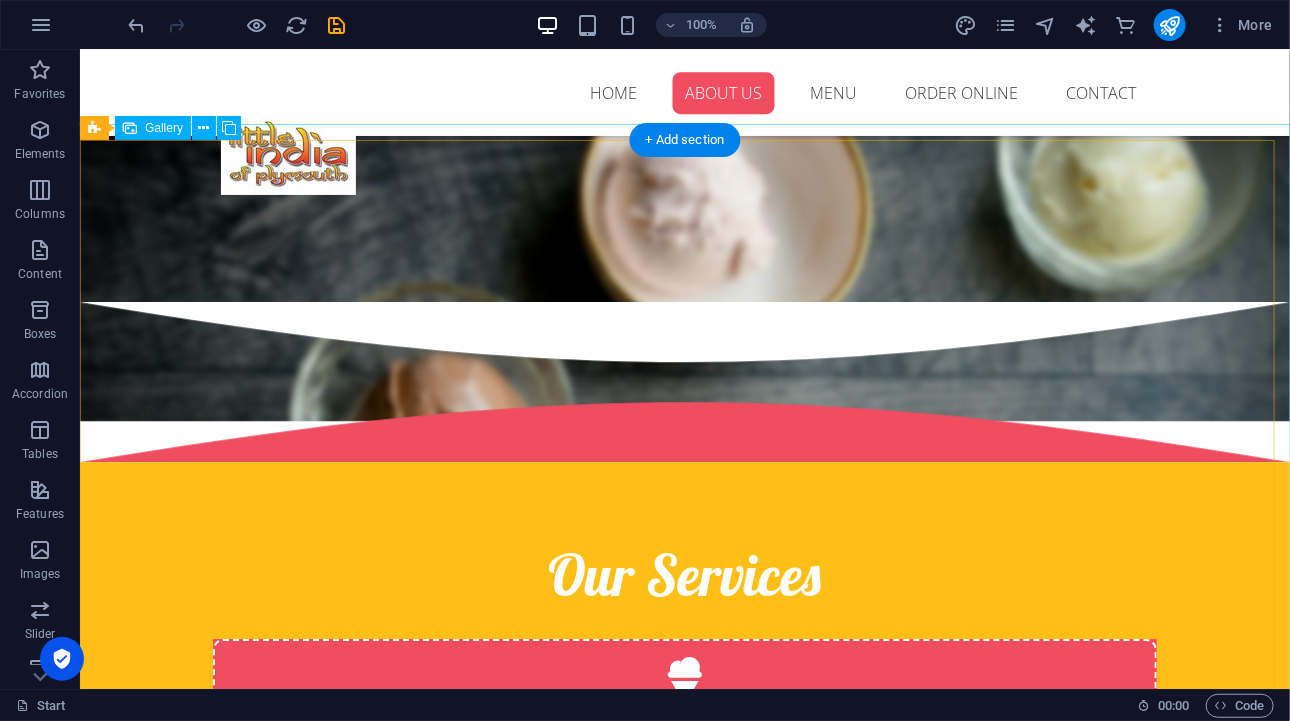 scroll, scrollTop: 2200, scrollLeft: 0, axis: vertical 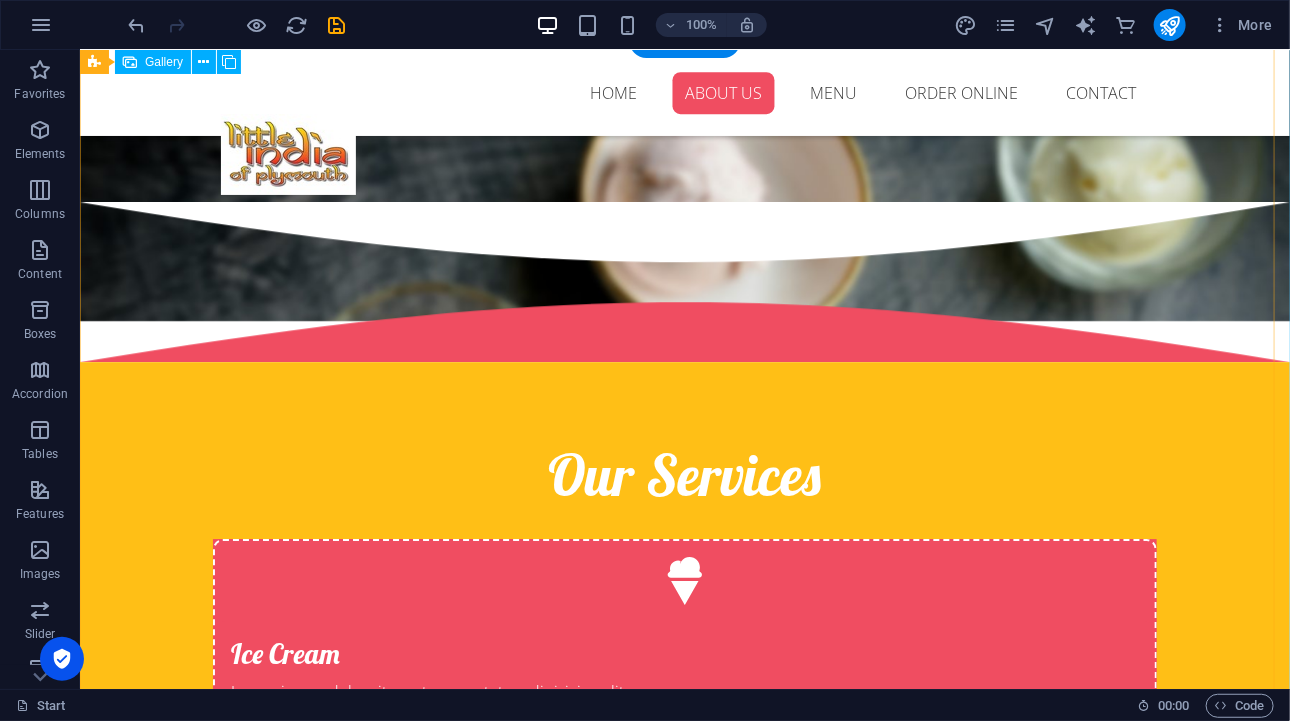 click at bounding box center [373, 2423] 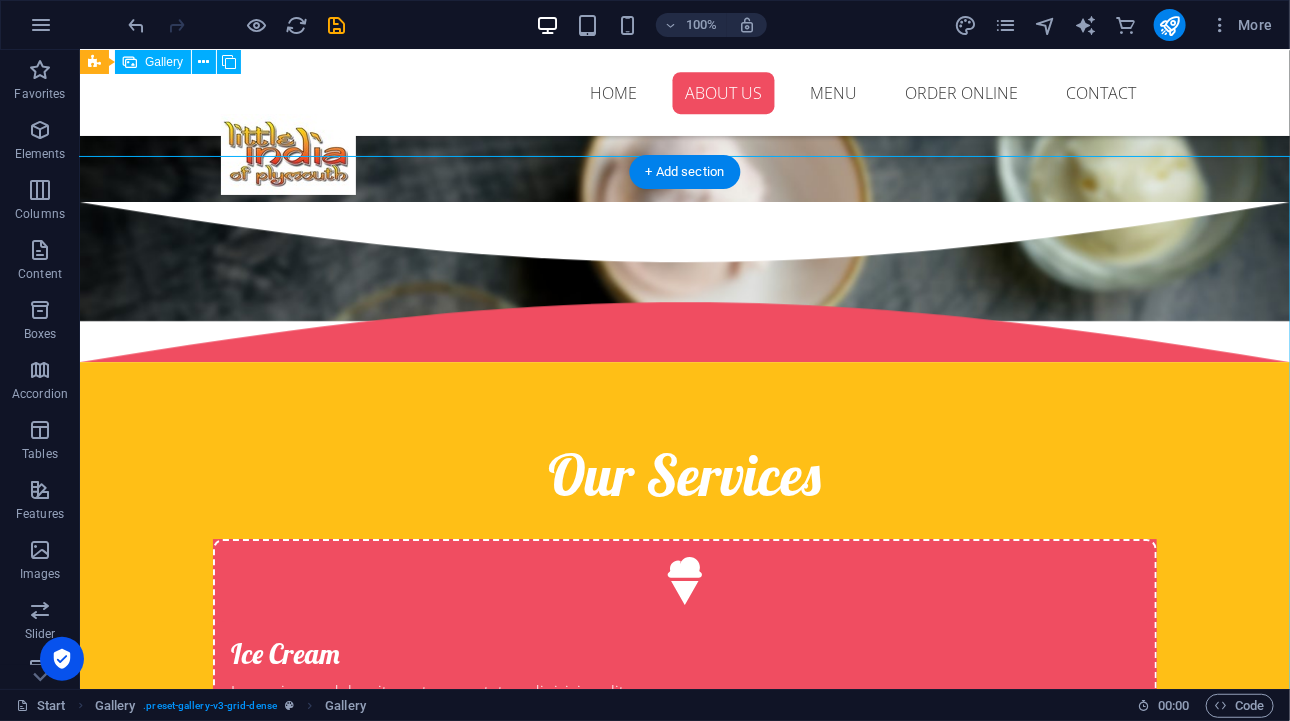 scroll, scrollTop: 2000, scrollLeft: 0, axis: vertical 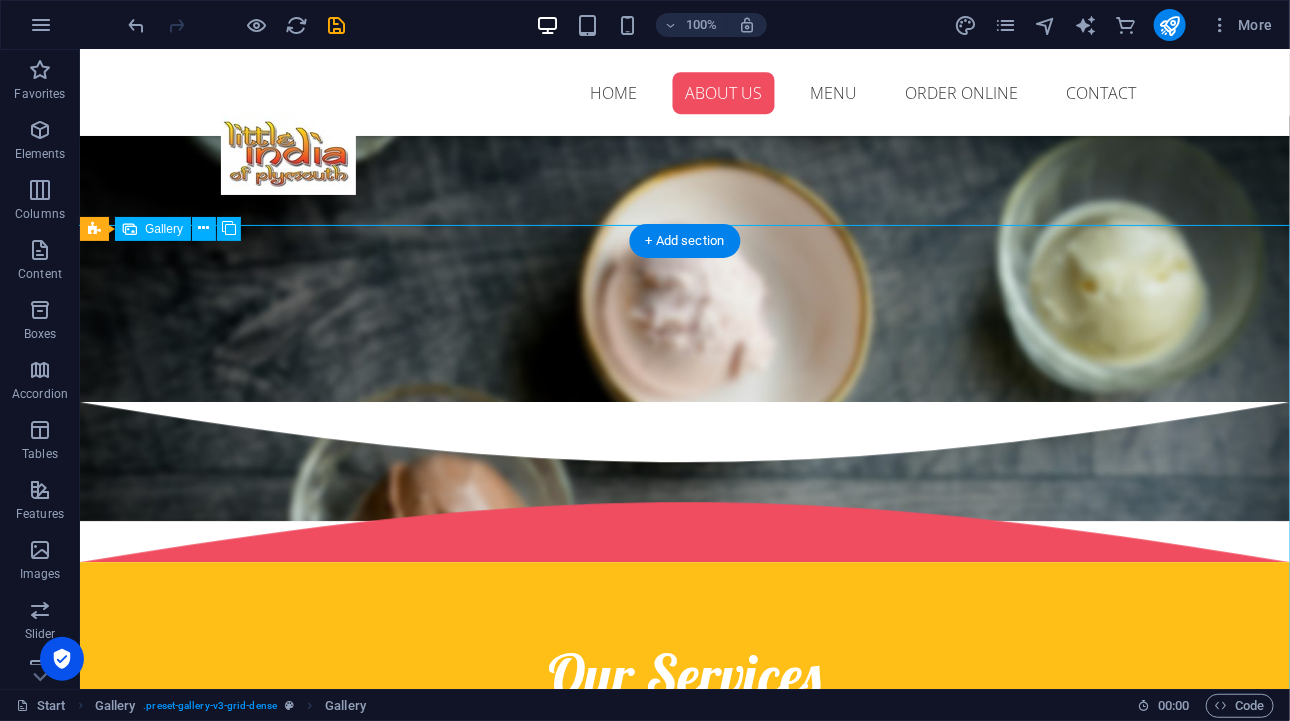 click at bounding box center [373, 2623] 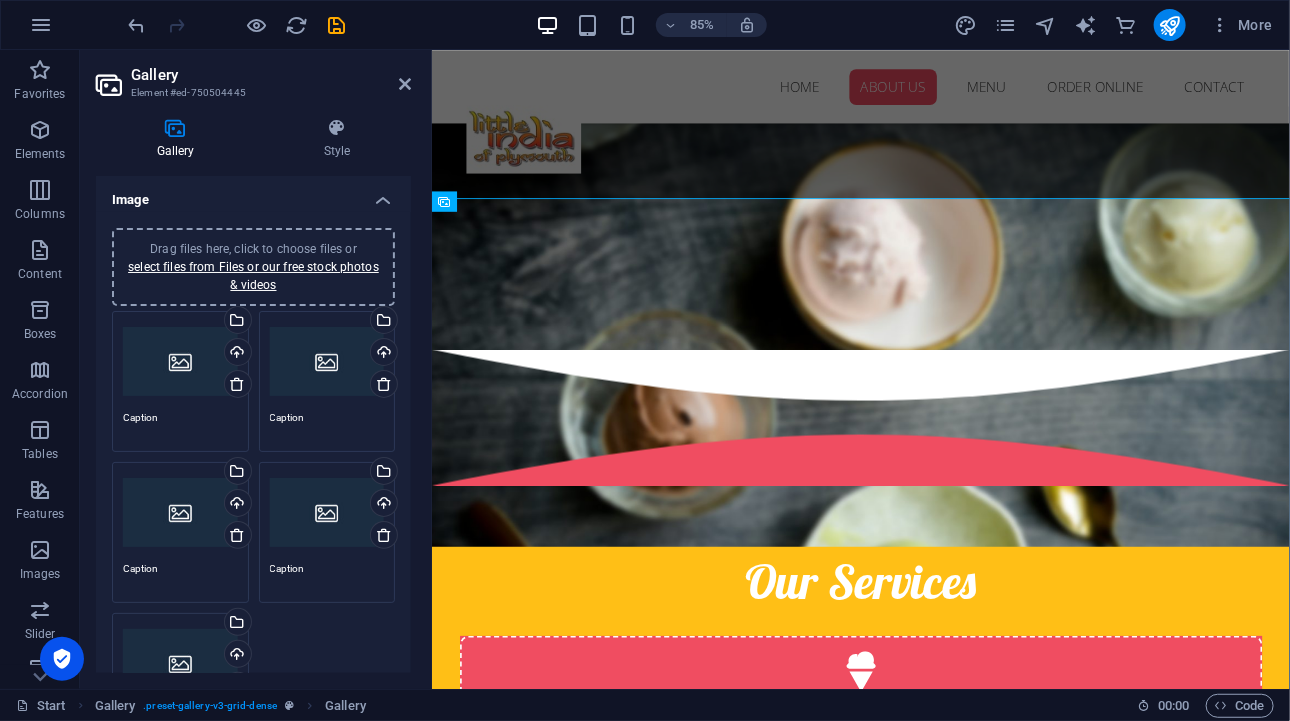 scroll, scrollTop: 2090, scrollLeft: 0, axis: vertical 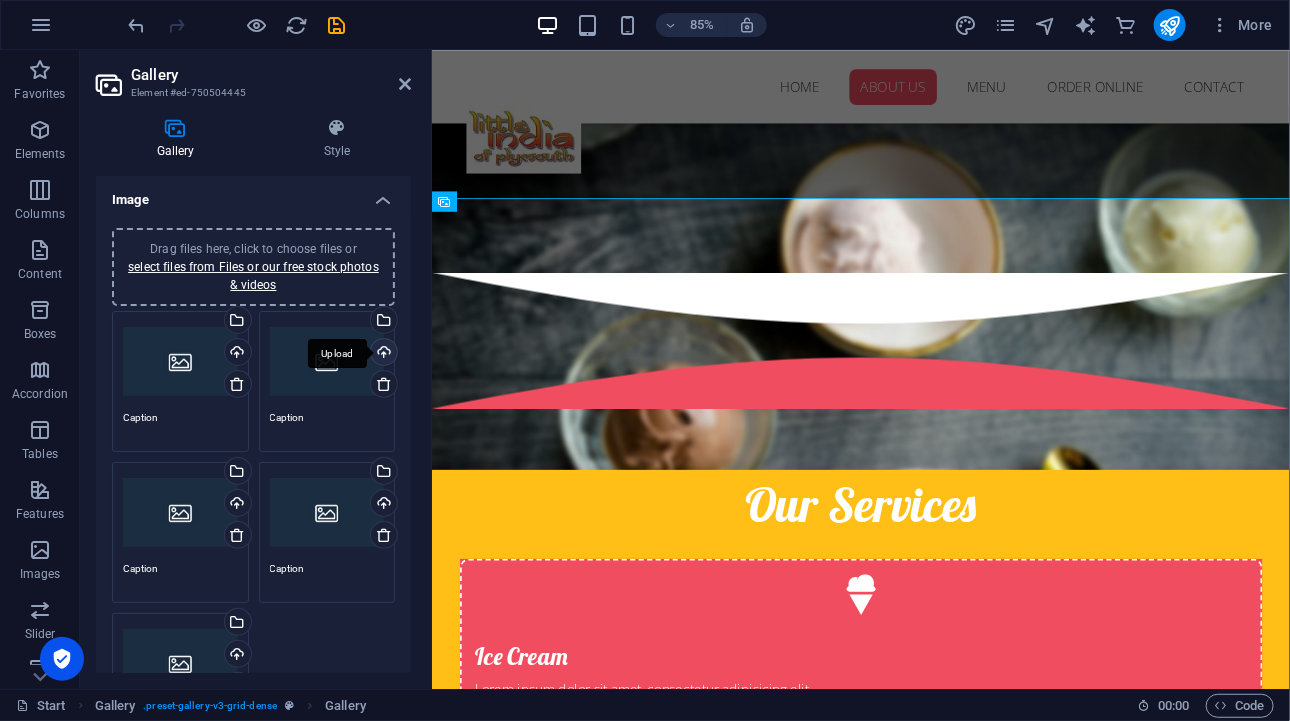 click on "Upload" at bounding box center (382, 354) 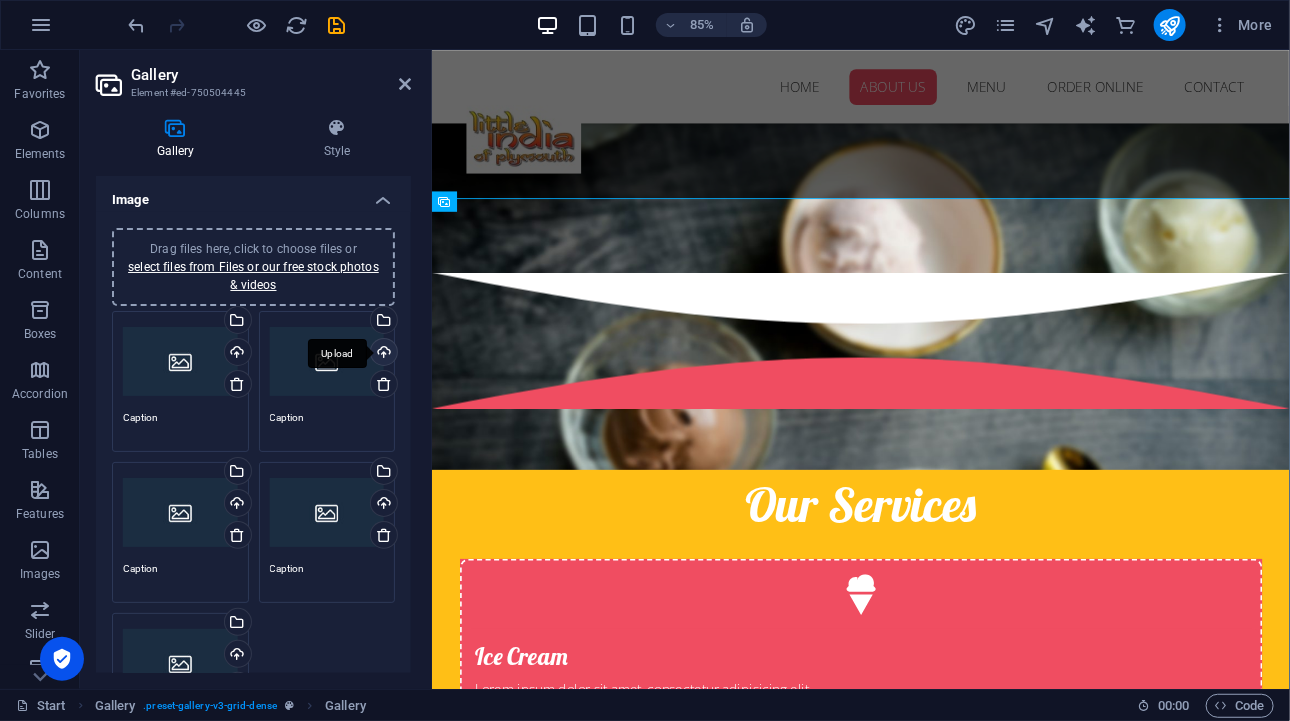 click on "Upload" at bounding box center (382, 354) 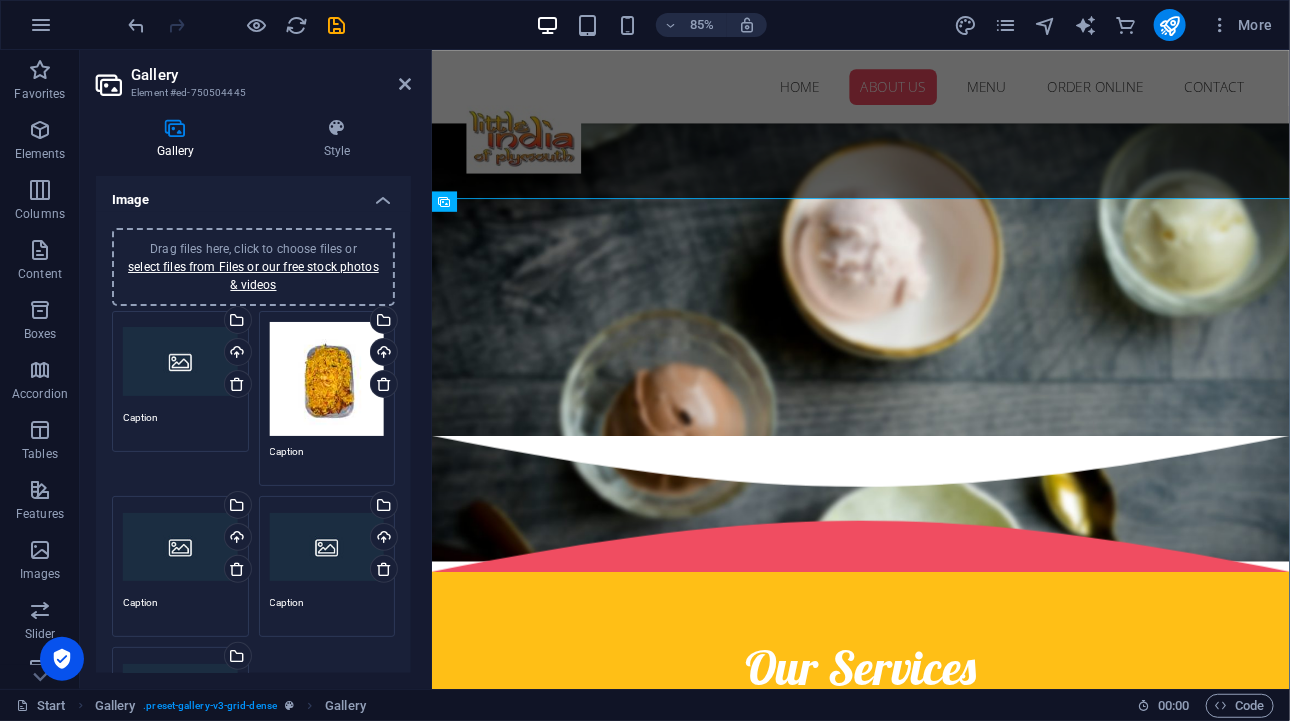 click on "Drag files here, click to choose files or select files from Files or our free stock photos & videos" at bounding box center [180, 362] 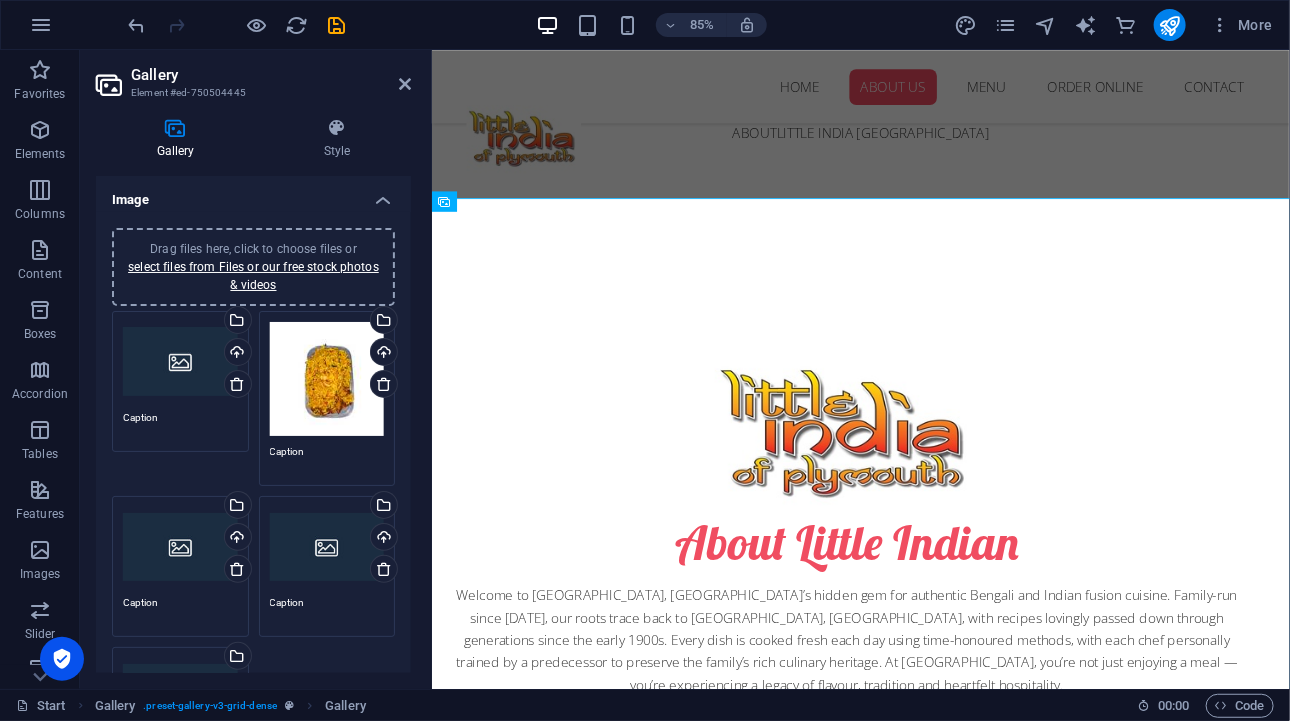 scroll, scrollTop: 2950, scrollLeft: 0, axis: vertical 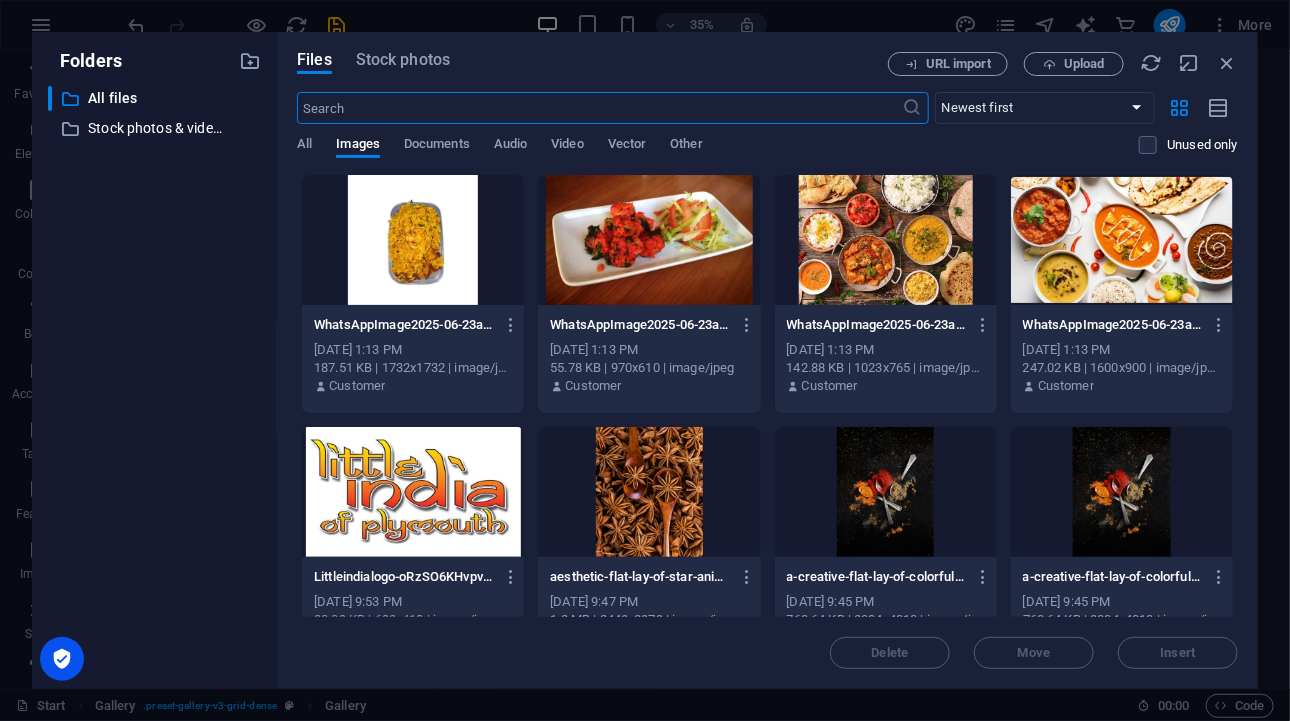 click at bounding box center (649, 240) 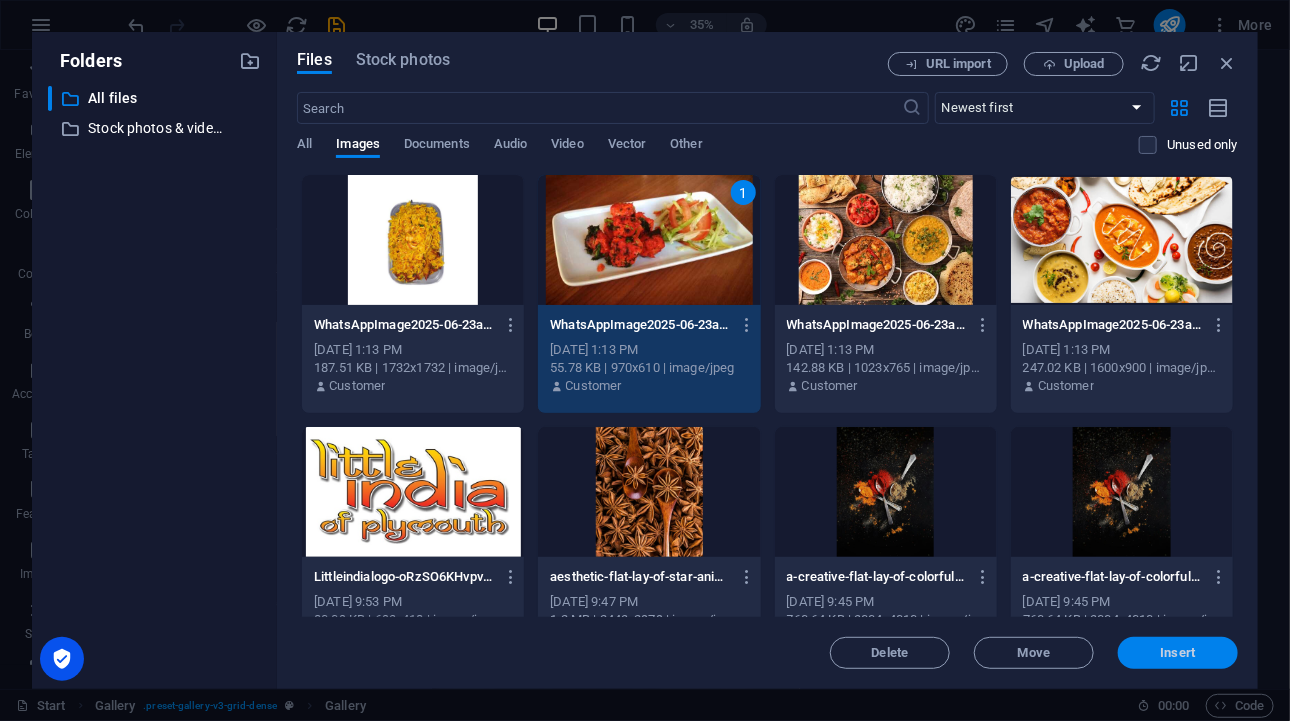 click on "Insert" at bounding box center [1178, 653] 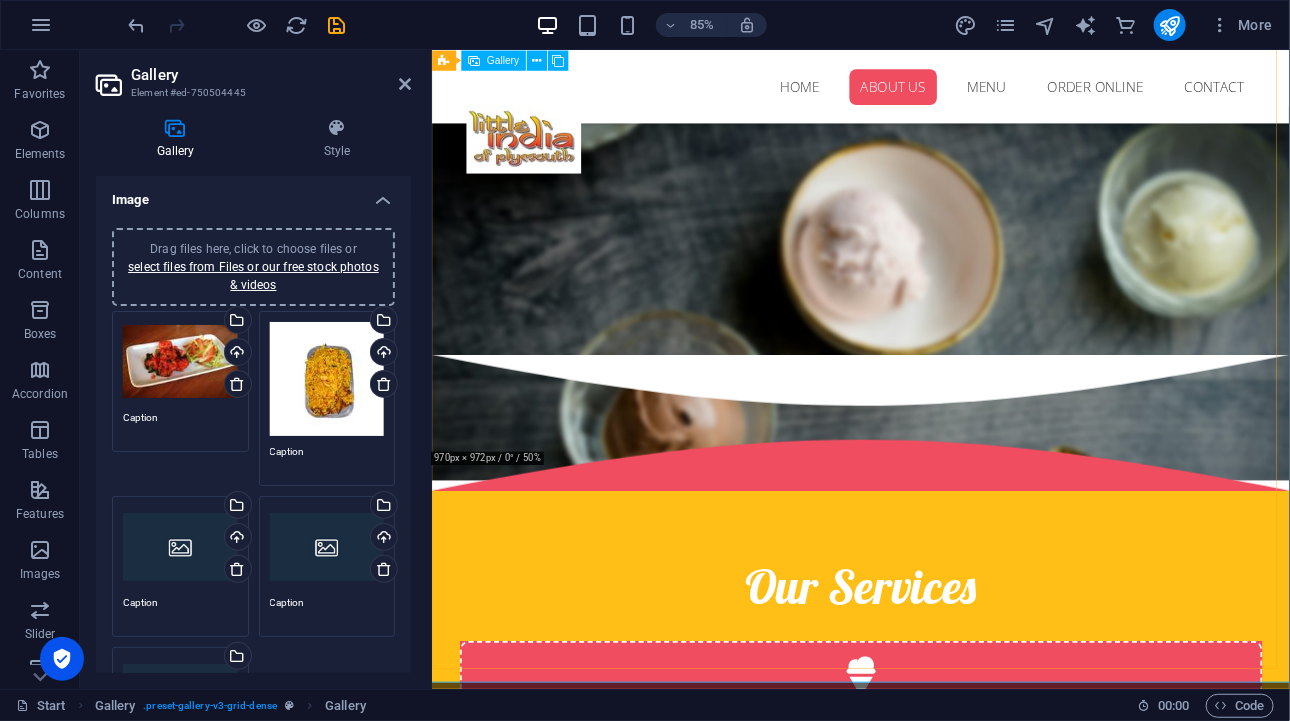 scroll, scrollTop: 2090, scrollLeft: 0, axis: vertical 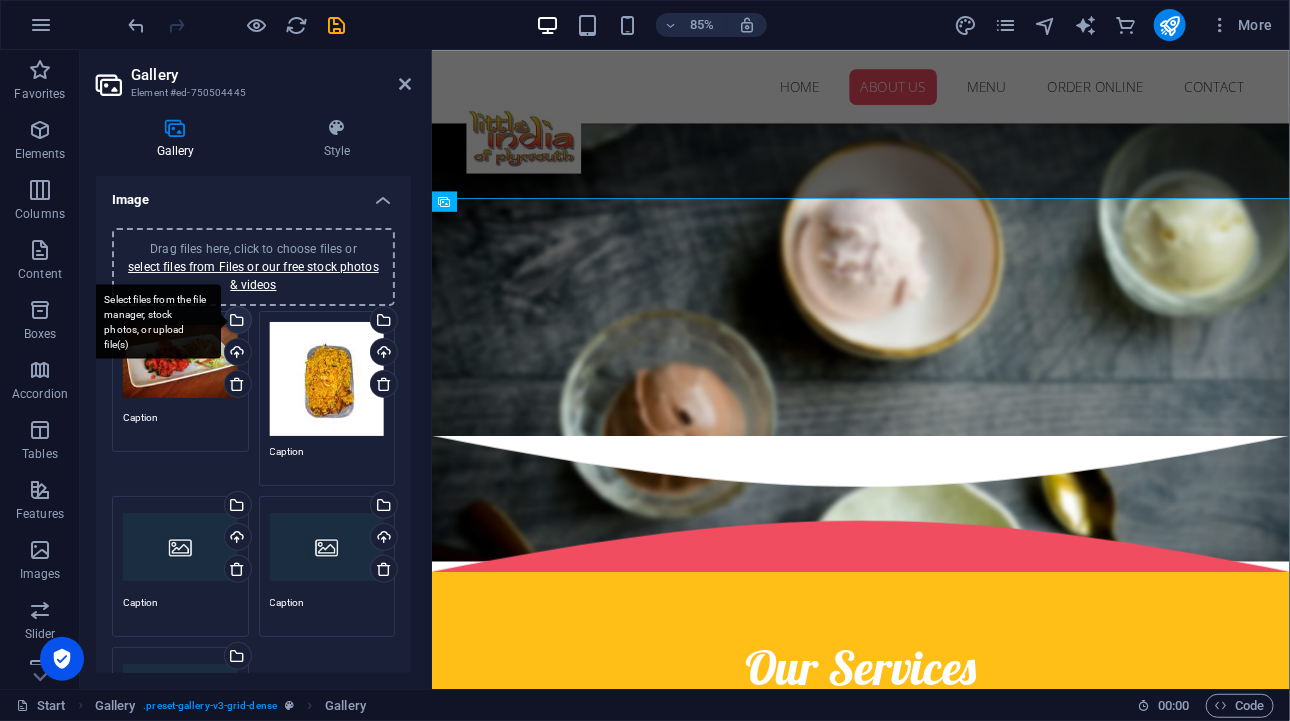 click on "Select files from the file manager, stock photos, or upload file(s)" at bounding box center [156, 321] 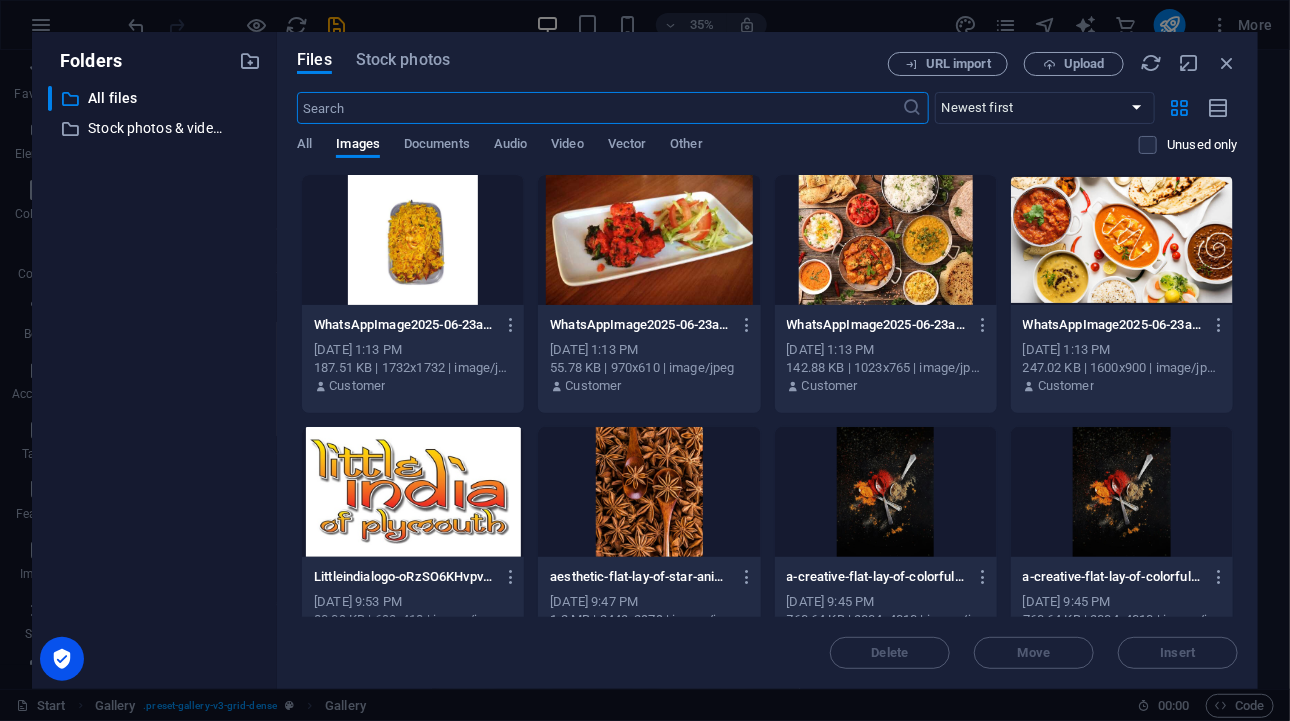 scroll, scrollTop: 2950, scrollLeft: 0, axis: vertical 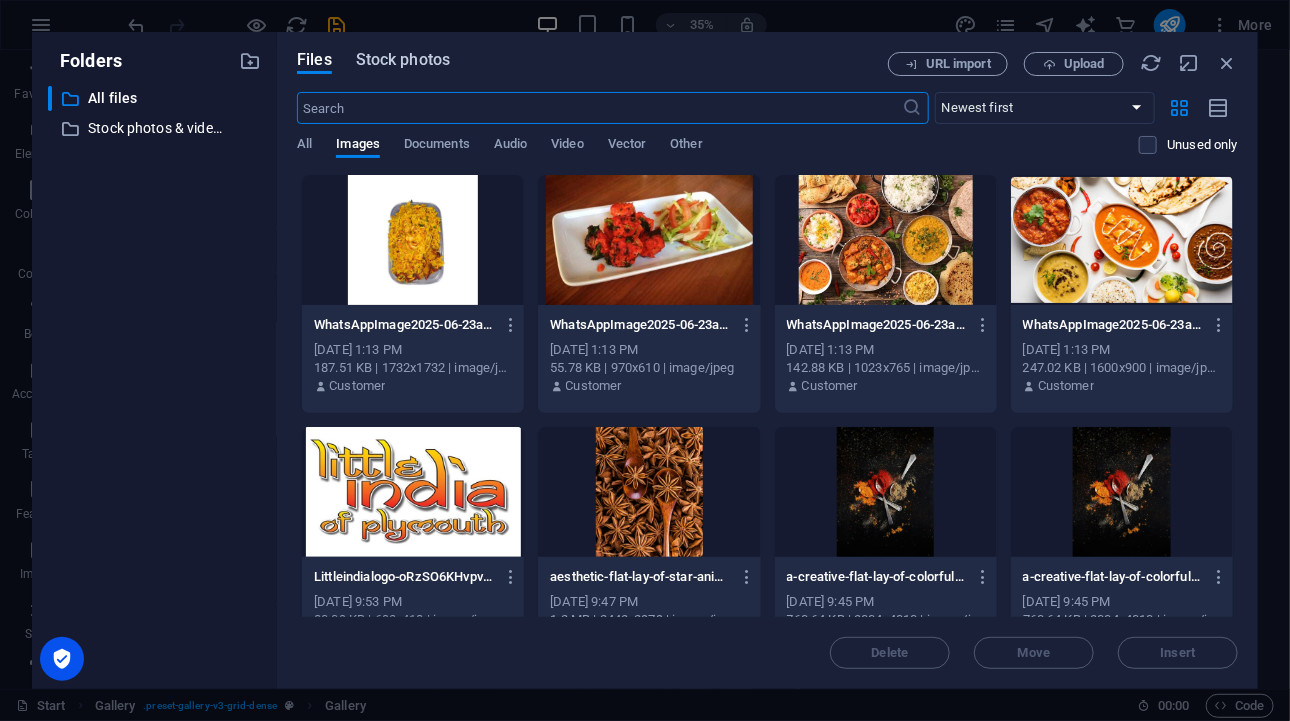 click on "Stock photos" at bounding box center [403, 60] 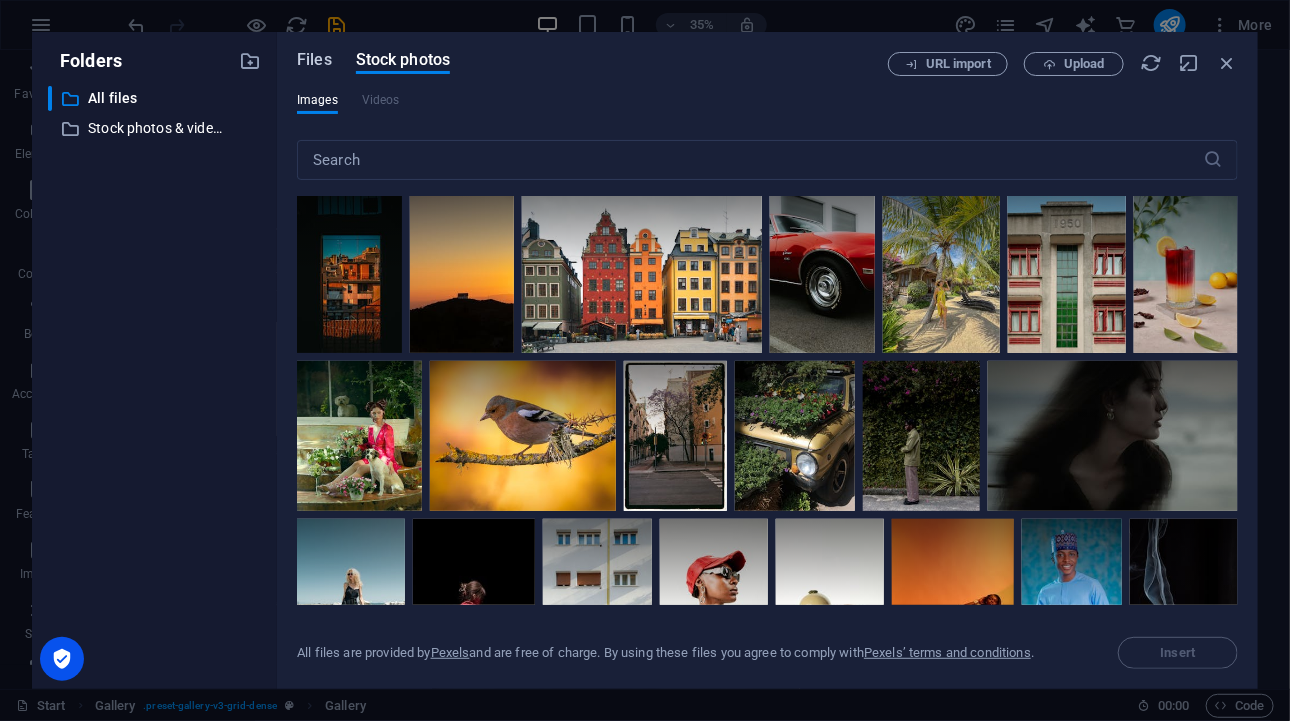 click on "Files" at bounding box center (314, 60) 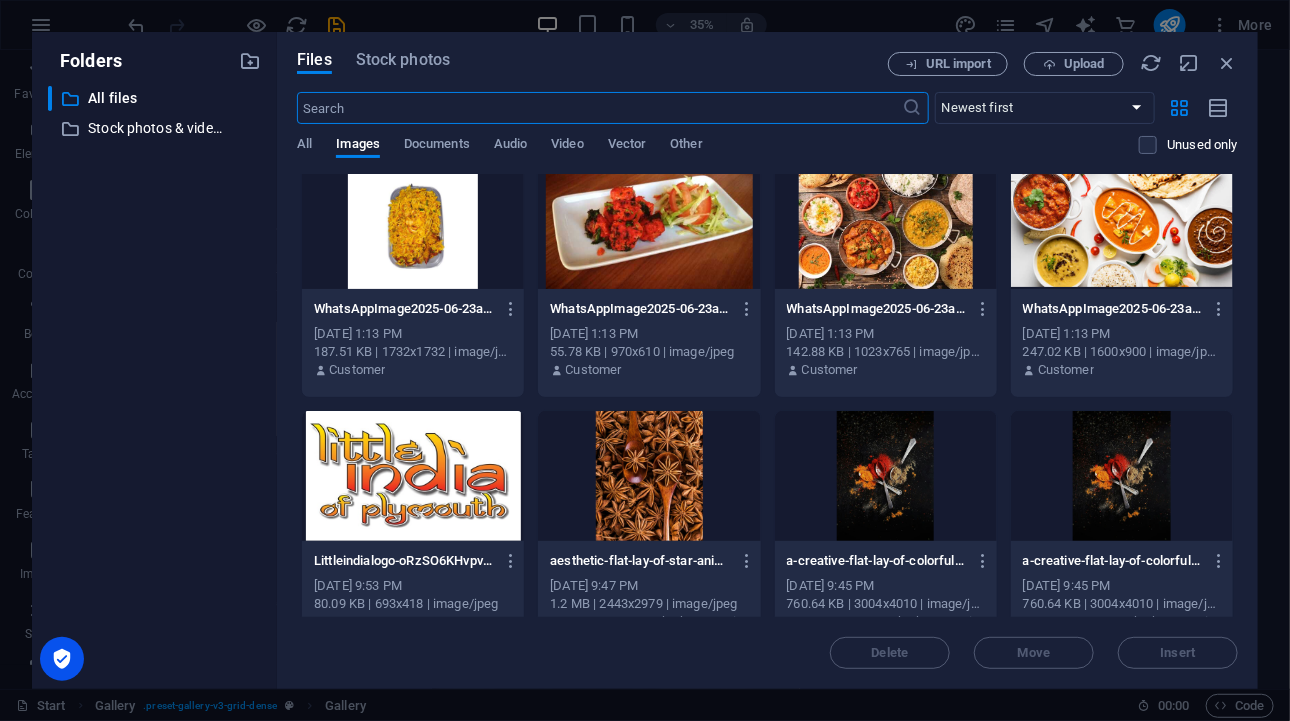 scroll, scrollTop: 0, scrollLeft: 0, axis: both 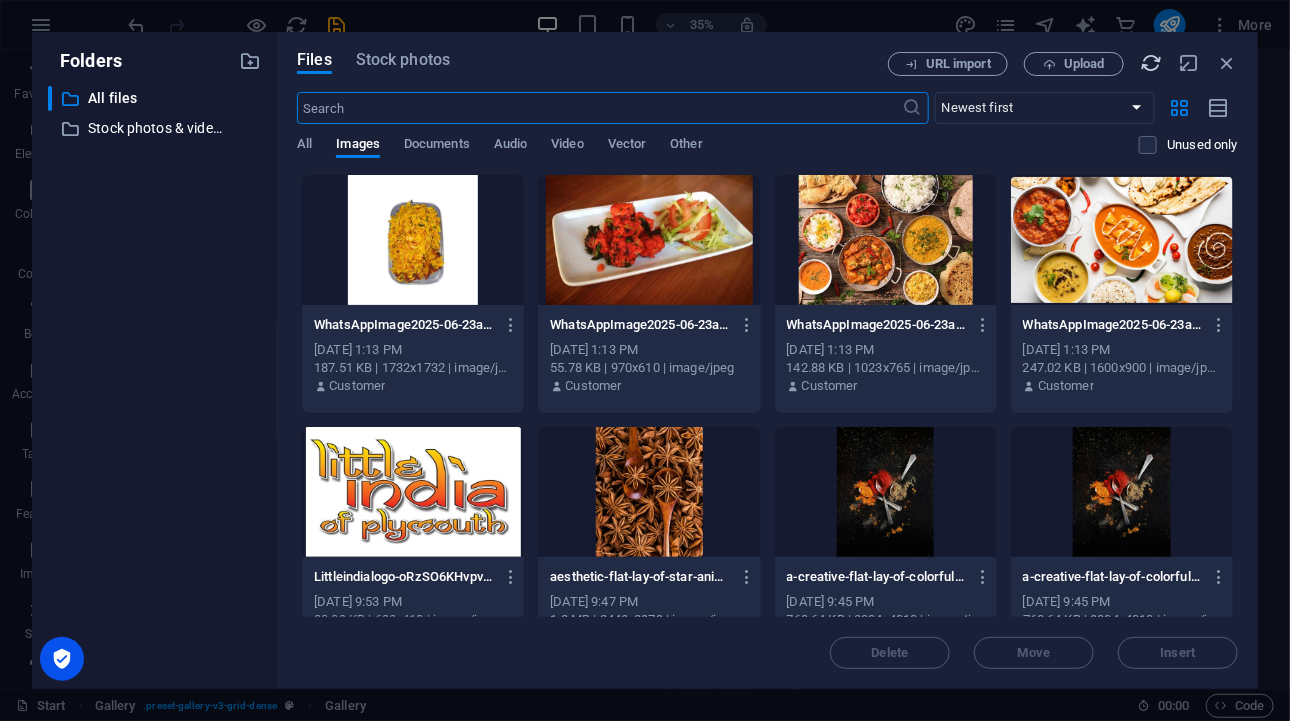 click at bounding box center (1151, 63) 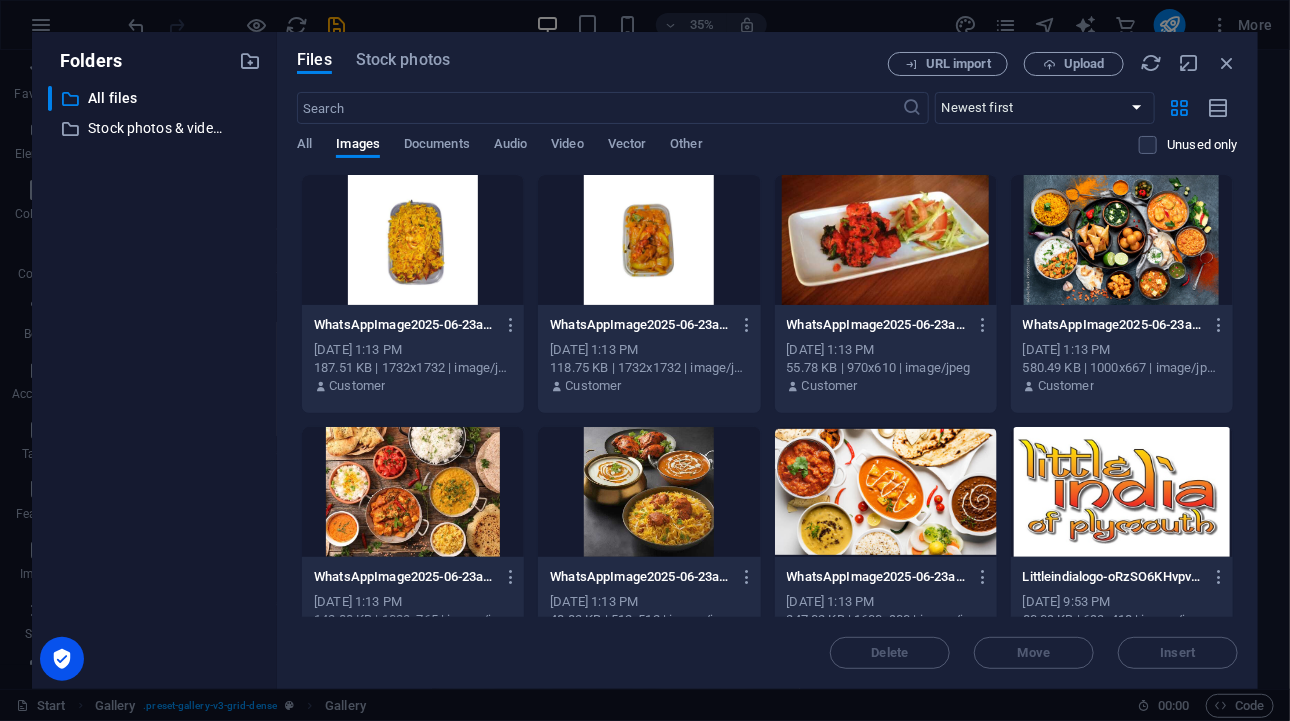 click at bounding box center [1122, 240] 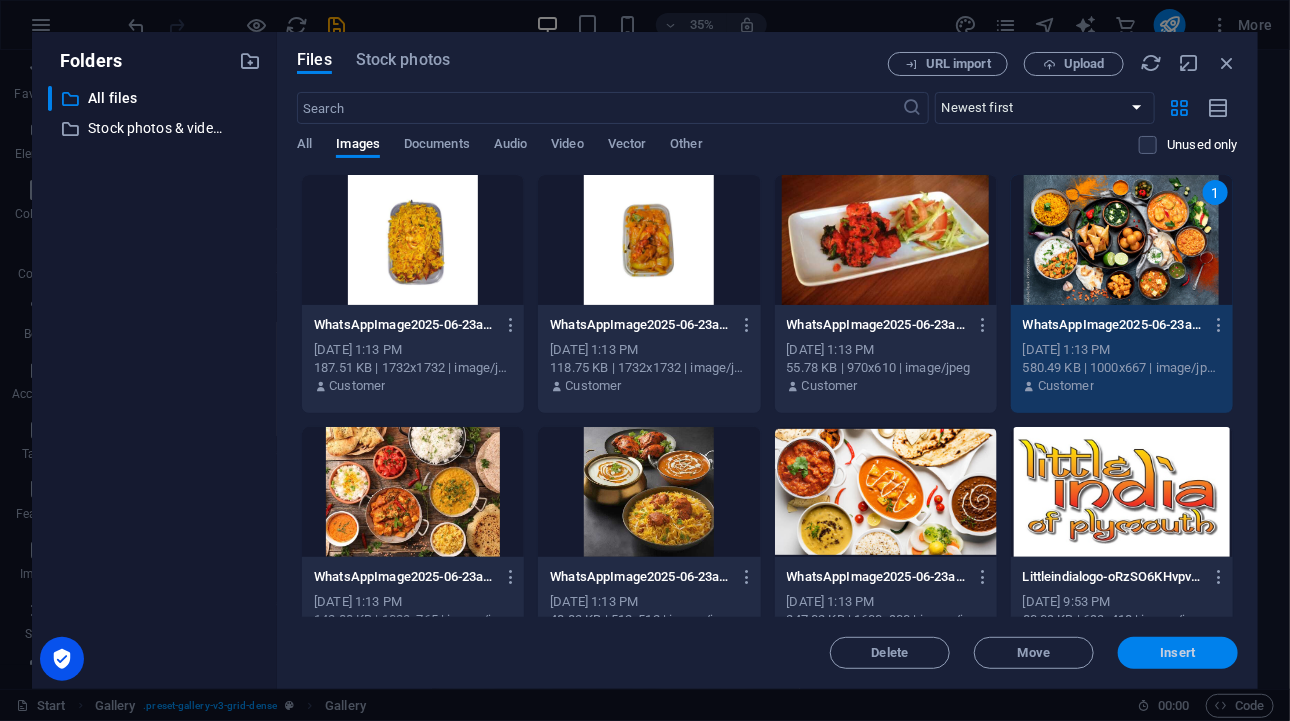 click on "Insert" at bounding box center (1178, 653) 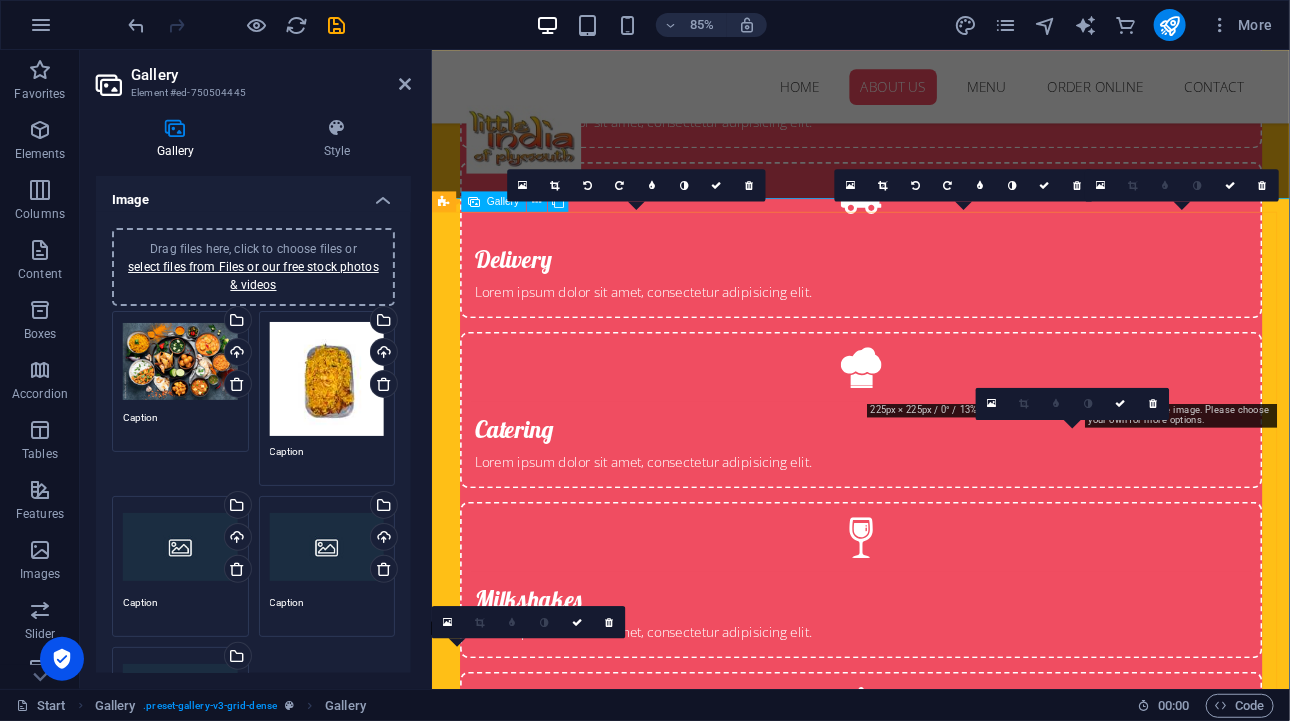 scroll, scrollTop: 2090, scrollLeft: 0, axis: vertical 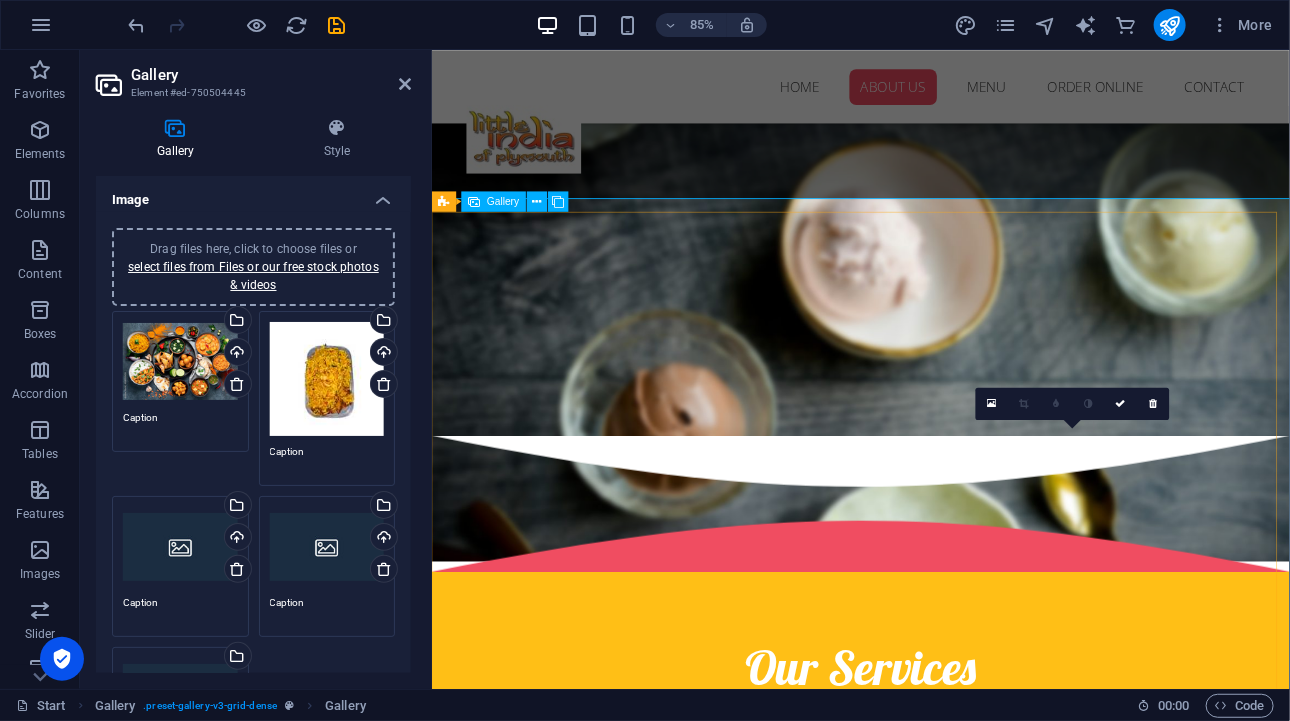 click at bounding box center [1196, 2936] 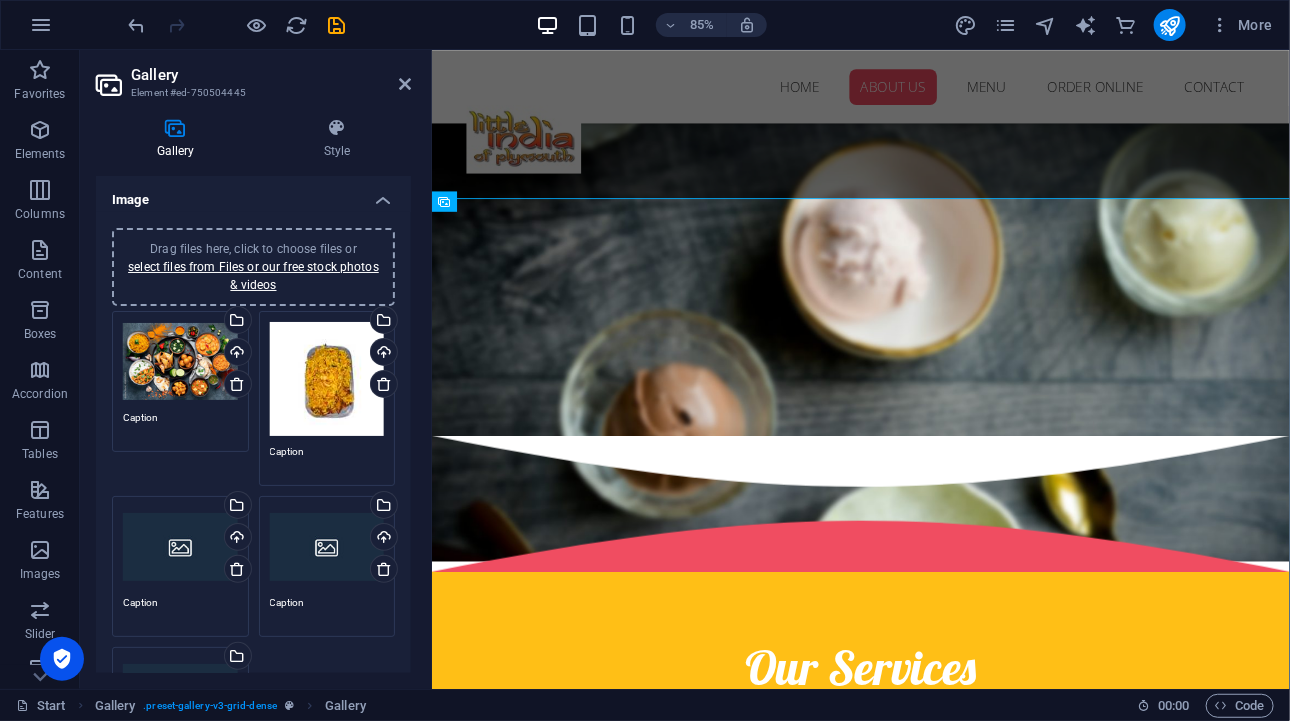 click on "Drag files here, click to choose files or select files from Files or our free stock photos & videos" at bounding box center (327, 547) 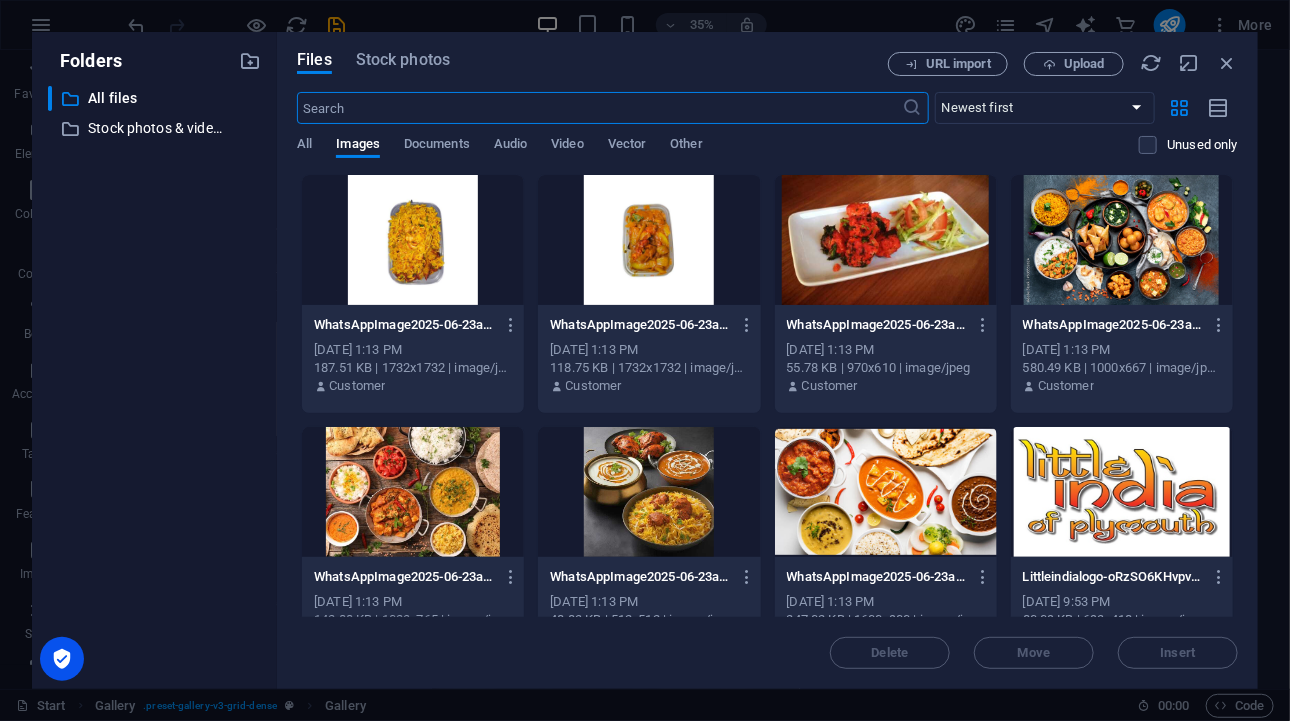 scroll, scrollTop: 2950, scrollLeft: 0, axis: vertical 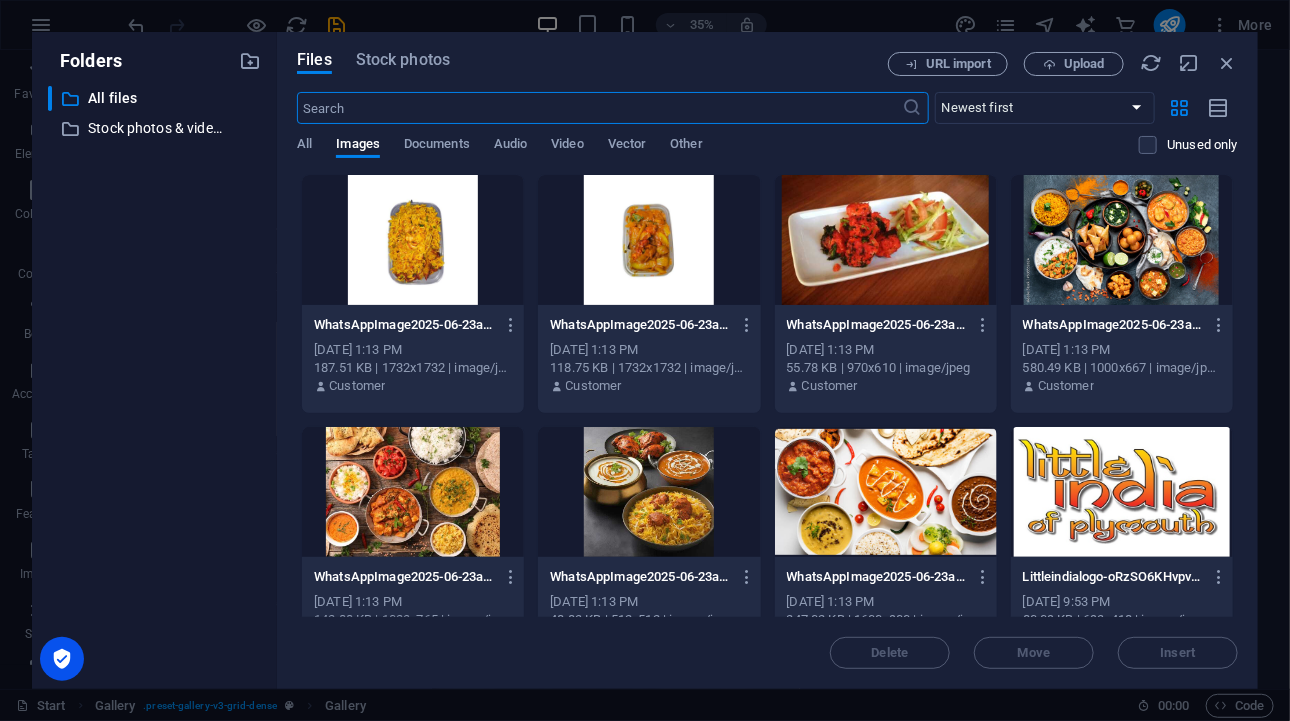 click at bounding box center (649, 492) 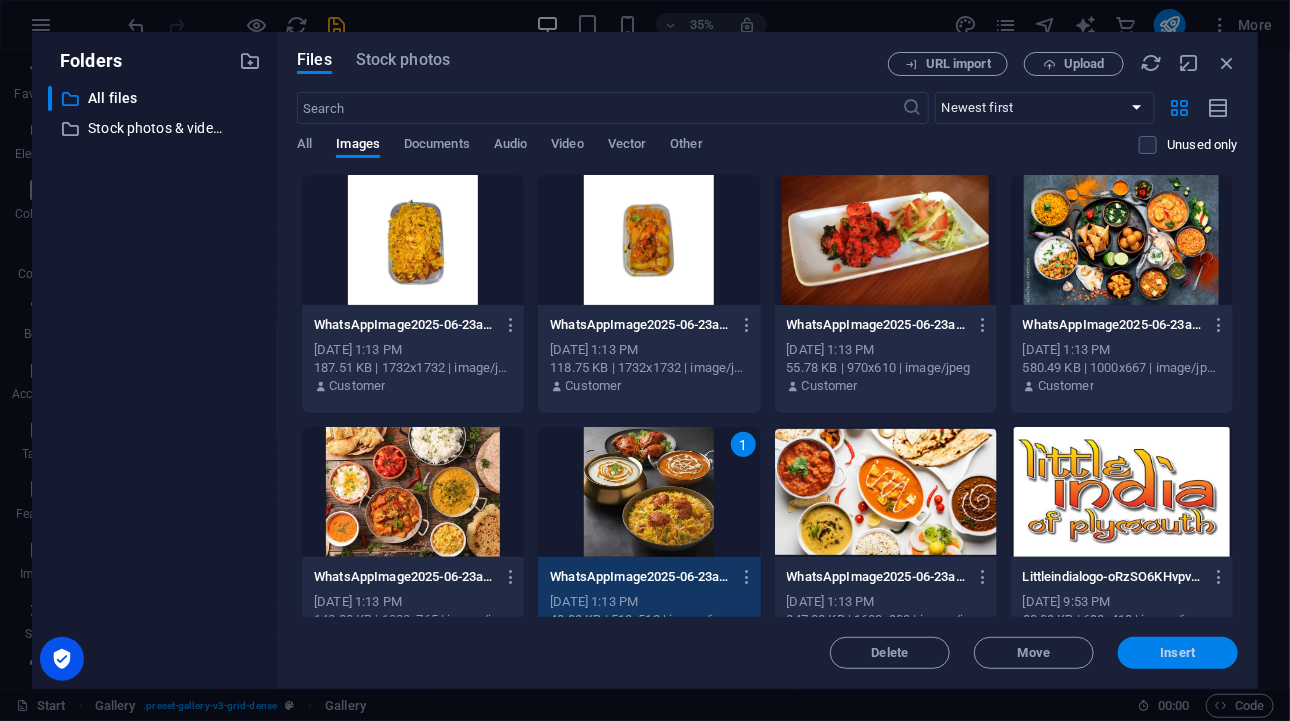 click on "Insert" at bounding box center (1178, 653) 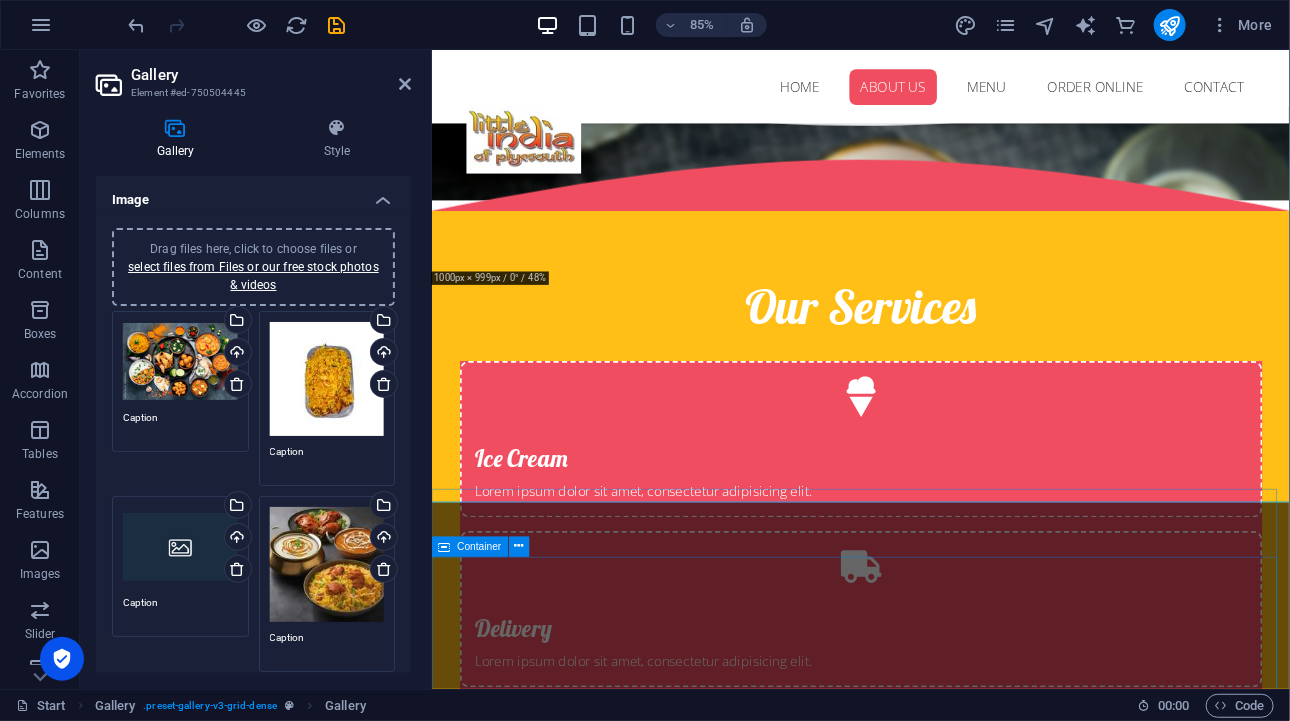 scroll, scrollTop: 2490, scrollLeft: 0, axis: vertical 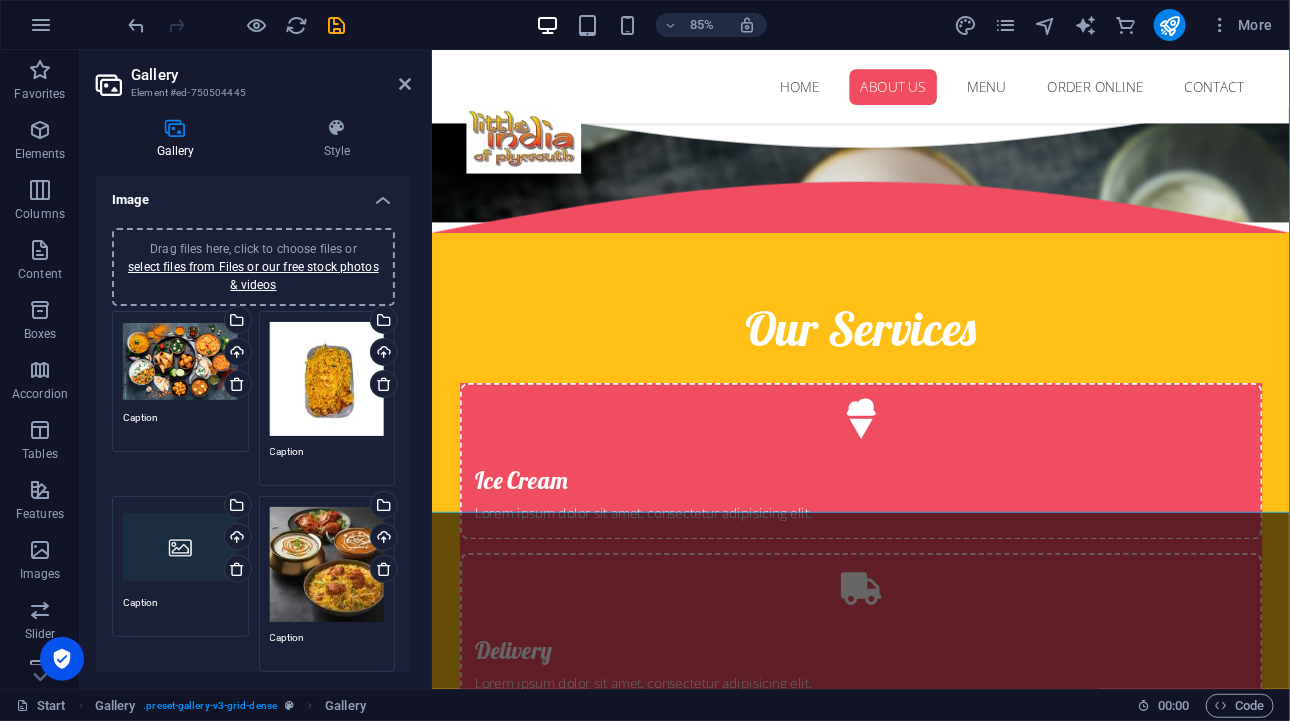 click on "Drag files here, click to choose files or select files from Files or our free stock photos & videos" at bounding box center [180, 547] 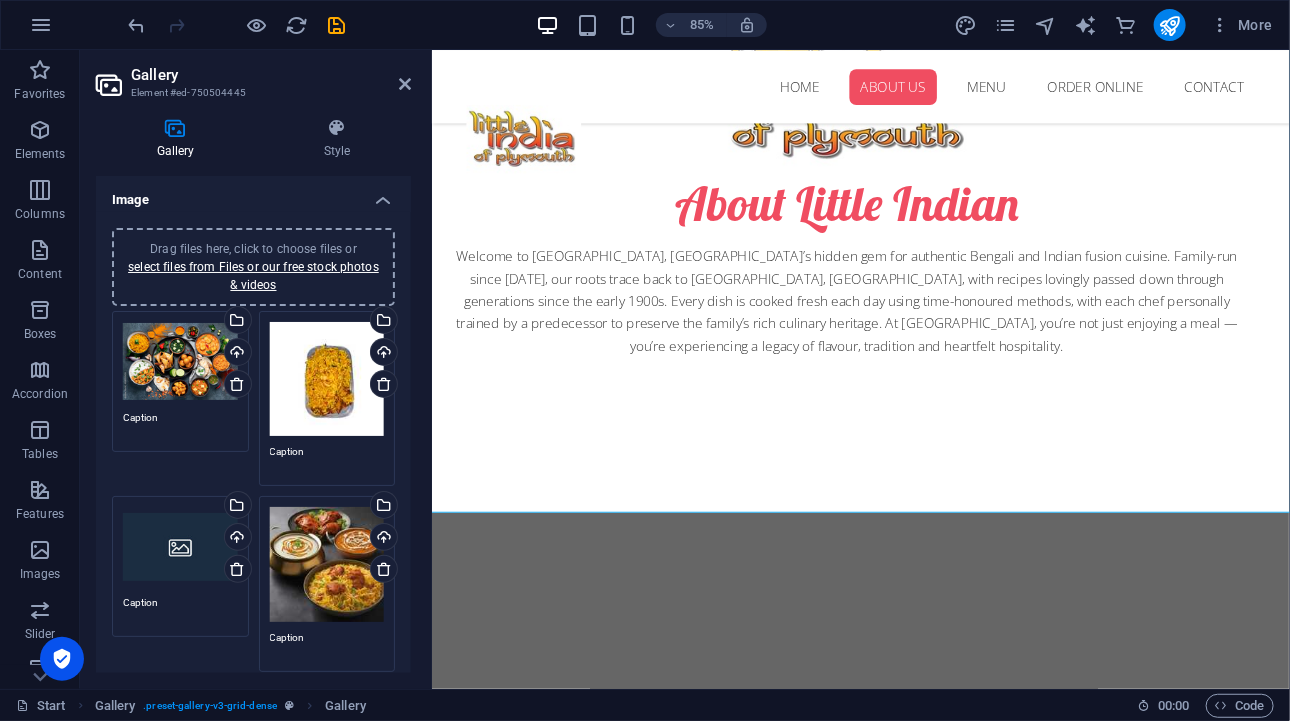 scroll, scrollTop: 3350, scrollLeft: 0, axis: vertical 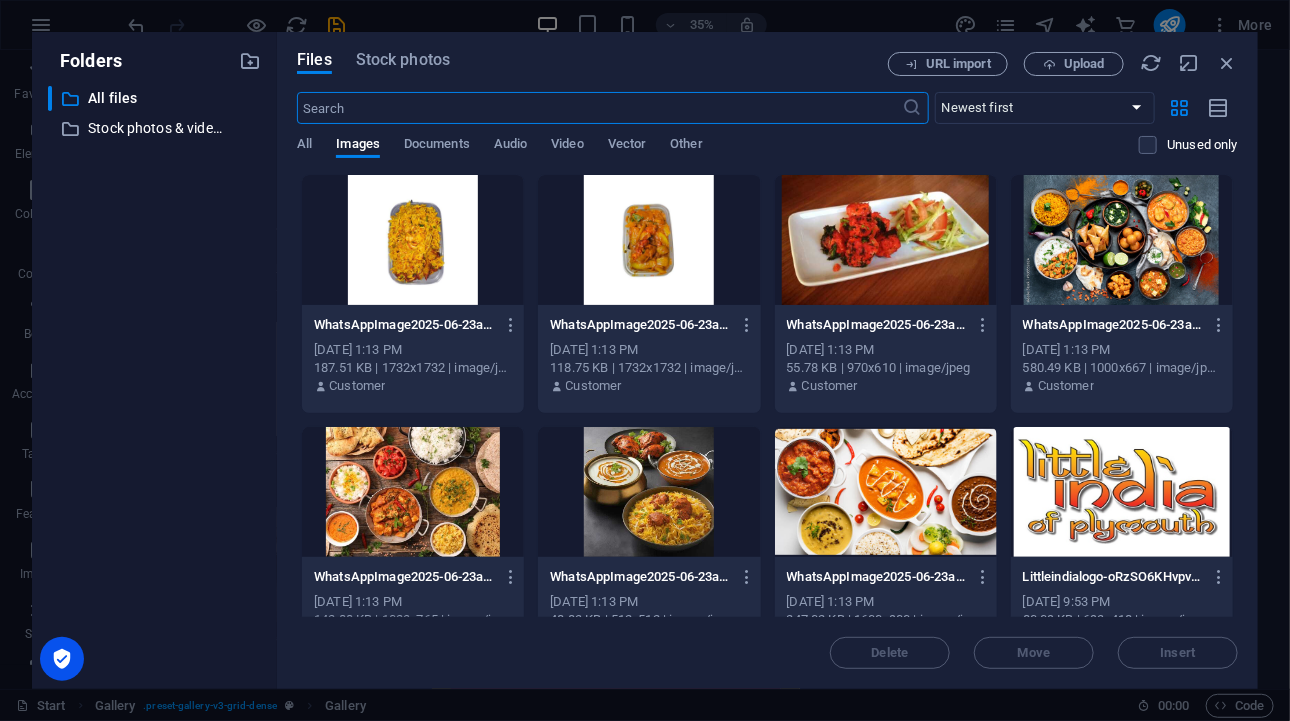 click at bounding box center [886, 240] 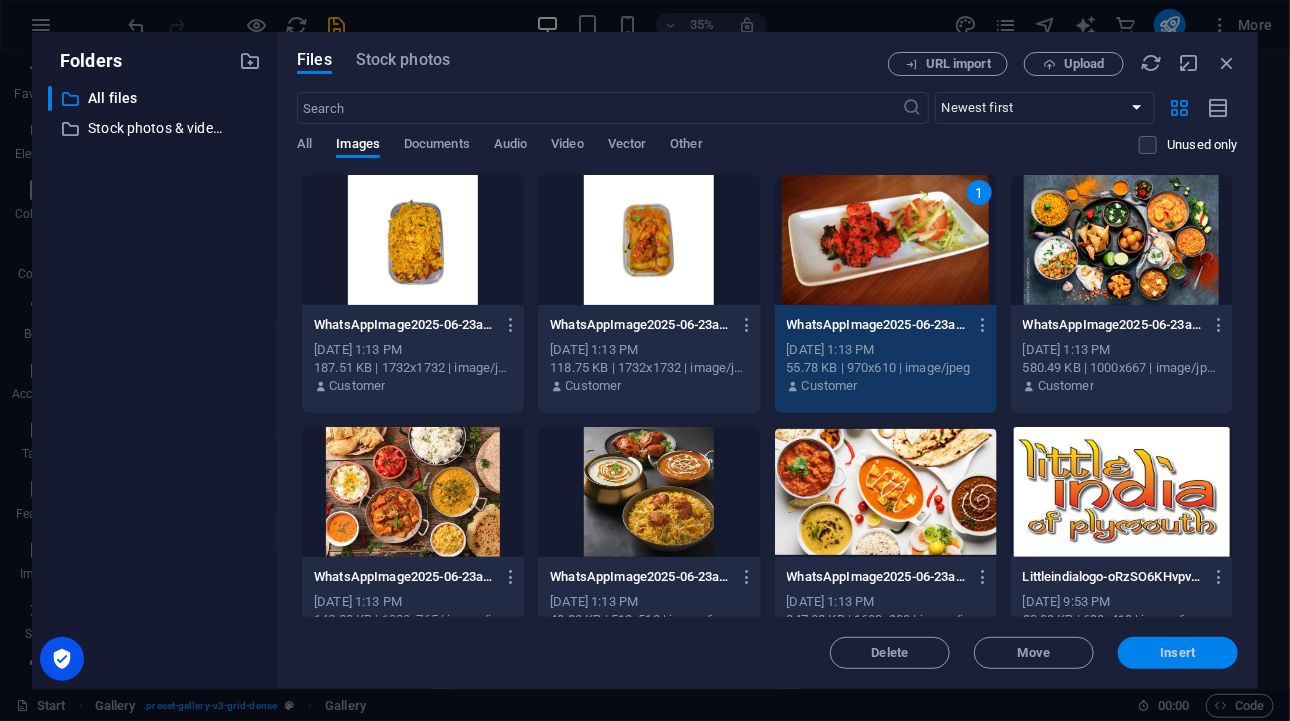 drag, startPoint x: 1146, startPoint y: 653, endPoint x: 759, endPoint y: 711, distance: 391.3221 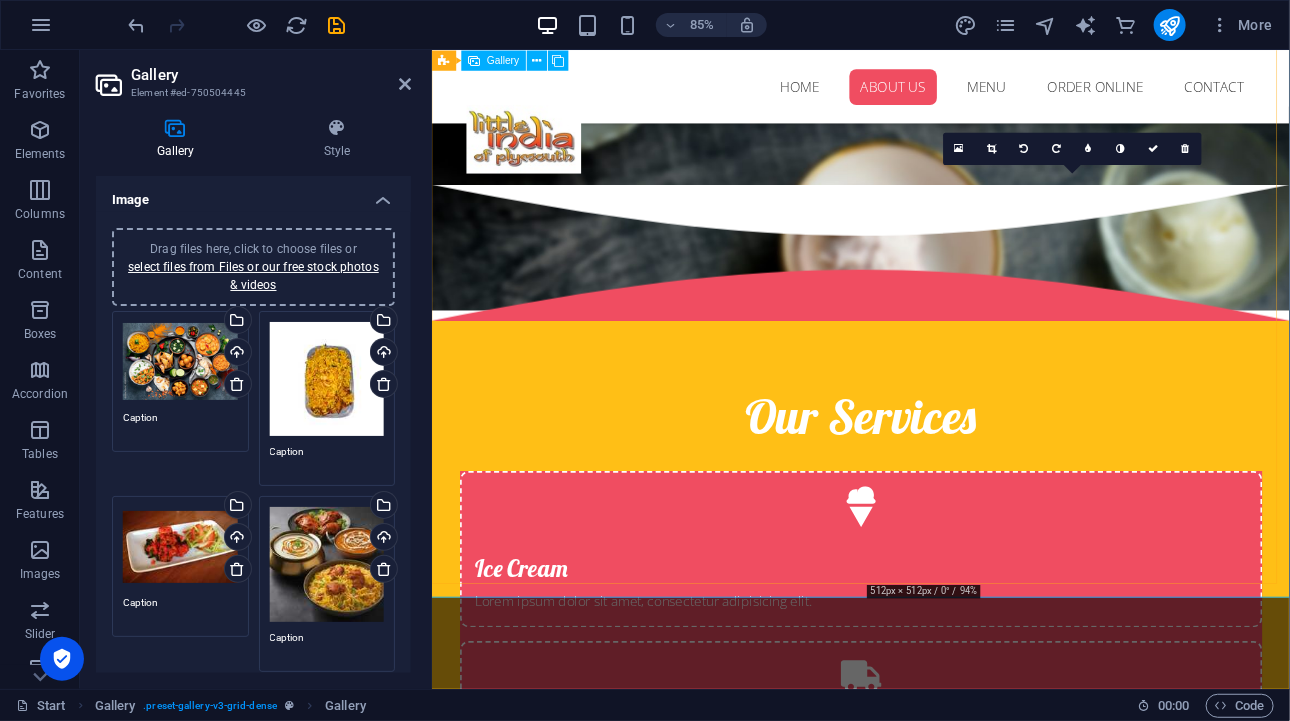 scroll, scrollTop: 2391, scrollLeft: 0, axis: vertical 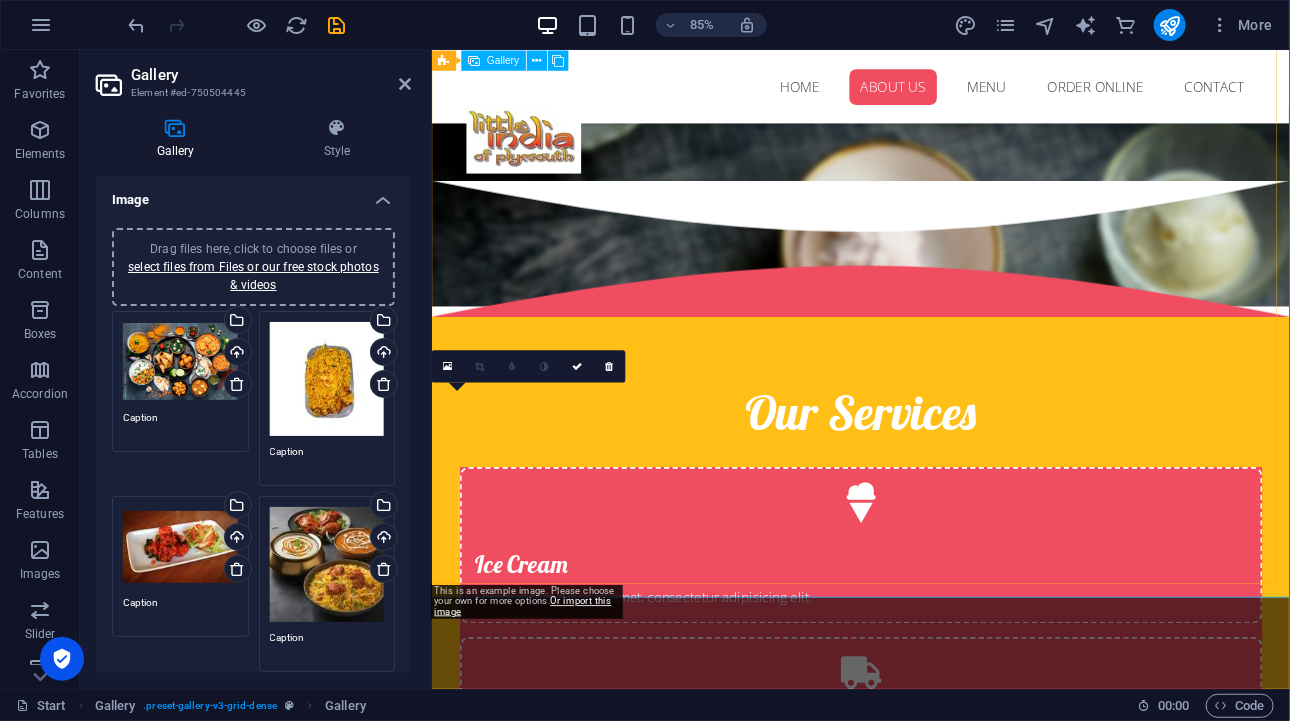 click at bounding box center (545, 2765) 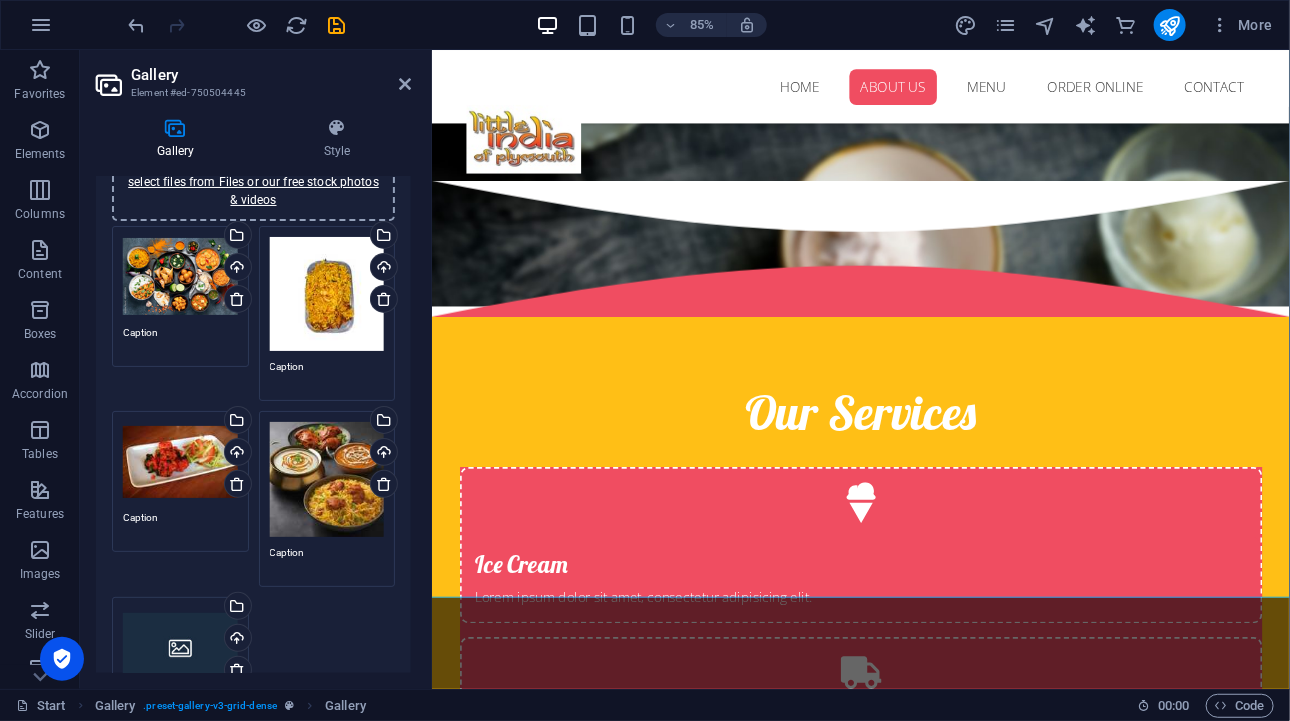 scroll, scrollTop: 200, scrollLeft: 0, axis: vertical 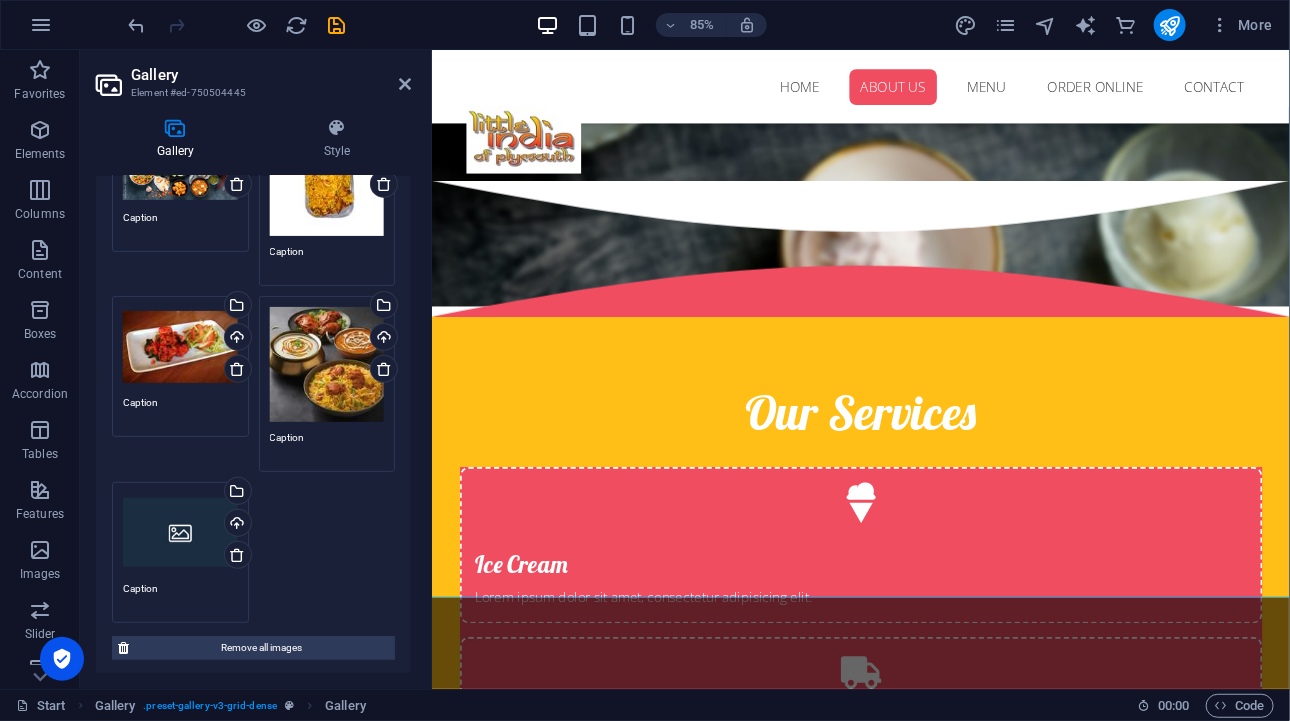 click on "Drag files here, click to choose files or select files from Files or our free stock photos & videos" at bounding box center [180, 533] 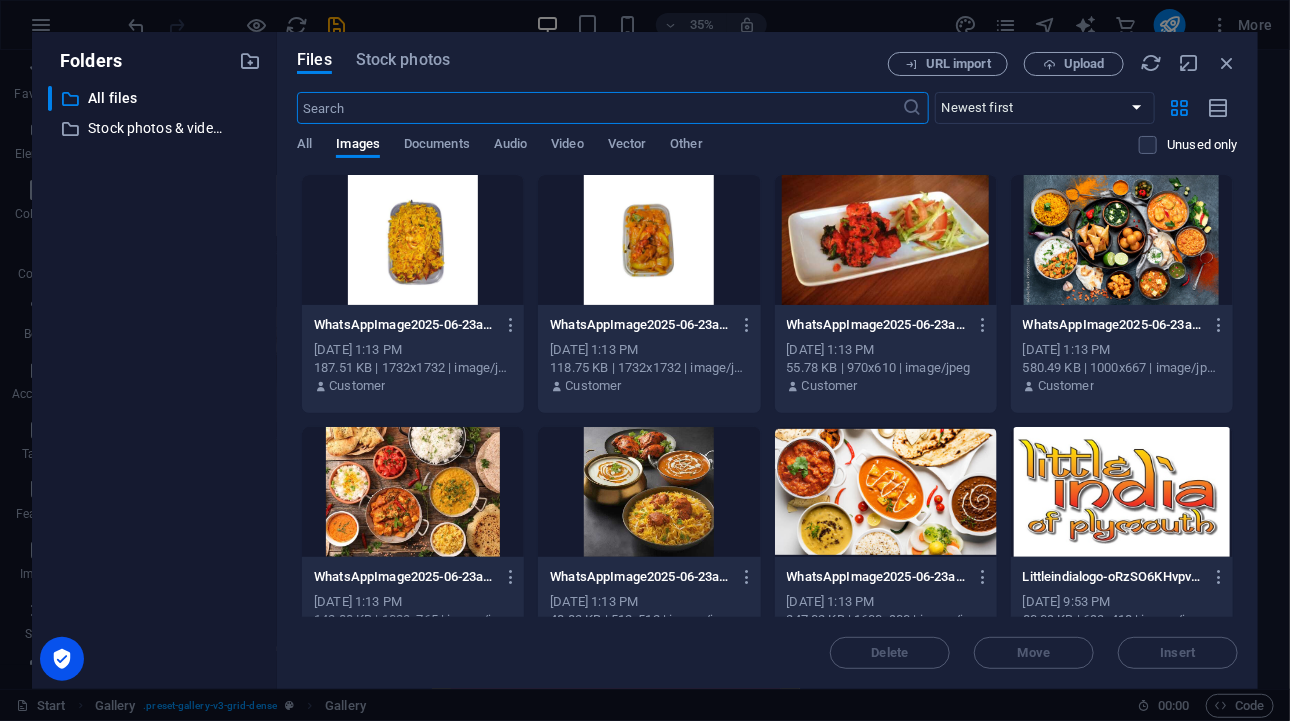 click at bounding box center [649, 240] 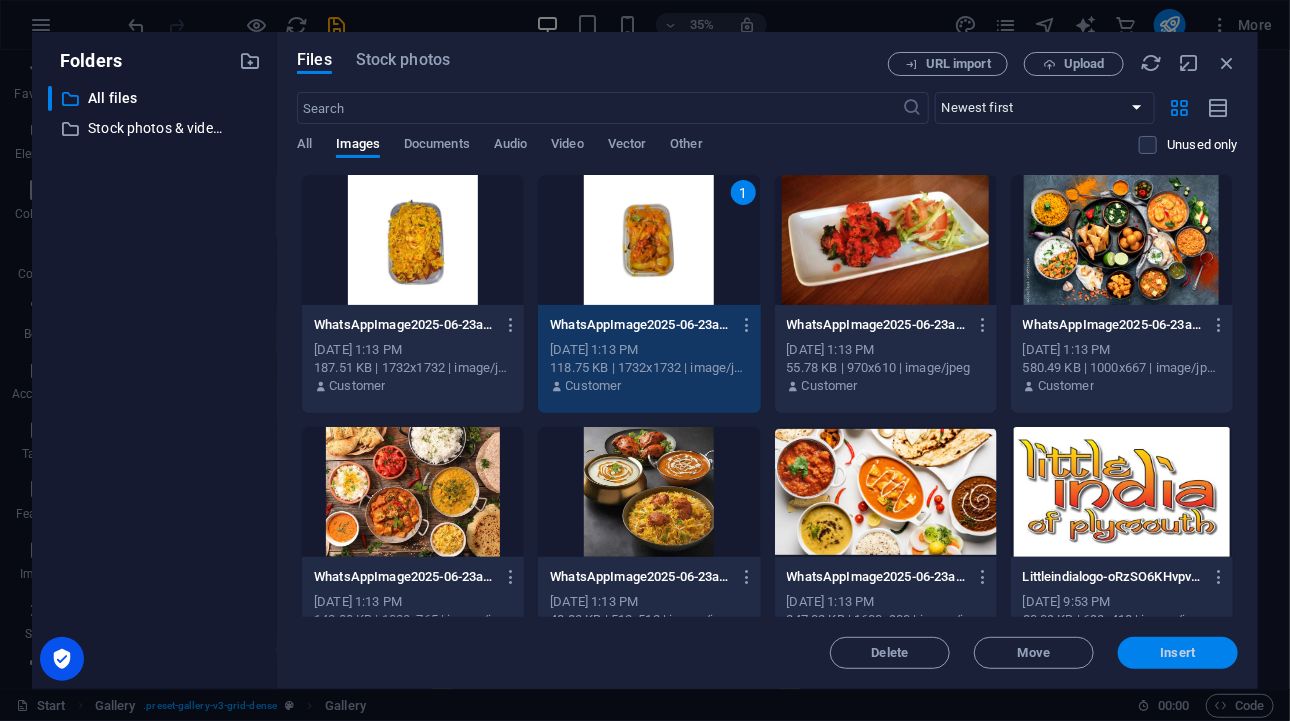 click on "Insert" at bounding box center [1178, 653] 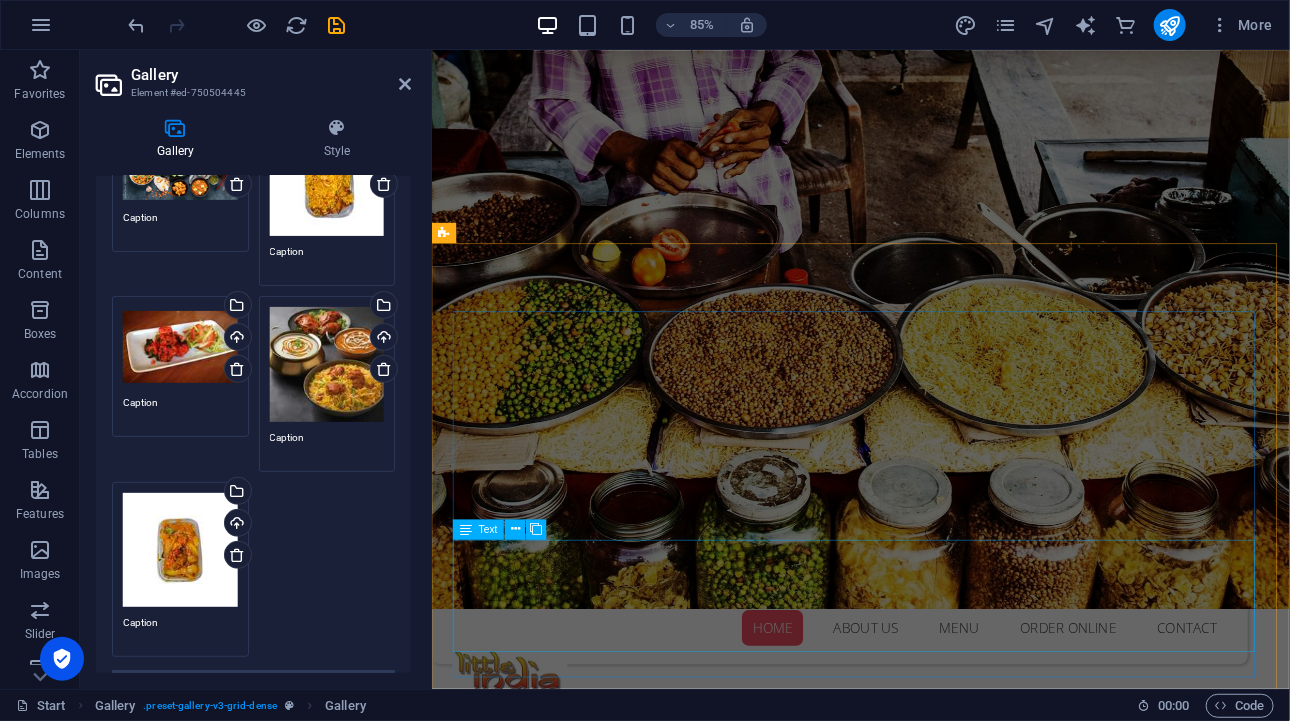 scroll, scrollTop: 0, scrollLeft: 0, axis: both 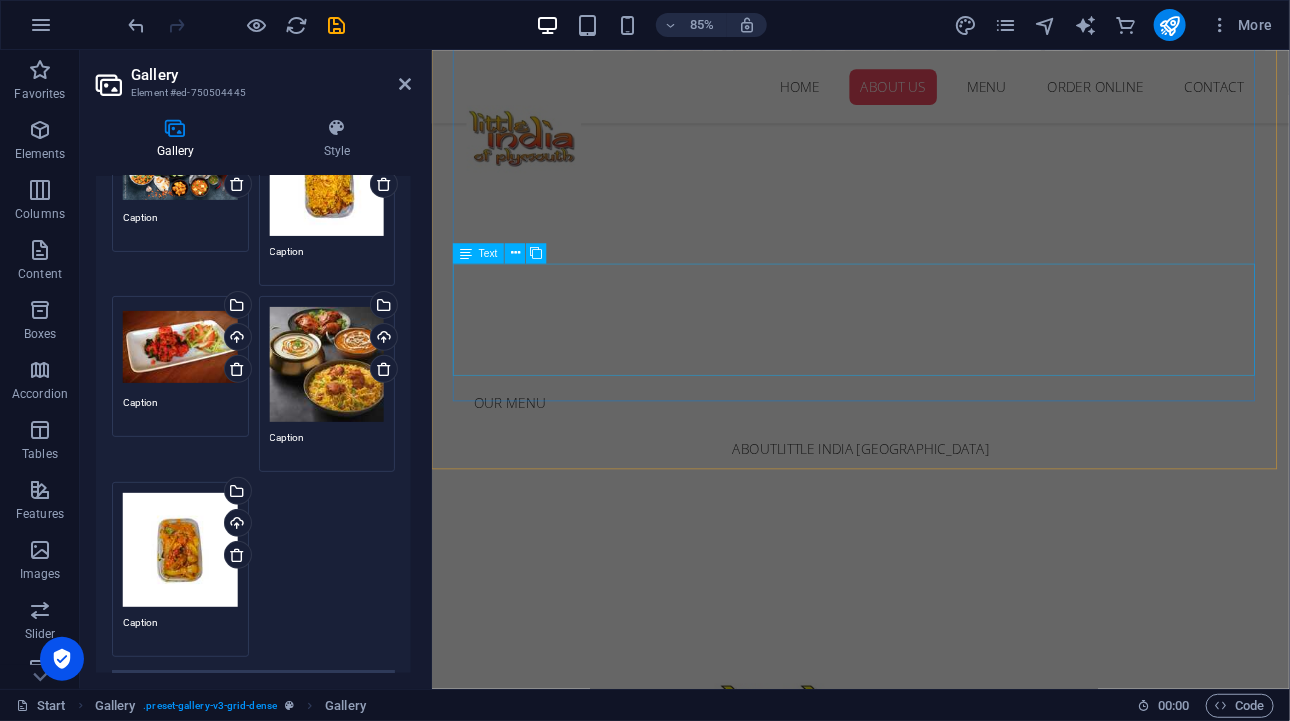 click on "Welcome to [GEOGRAPHIC_DATA], [GEOGRAPHIC_DATA]’s hidden gem for authentic Bengali and Indian fusion cuisine. Family-run since [DATE], our roots trace back to [GEOGRAPHIC_DATA], [GEOGRAPHIC_DATA], with recipes lovingly passed down through generations since the early 1900s. Every dish is cooked fresh each day using time-honoured methods, with each chef personally trained by a predecessor to preserve the family’s rich culinary heritage. At [GEOGRAPHIC_DATA], you’re not just enjoying a meal — you’re experiencing a legacy of flavour, tradition and heartfelt hospitality." at bounding box center (919, 1113) 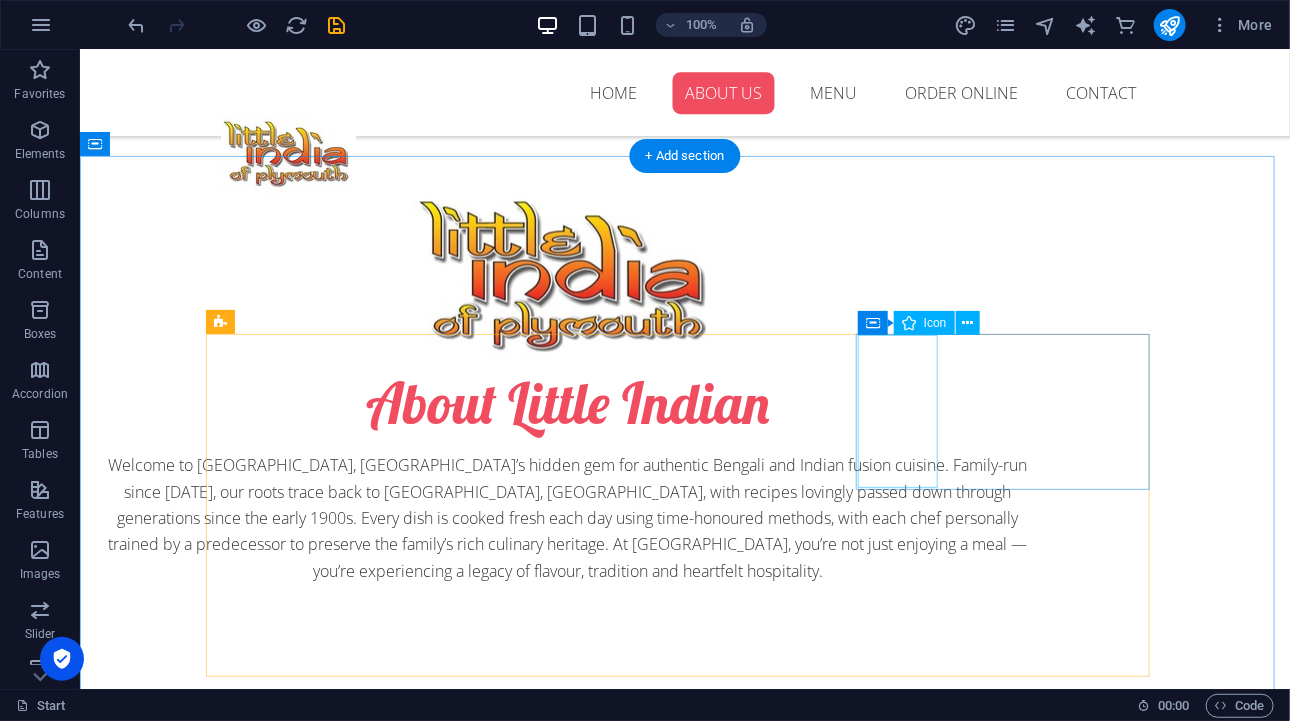 scroll, scrollTop: 1209, scrollLeft: 0, axis: vertical 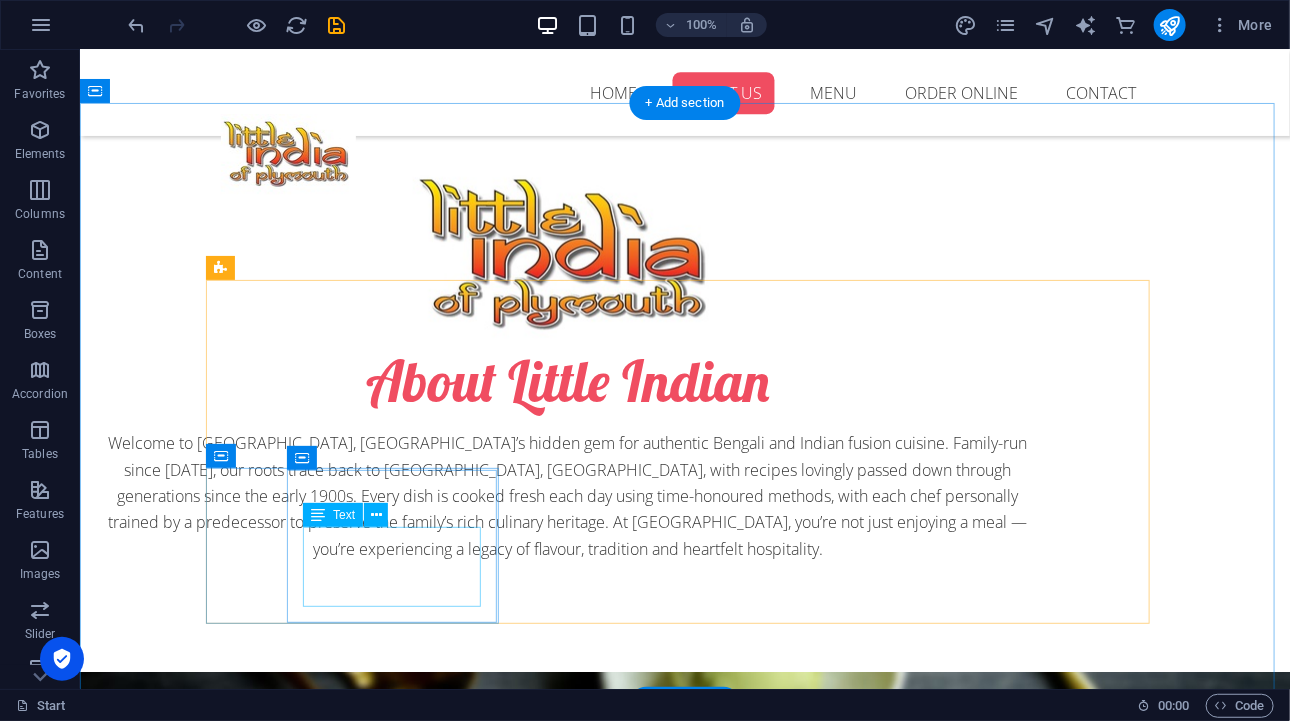 click on "Lorem ipsum dolor sit amet, consectetur adipisicing elit." at bounding box center [684, 2282] 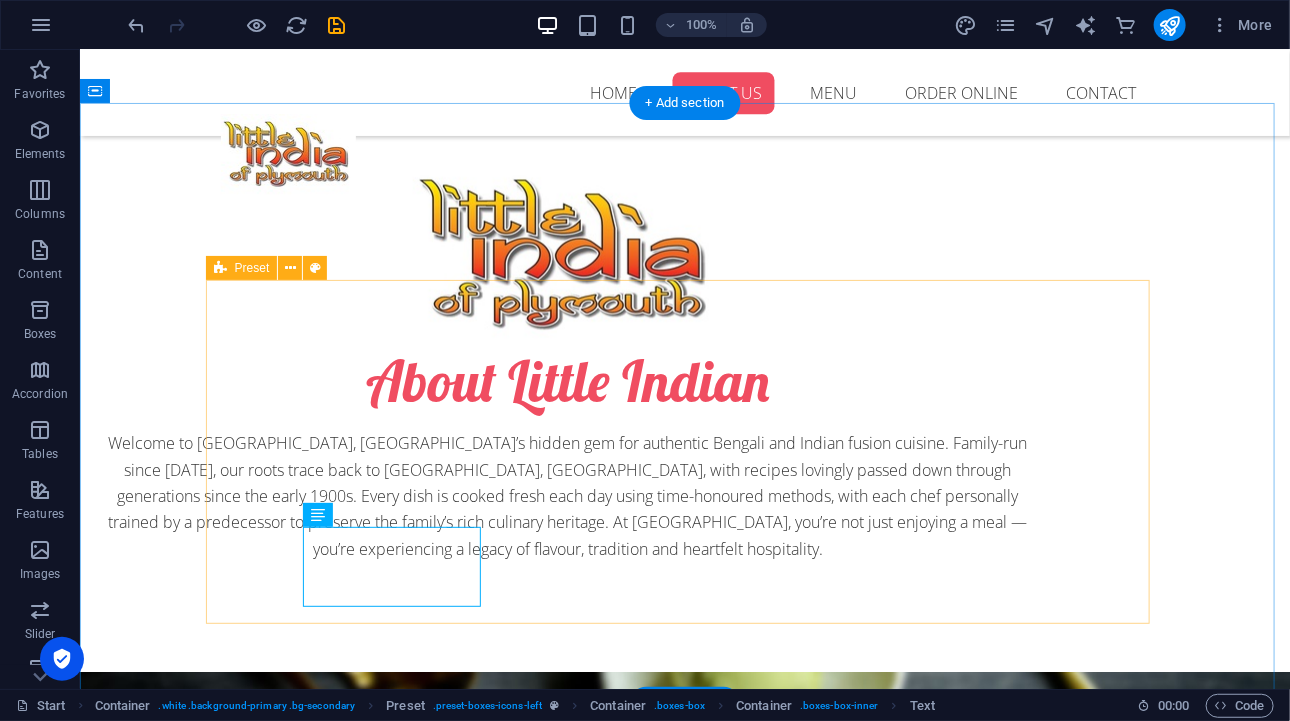 click on "Ice Cream Lorem ipsum dolor sit amet, consectetur adipisicing elit. Delivery Lorem ipsum dolor sit amet, consectetur adipisicing elit. Catering Lorem ipsum dolor sit amet, consectetur adipisicing elit. Milkshakes Lorem ipsum dolor sit amet, consectetur adipisicing elit. Cakes Lorem ipsum dolor sit amet, consectetur adipisicing elit. Workshops Lorem ipsum dolor sit amet, consectetur adipisicing elit." at bounding box center [684, 2121] 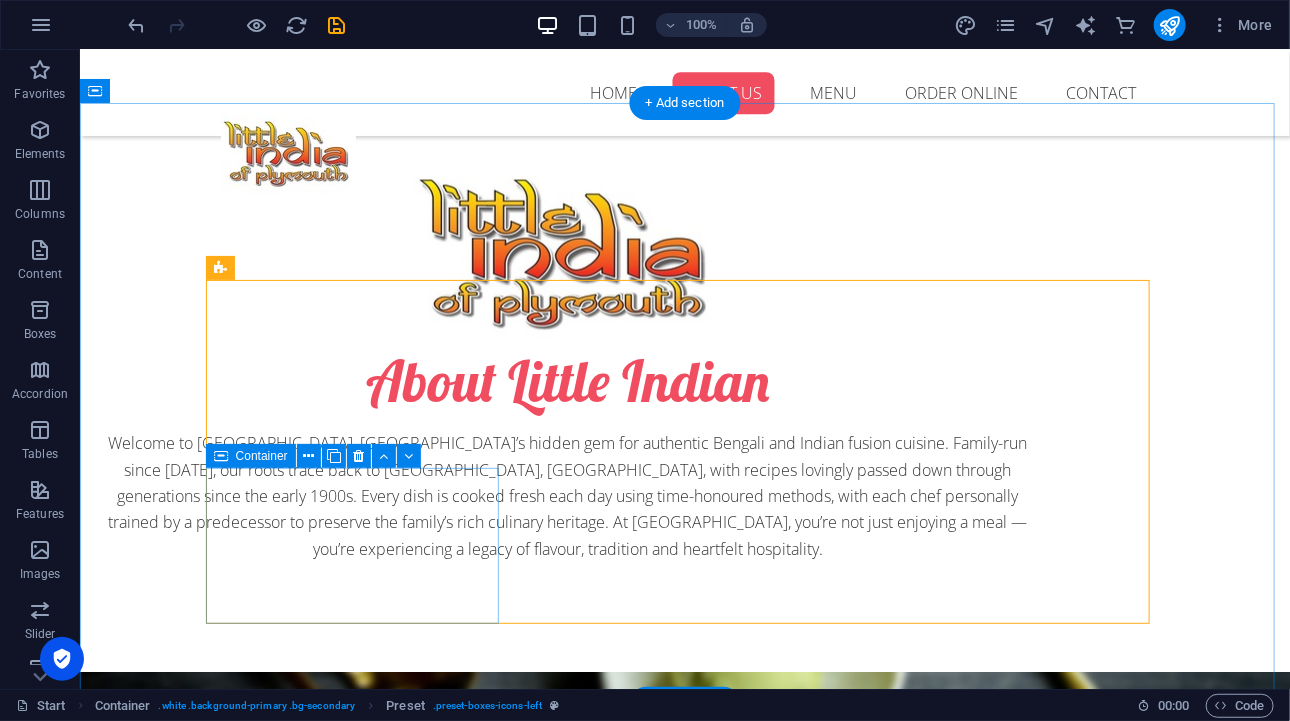 click on "Milkshakes Lorem ipsum dolor sit amet, consectetur adipisicing elit." at bounding box center [684, 2221] 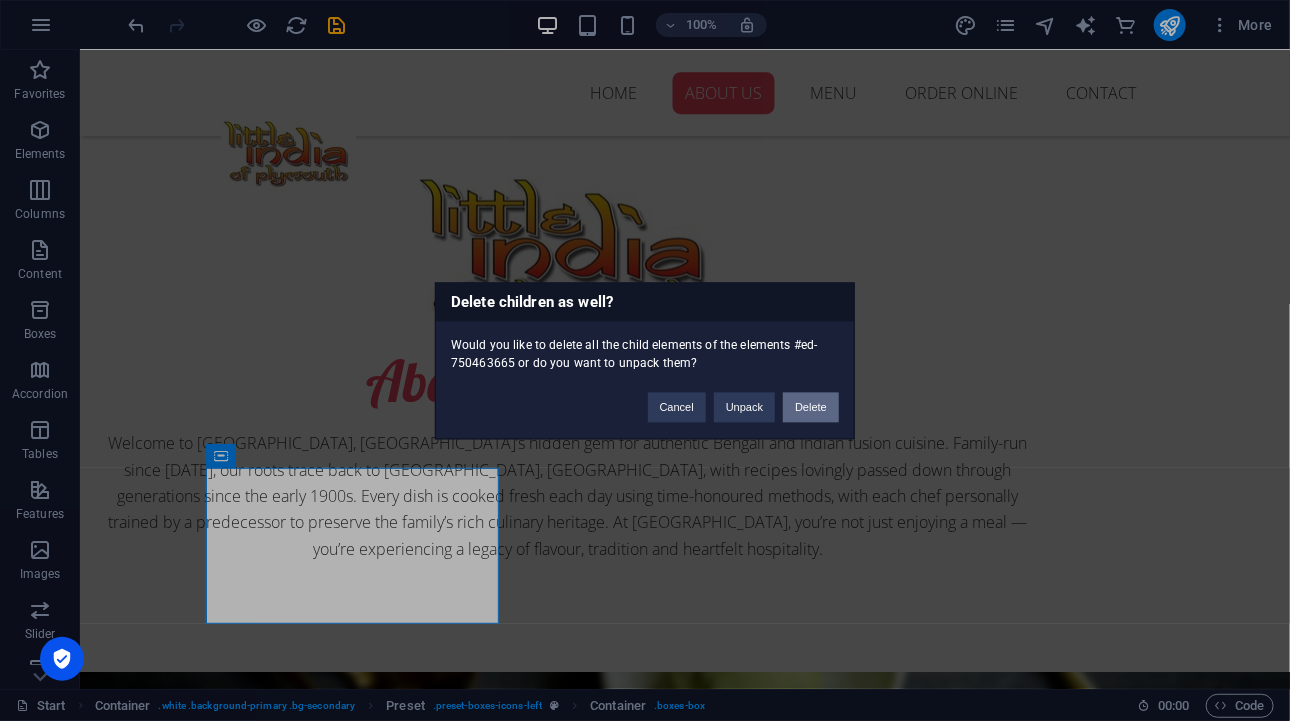 type 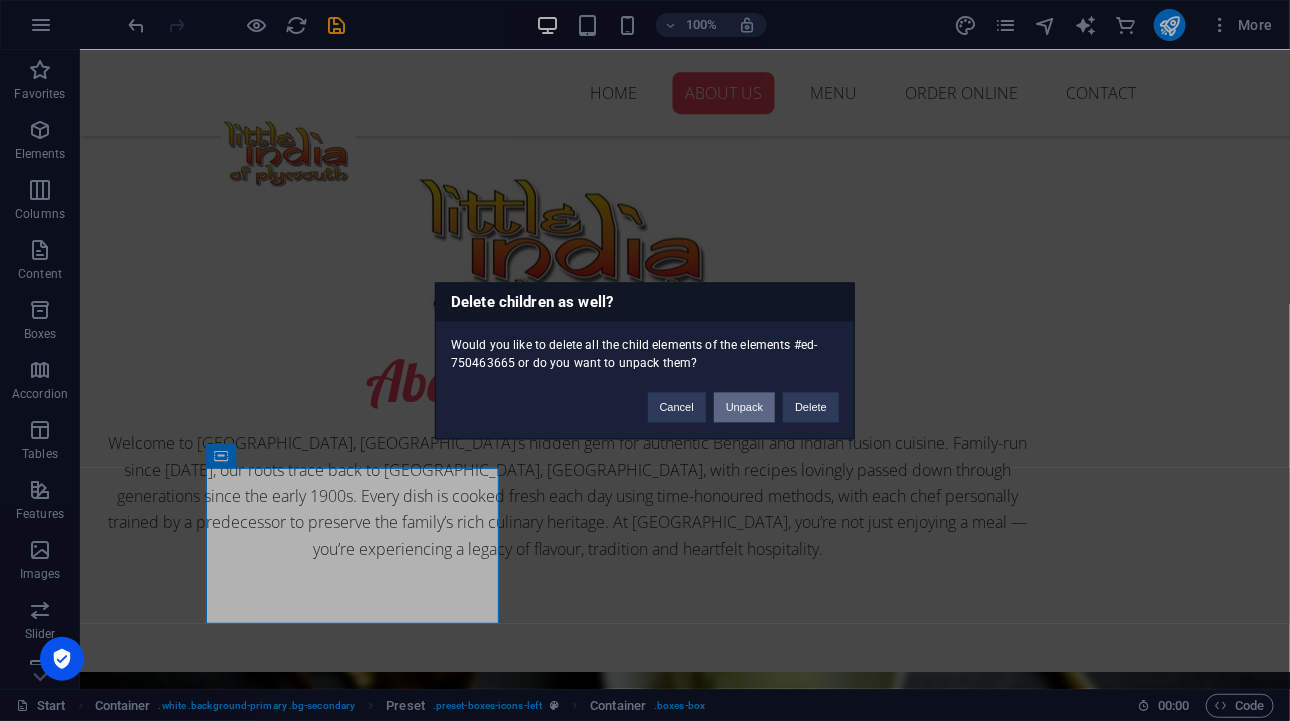 click on "Unpack" at bounding box center (744, 407) 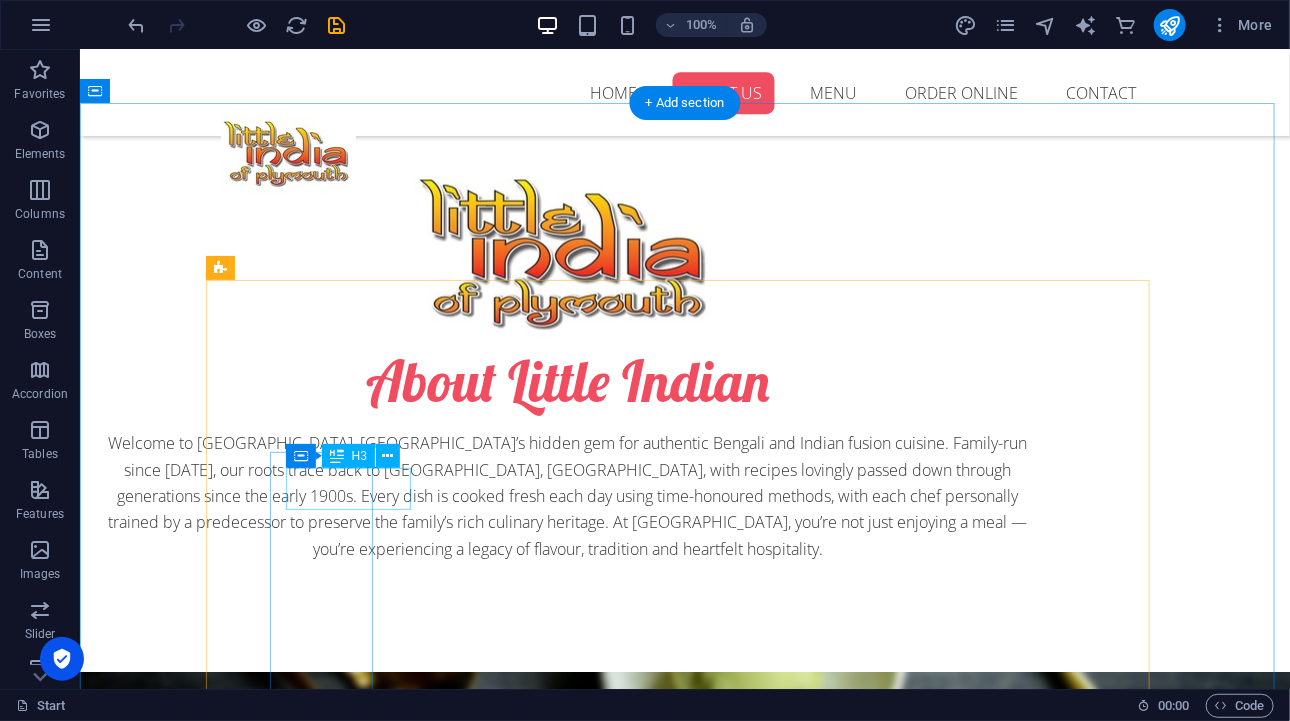click on "Milkshakes" at bounding box center [684, 2242] 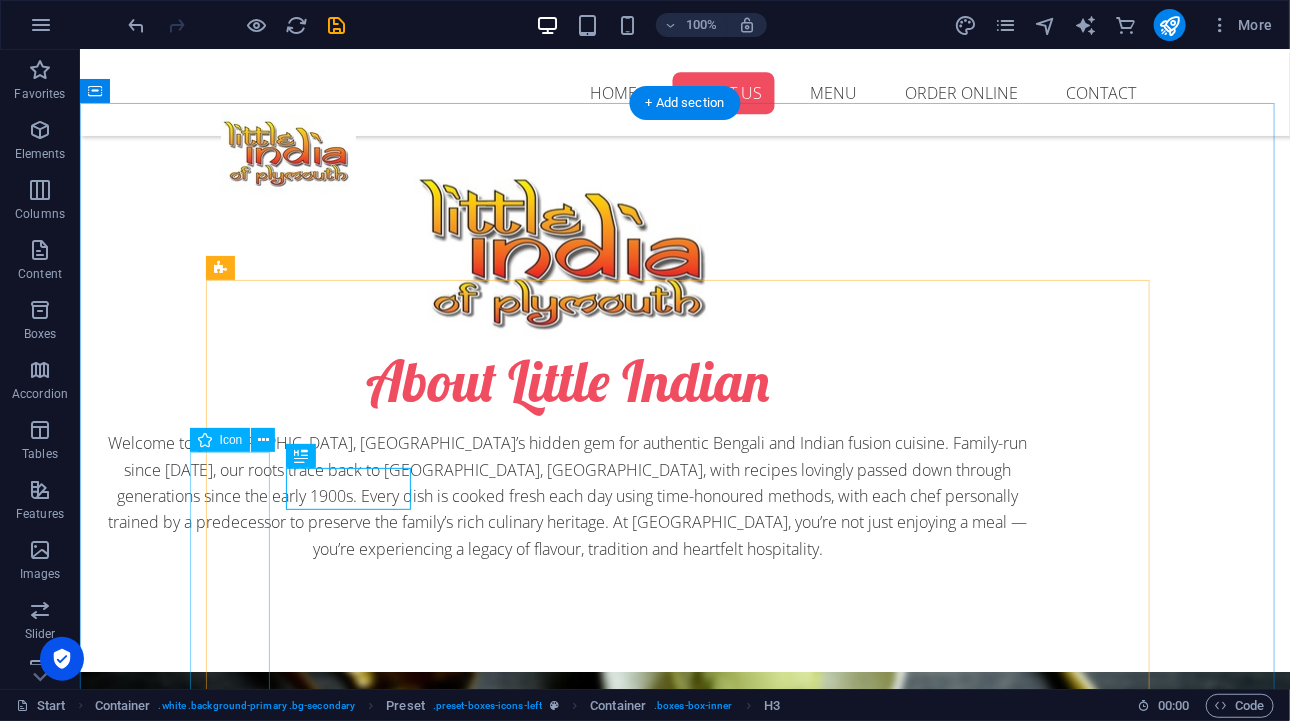 click at bounding box center [684, 2169] 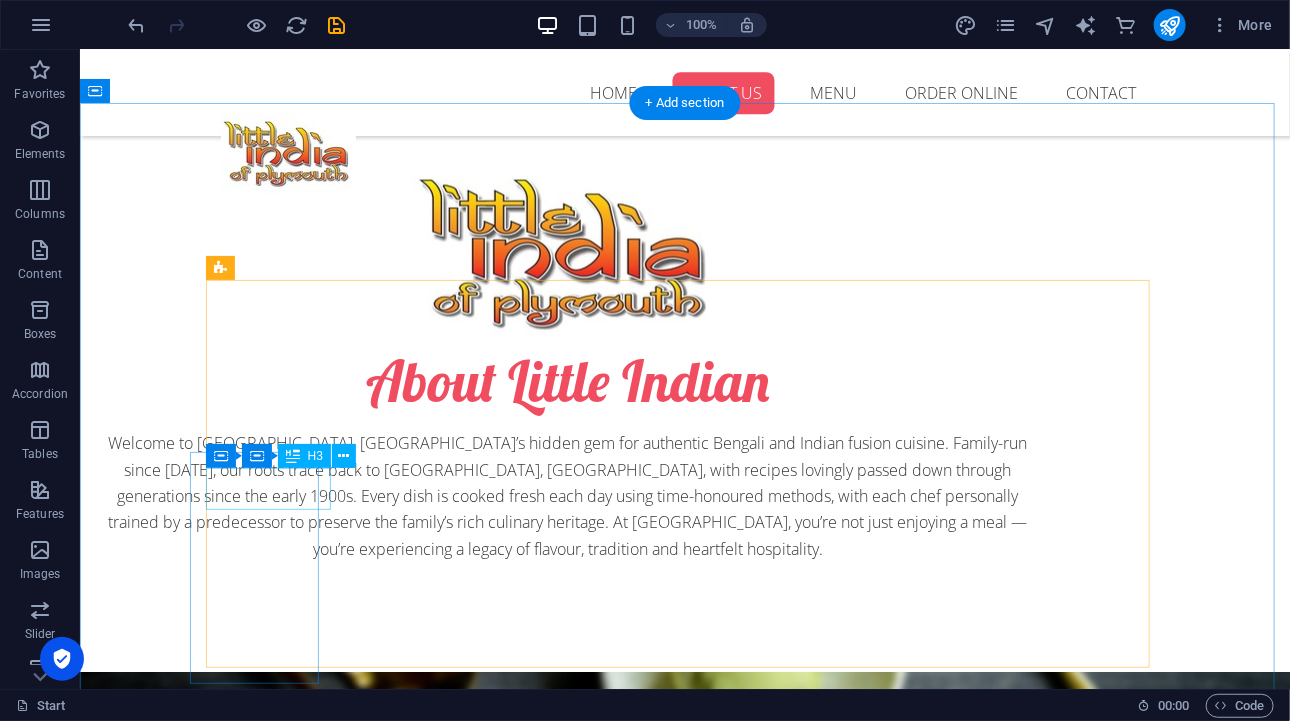 click on "Milkshakes" at bounding box center (684, 2162) 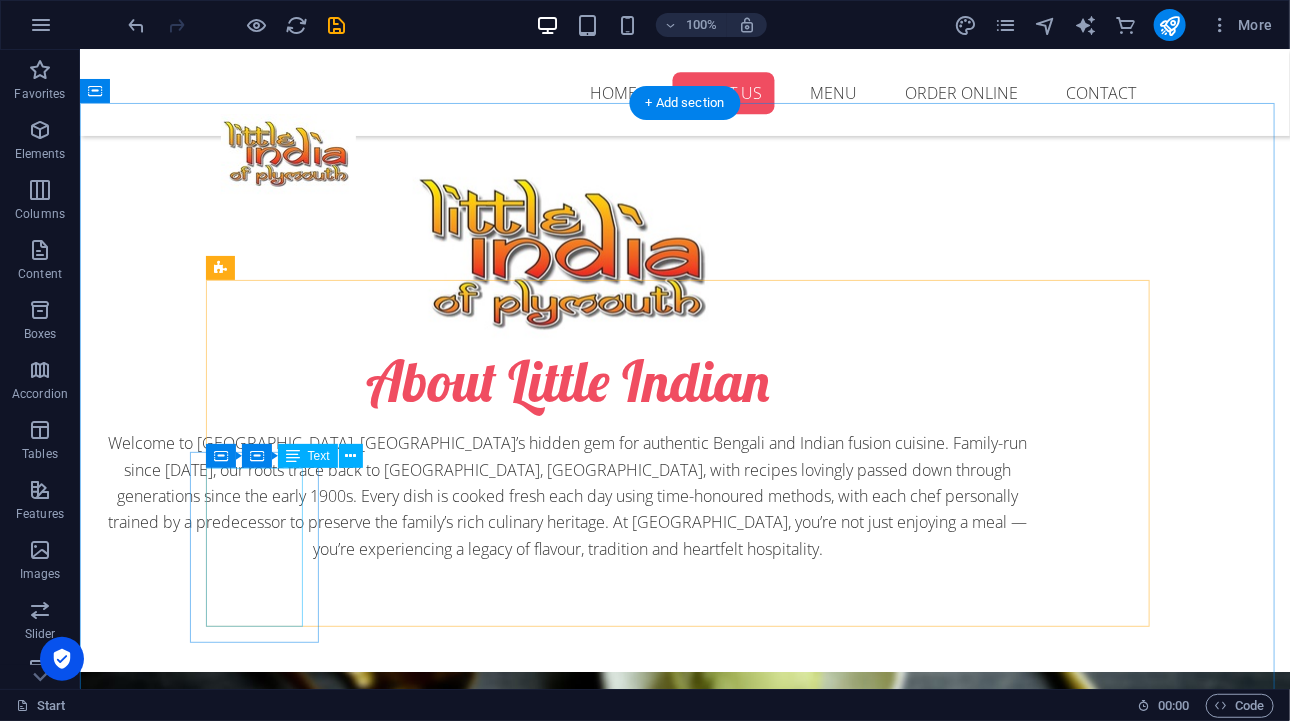 click on "Lorem ipsum dolor sit amet, consectetur adipisicing elit." at bounding box center [684, 2158] 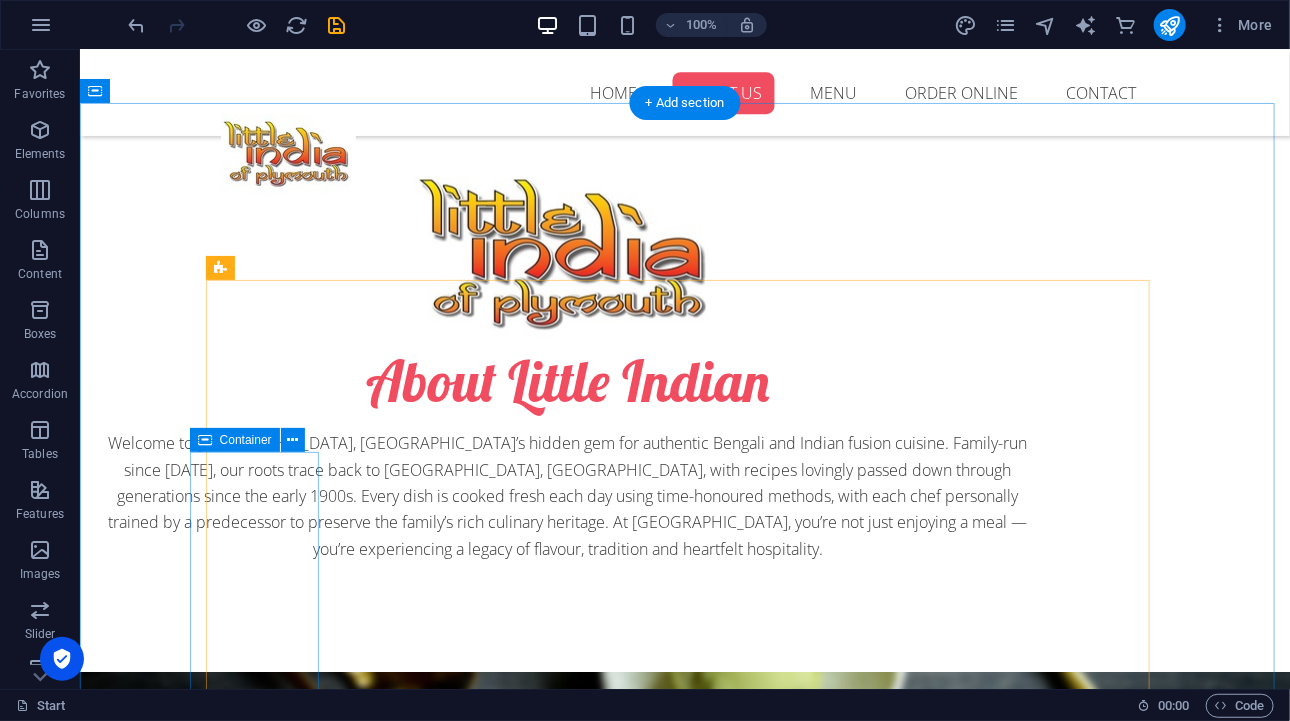click on "Drop content here or  Add elements  Paste clipboard" at bounding box center (684, 2216) 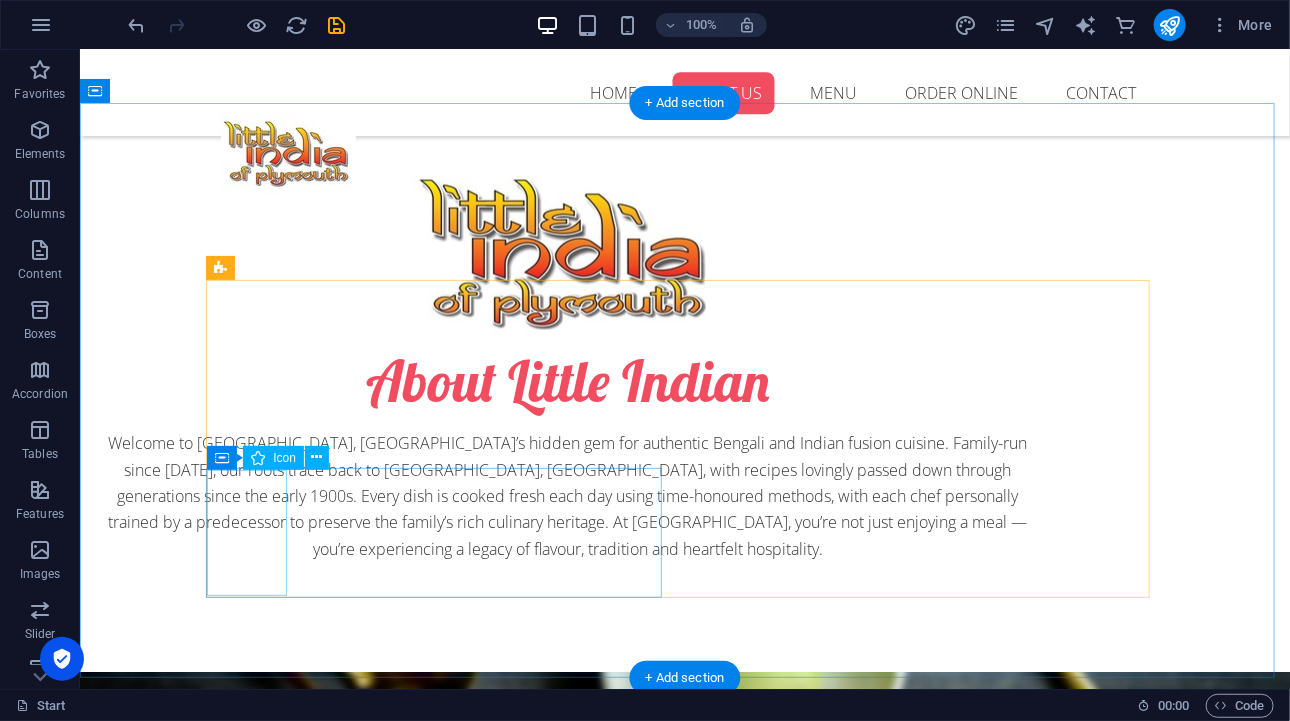 click at bounding box center (684, 2171) 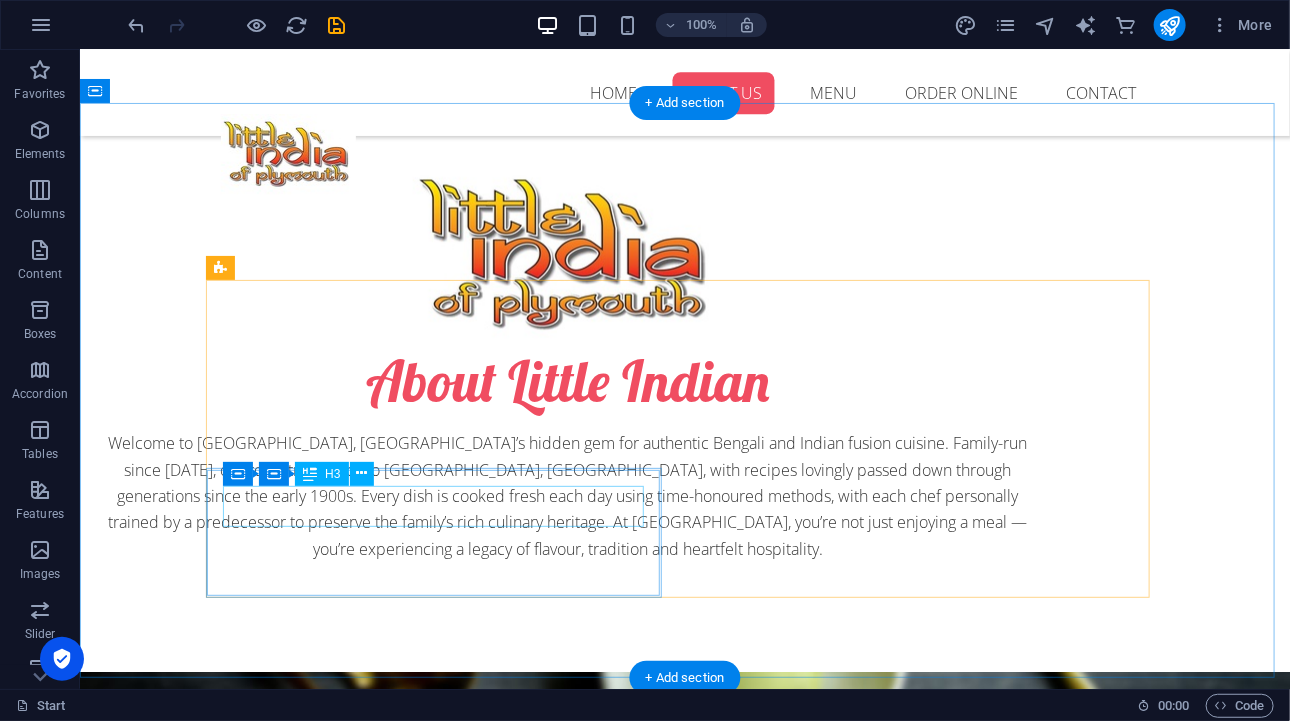 click on "Cakes" at bounding box center (684, 2164) 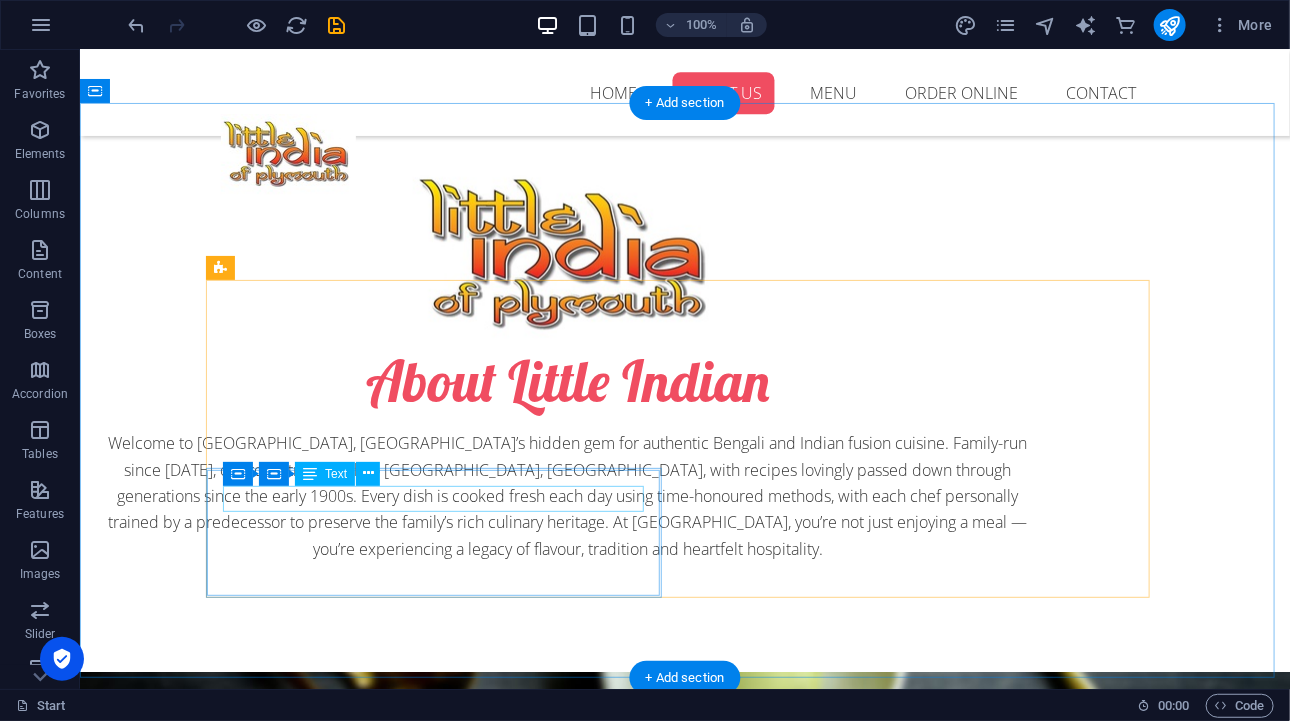 click on "Lorem ipsum dolor sit amet, consectetur adipisicing elit." at bounding box center (684, 2160) 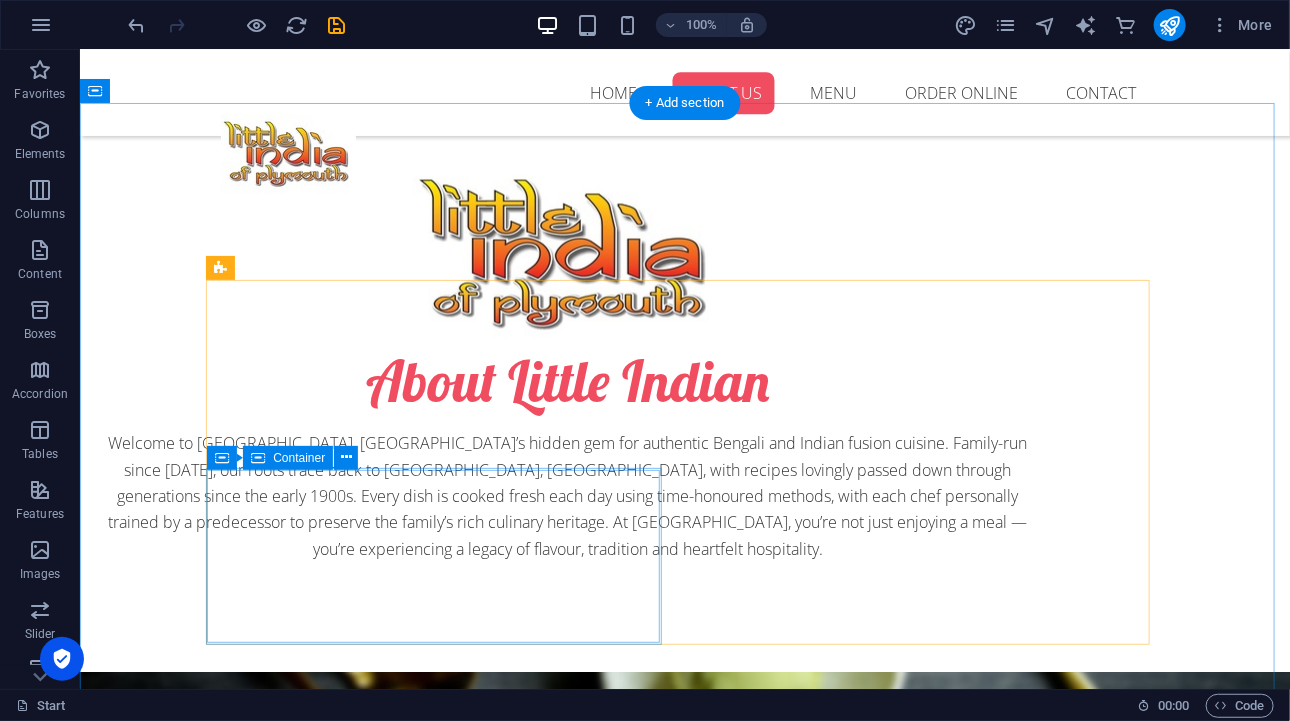 click on "Drop content here or  Add elements  Paste clipboard" at bounding box center (684, 2218) 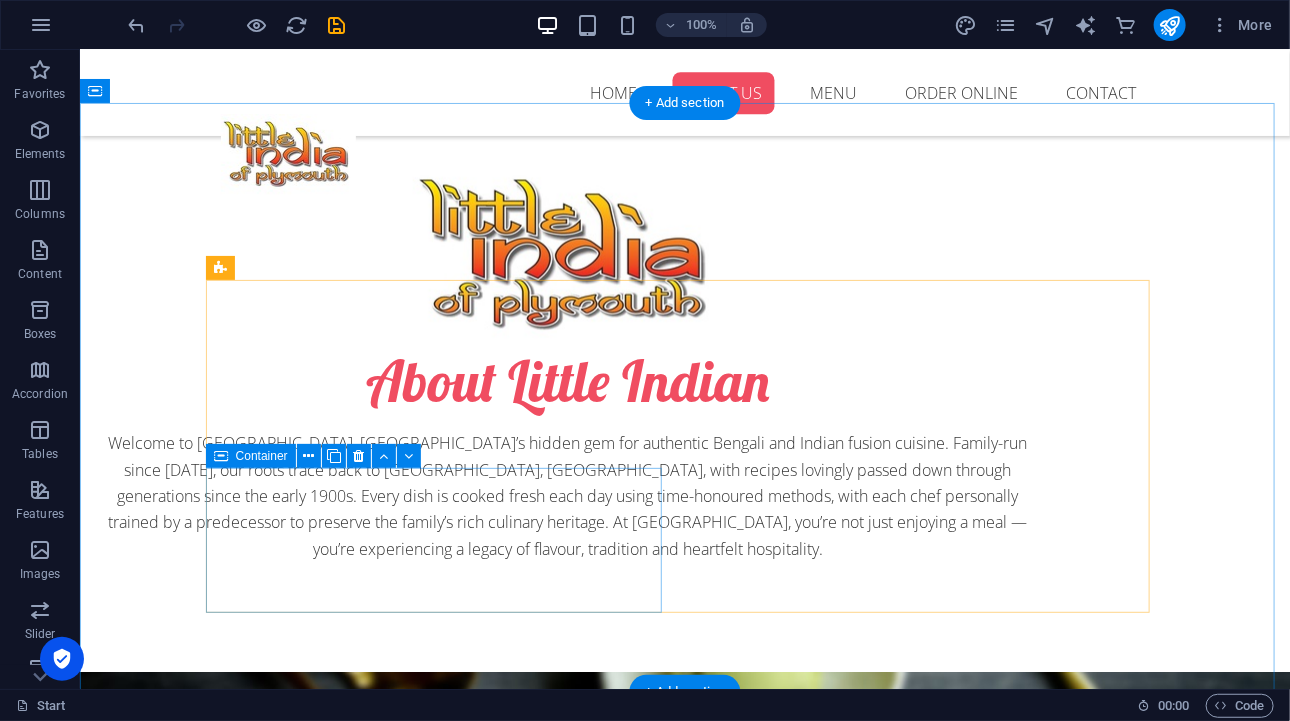click on "Drop content here or  Add elements  Paste clipboard" at bounding box center (684, 2202) 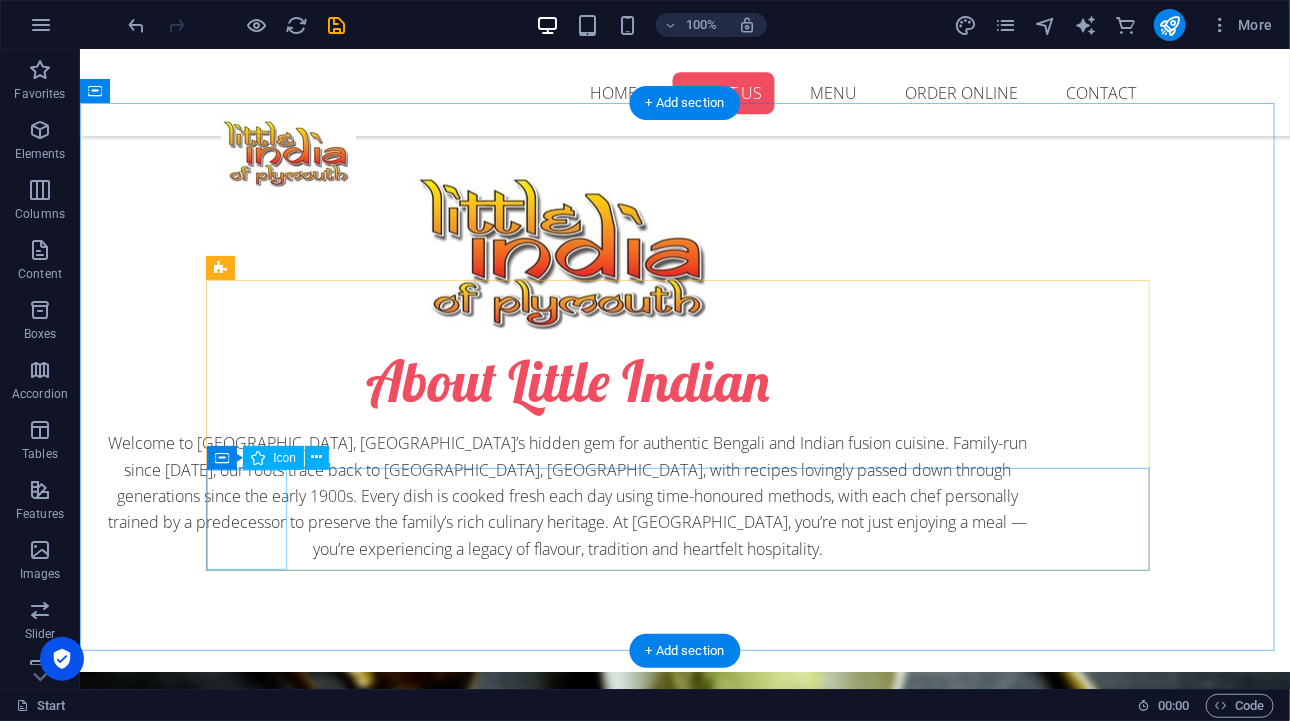 click at bounding box center [684, 2171] 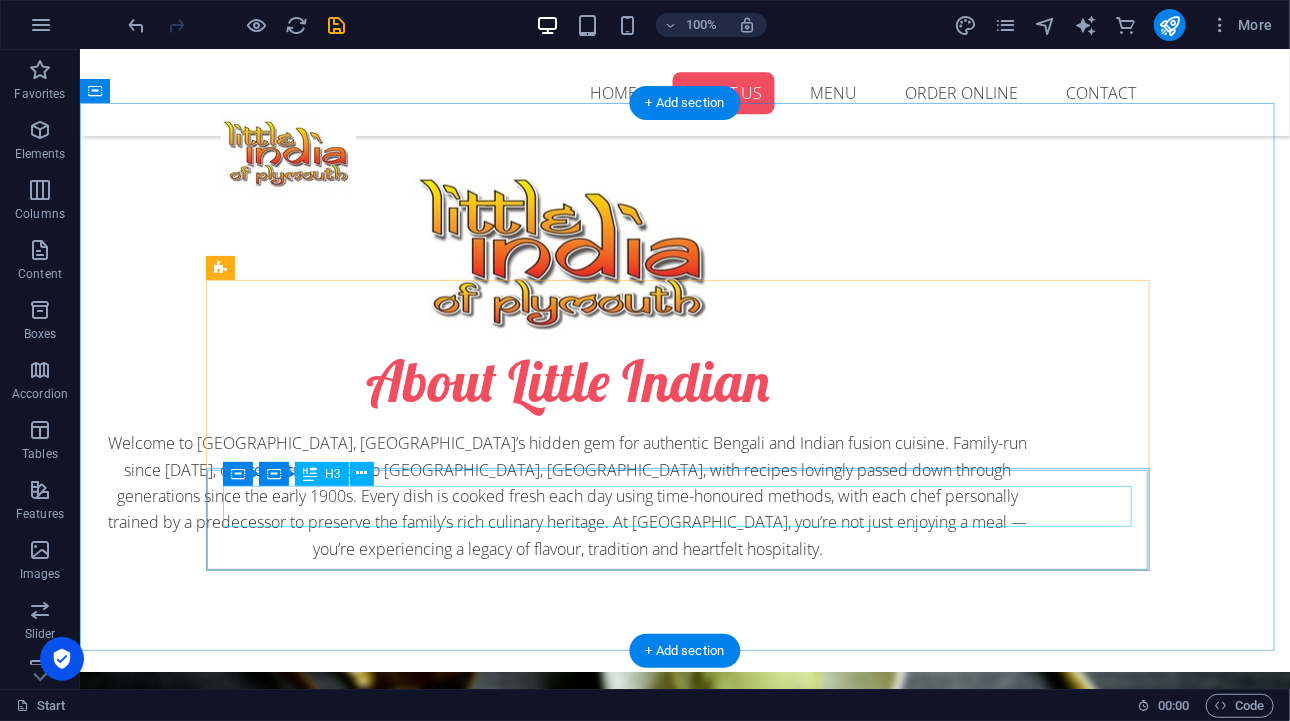 click on "Workshops" at bounding box center (684, 2164) 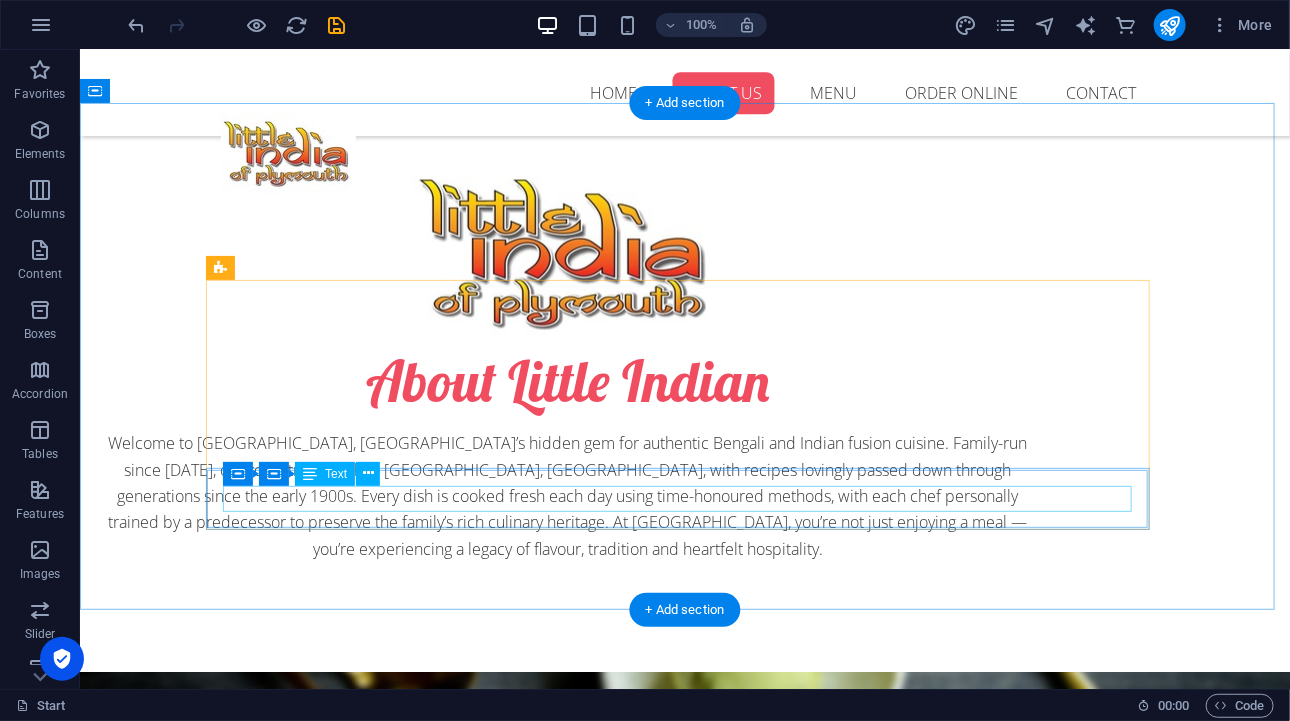 click on "Lorem ipsum dolor sit amet, consectetur adipisicing elit." at bounding box center [684, 2160] 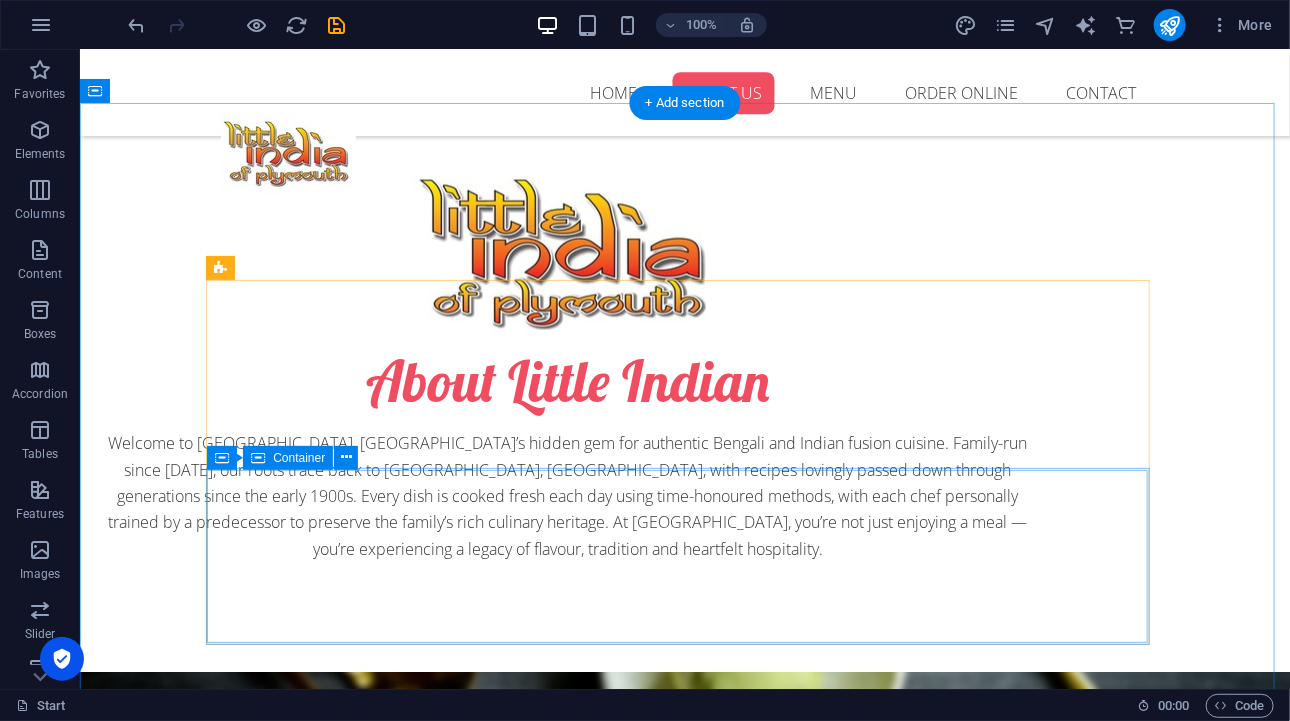 click on "Drop content here or  Add elements  Paste clipboard" at bounding box center [684, 2218] 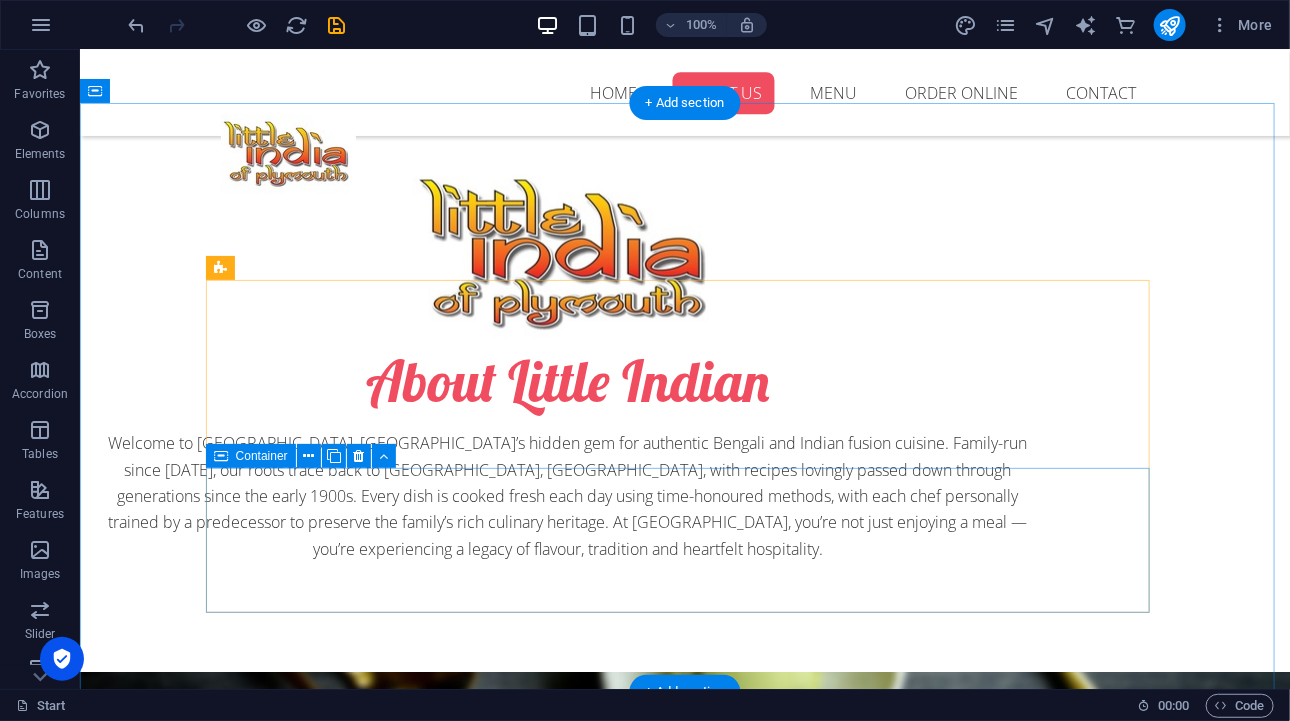 click on "Drop content here or  Add elements  Paste clipboard" at bounding box center (684, 2202) 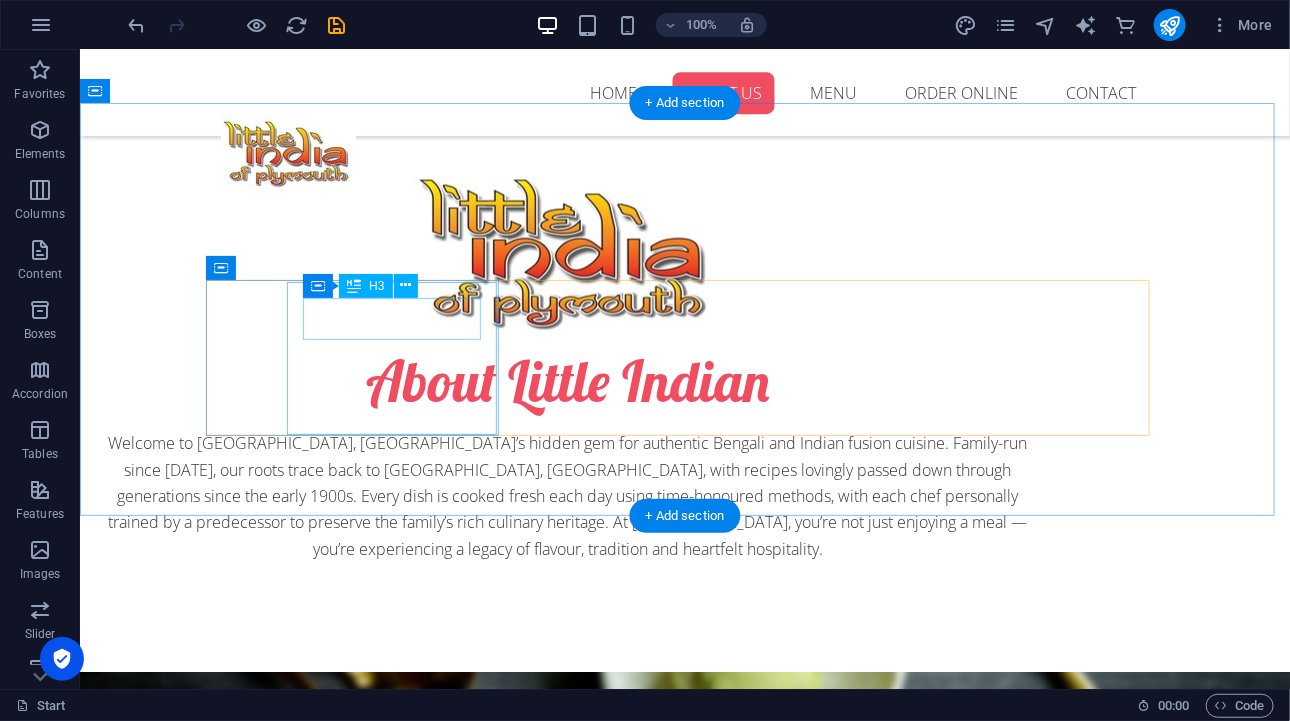 click on "Ice Cream" at bounding box center [684, 1644] 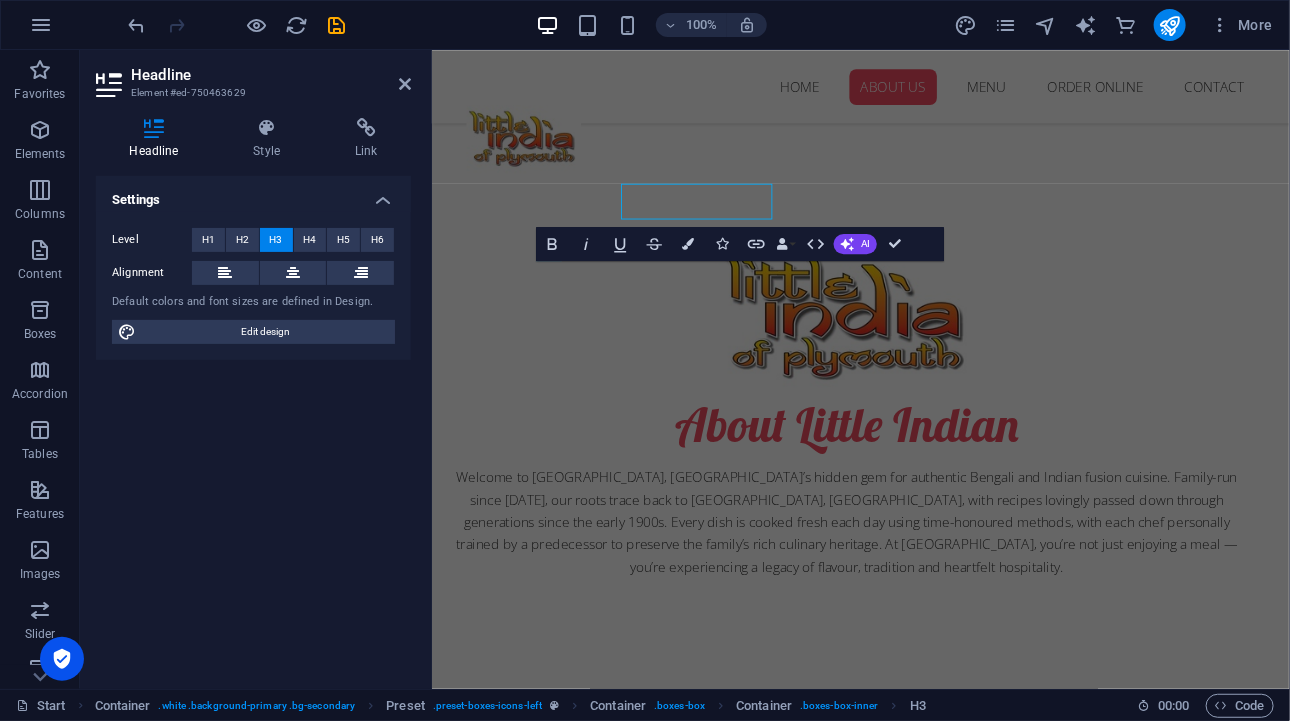 scroll, scrollTop: 1300, scrollLeft: 0, axis: vertical 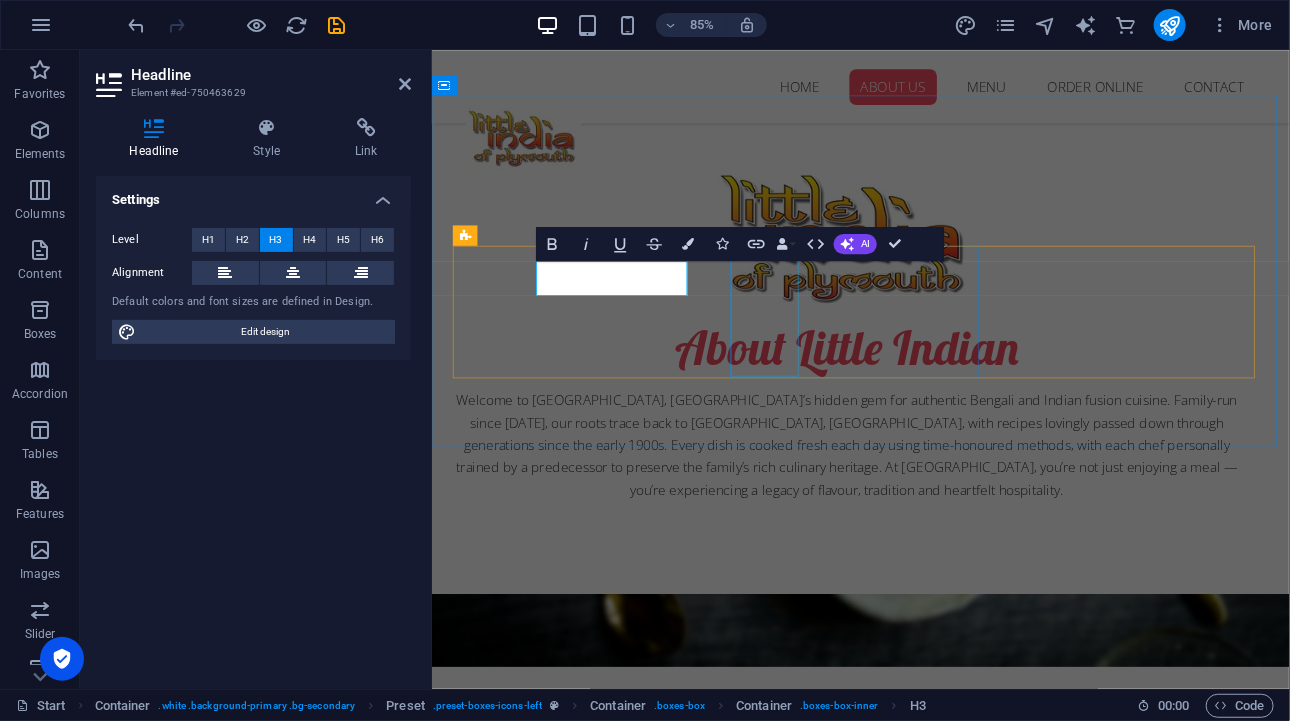 type 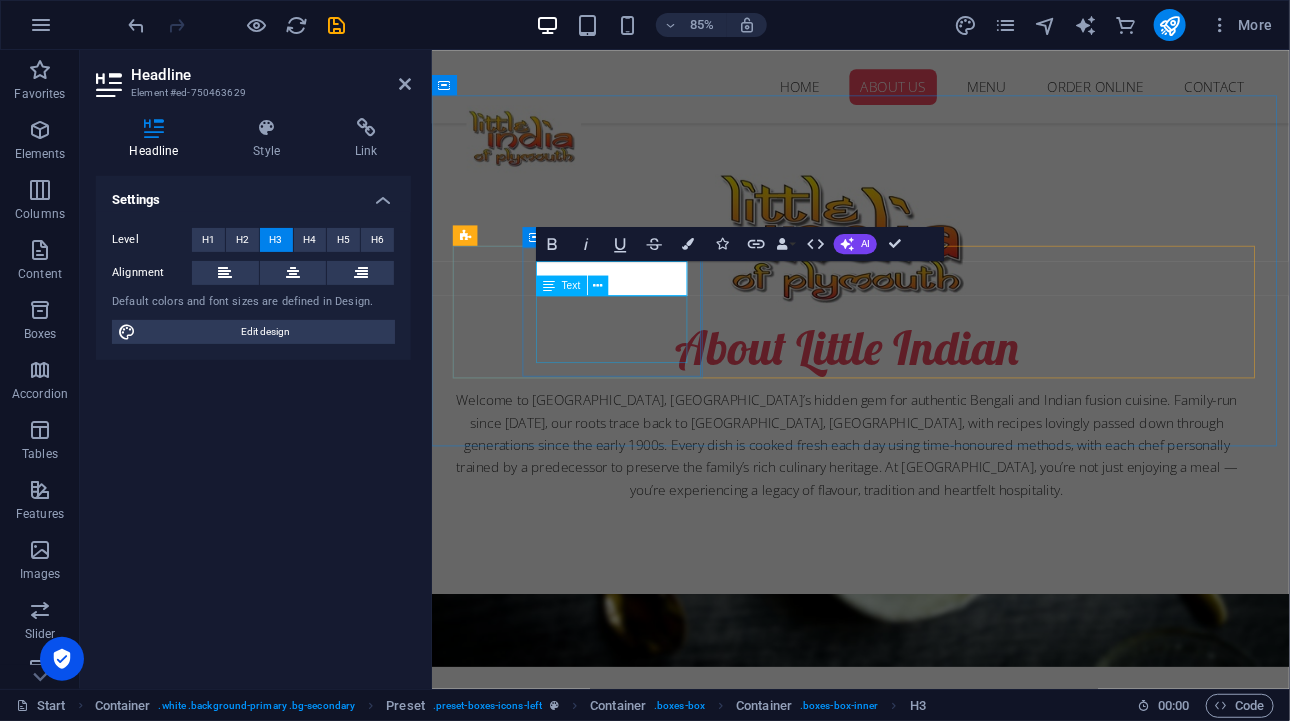 click on "Lorem ipsum dolor sit amet, consectetur adipisicing elit." at bounding box center (936, 1783) 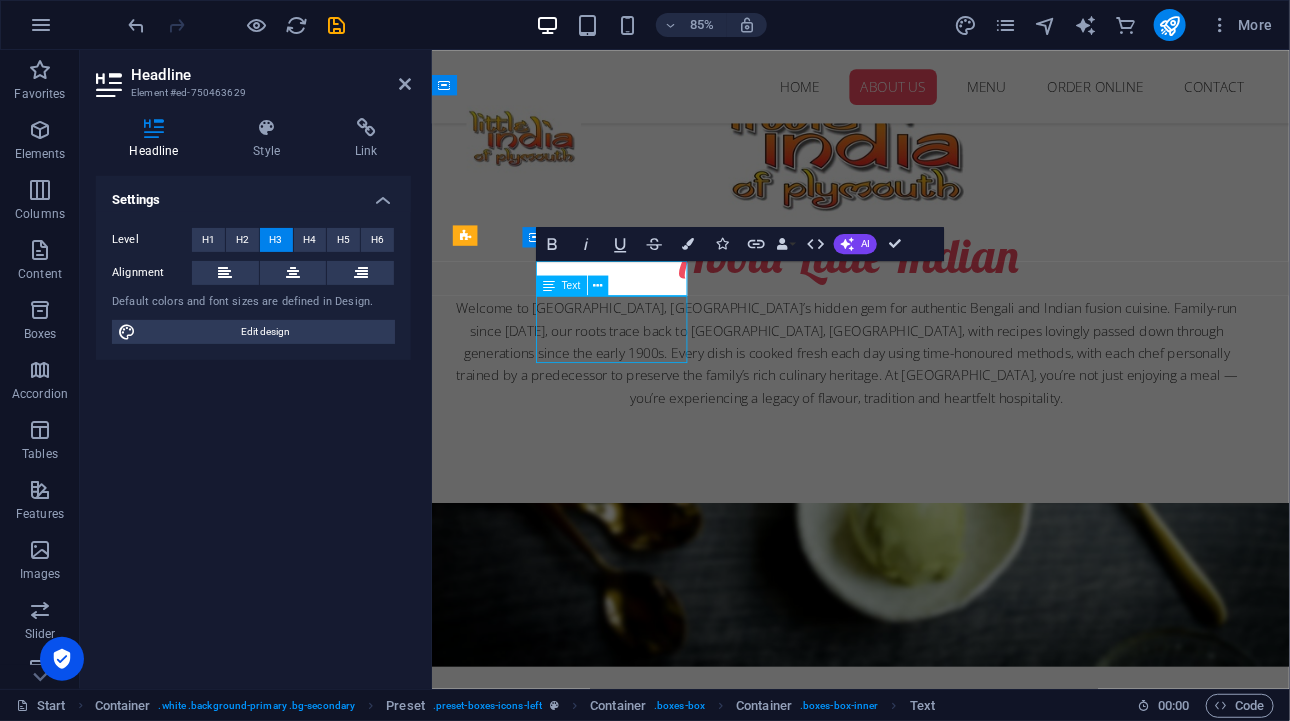 scroll, scrollTop: 1209, scrollLeft: 0, axis: vertical 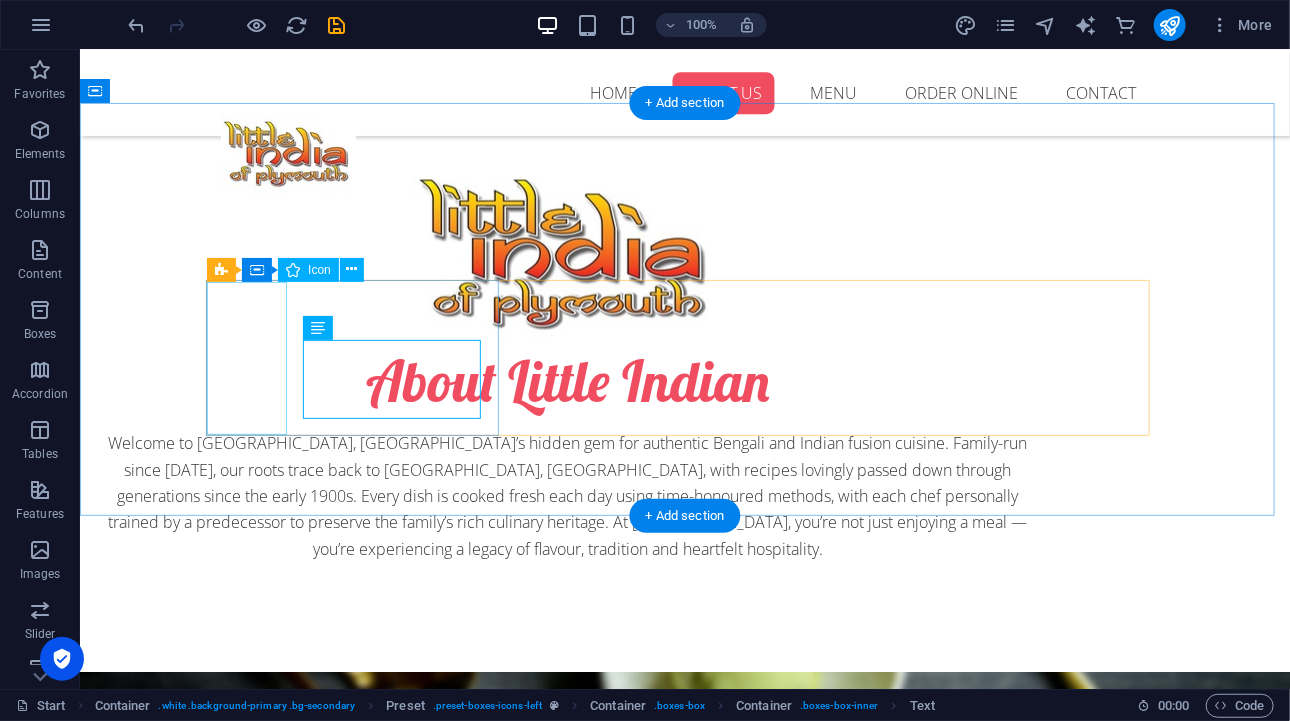 click at bounding box center [684, 1571] 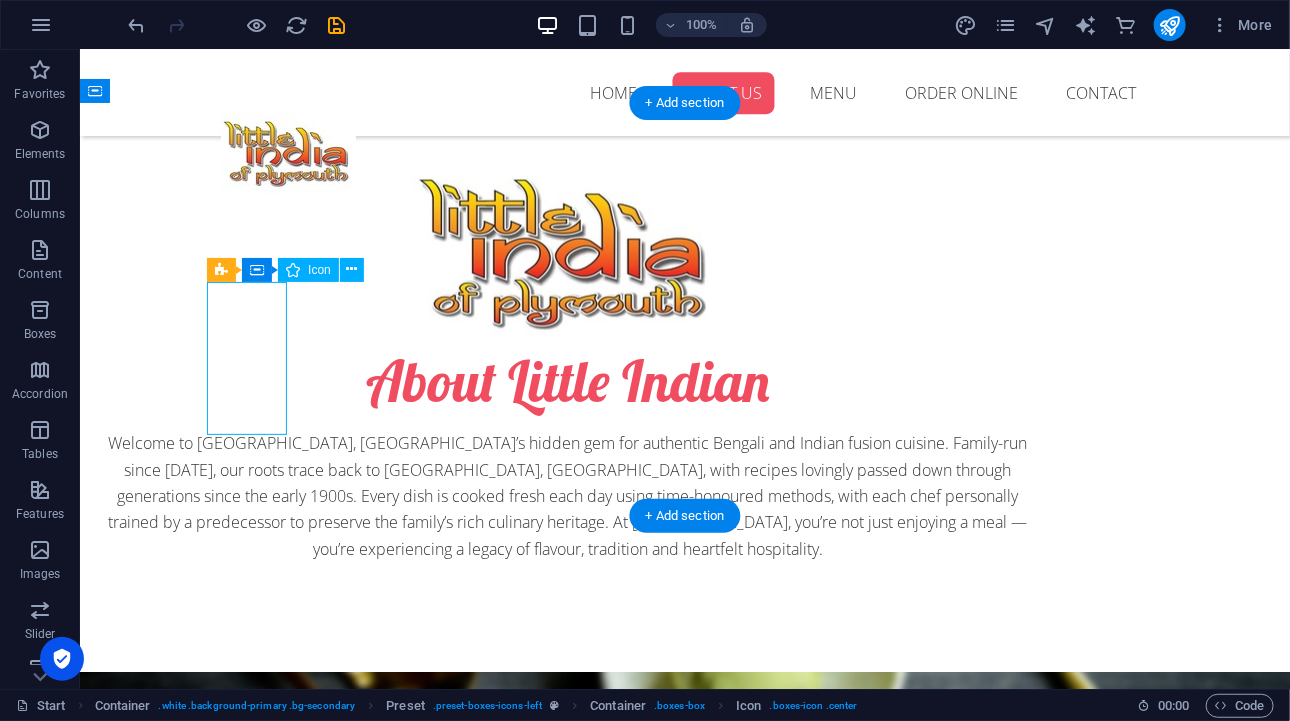 click at bounding box center [684, 1571] 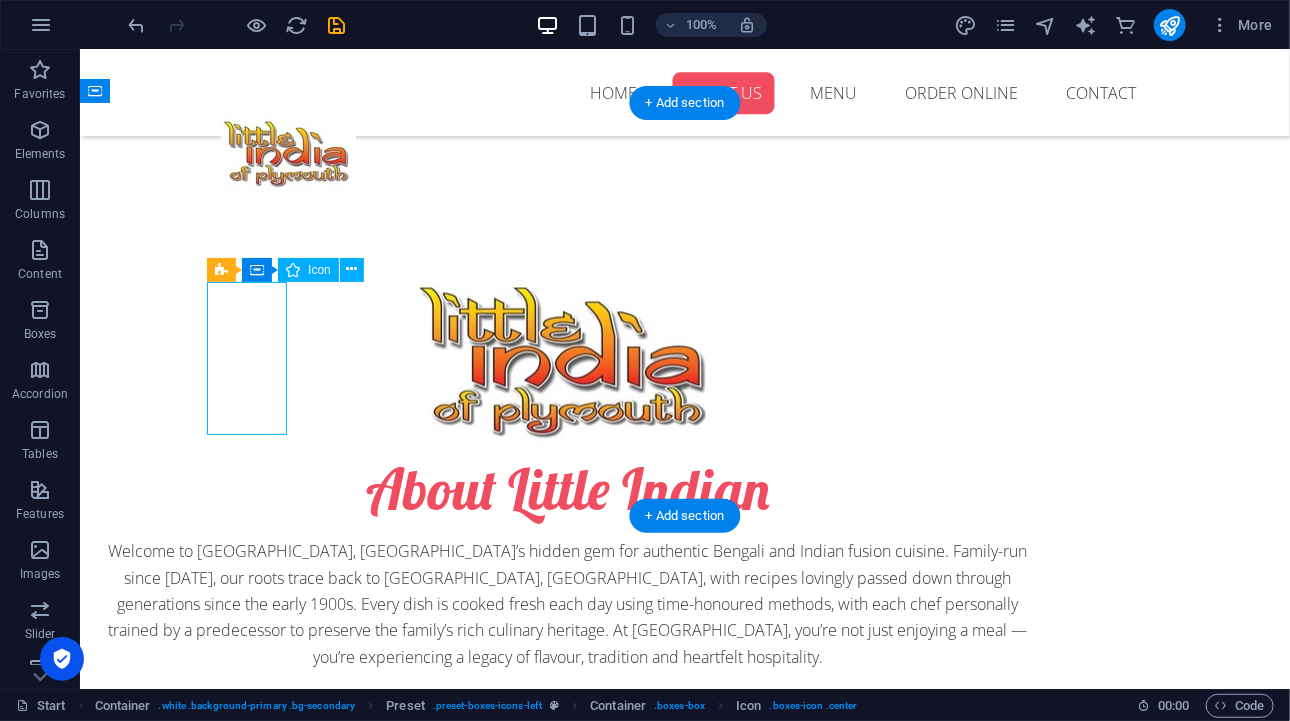 select on "xMidYMid" 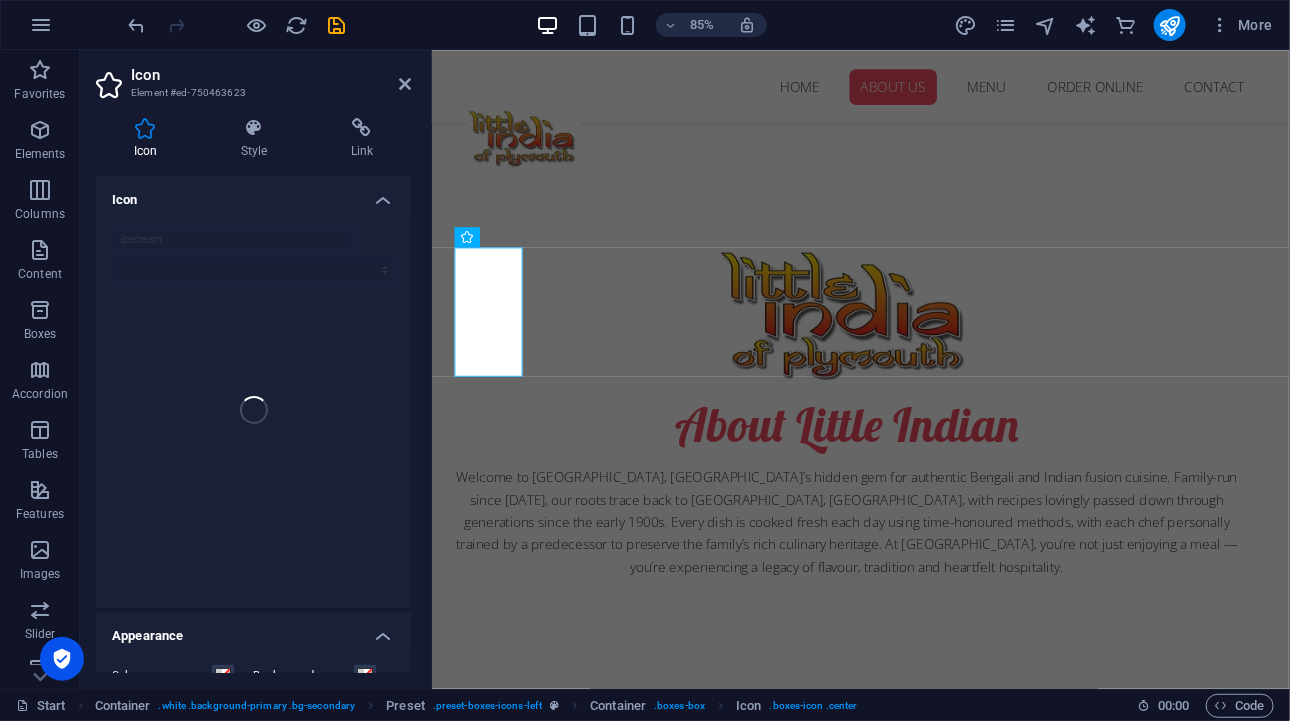 scroll, scrollTop: 1300, scrollLeft: 0, axis: vertical 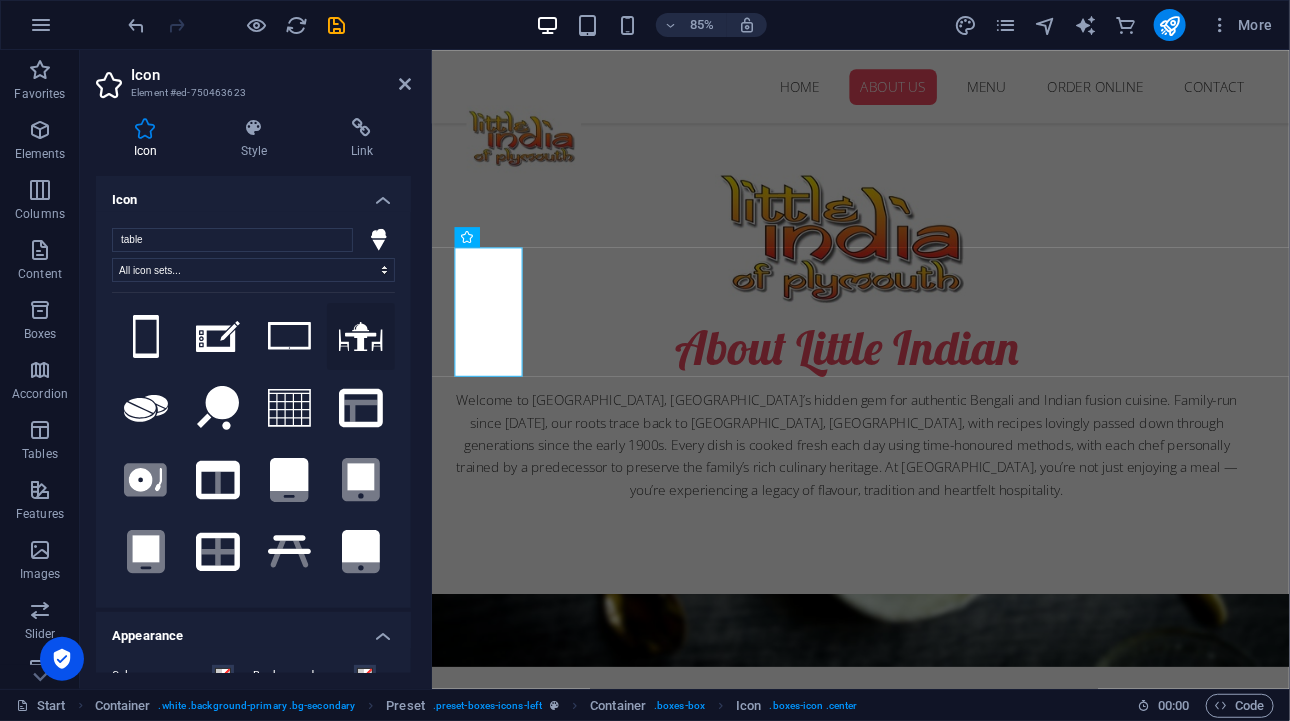 click 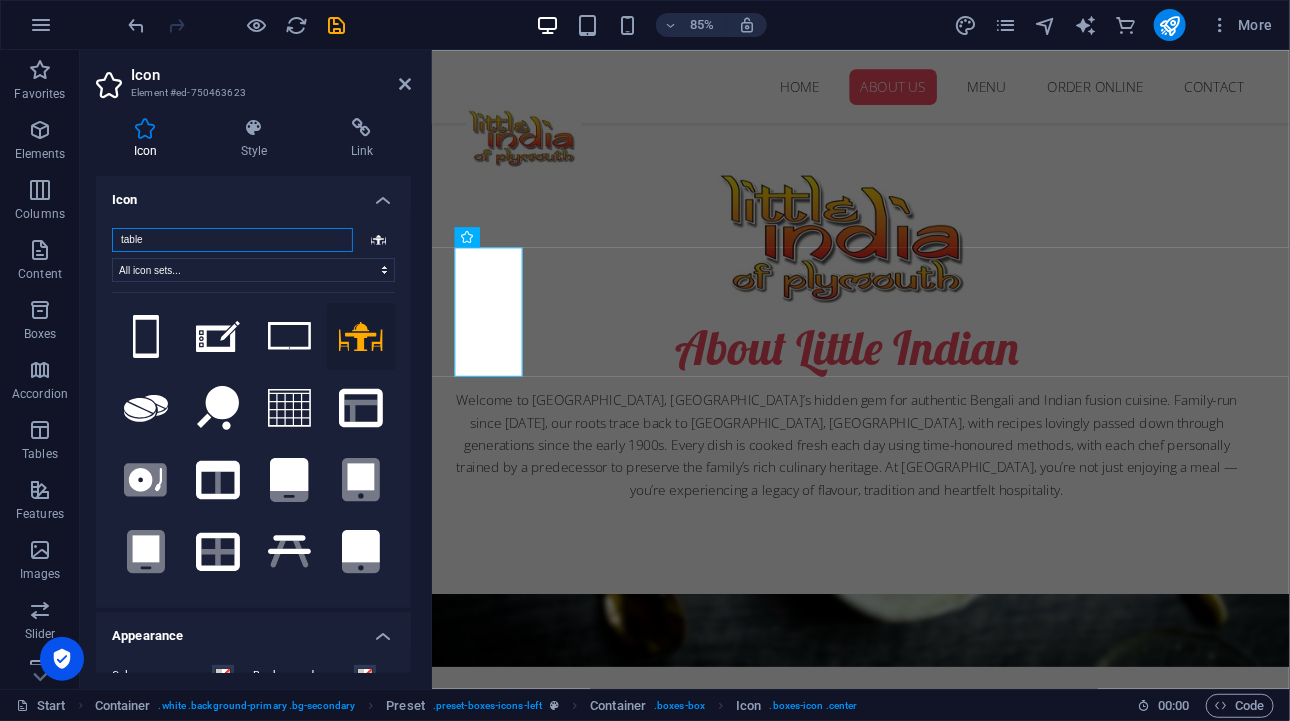 click on "table" at bounding box center (232, 240) 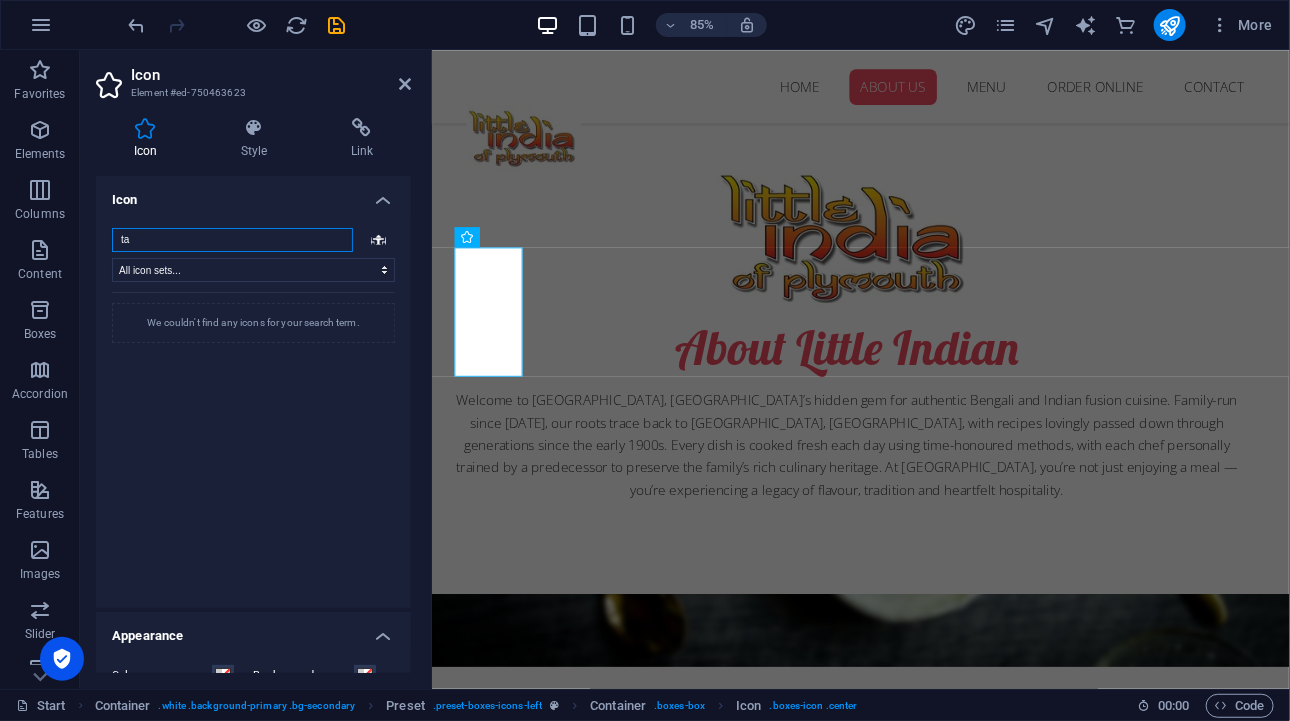 type on "t" 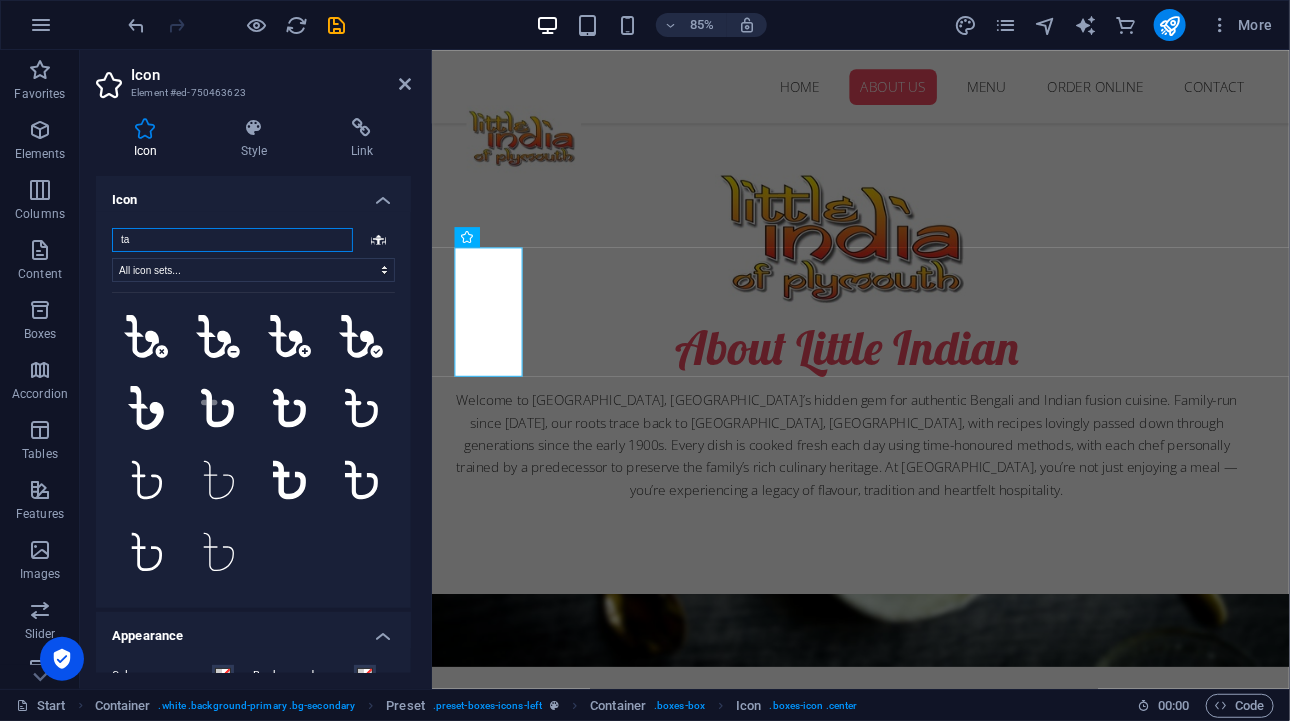 type on "t" 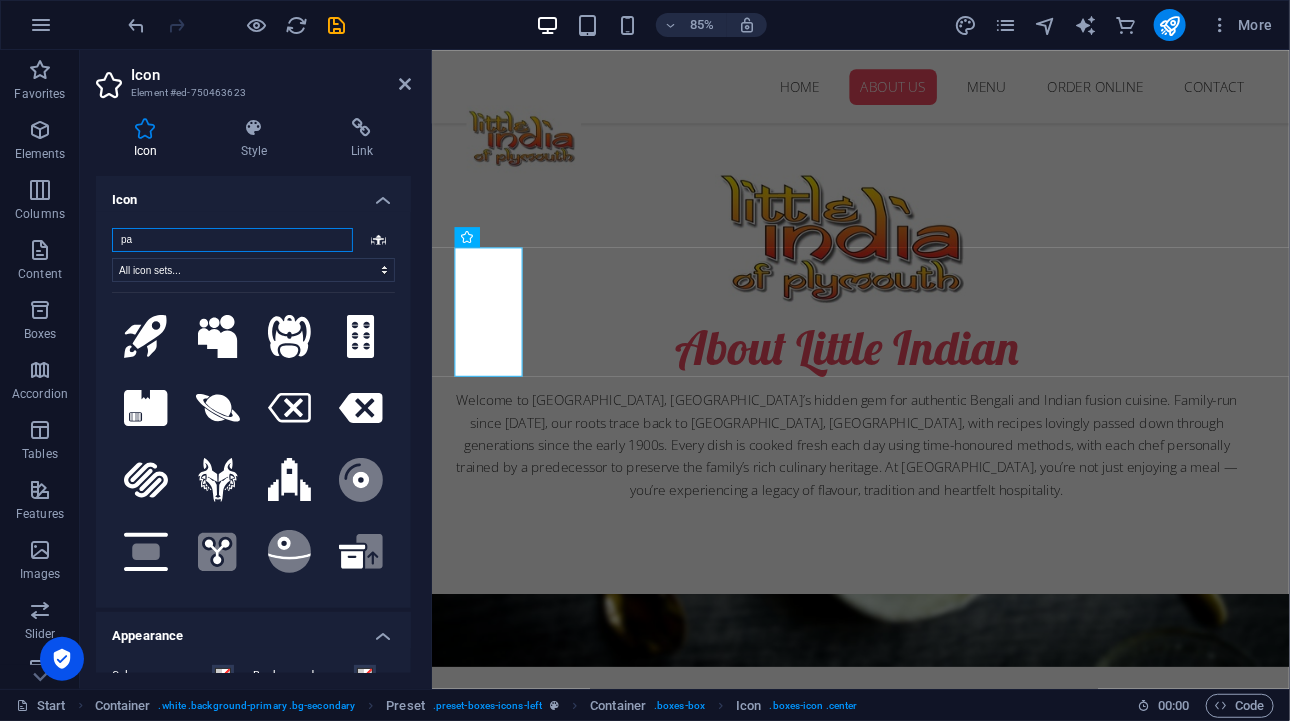 type on "p" 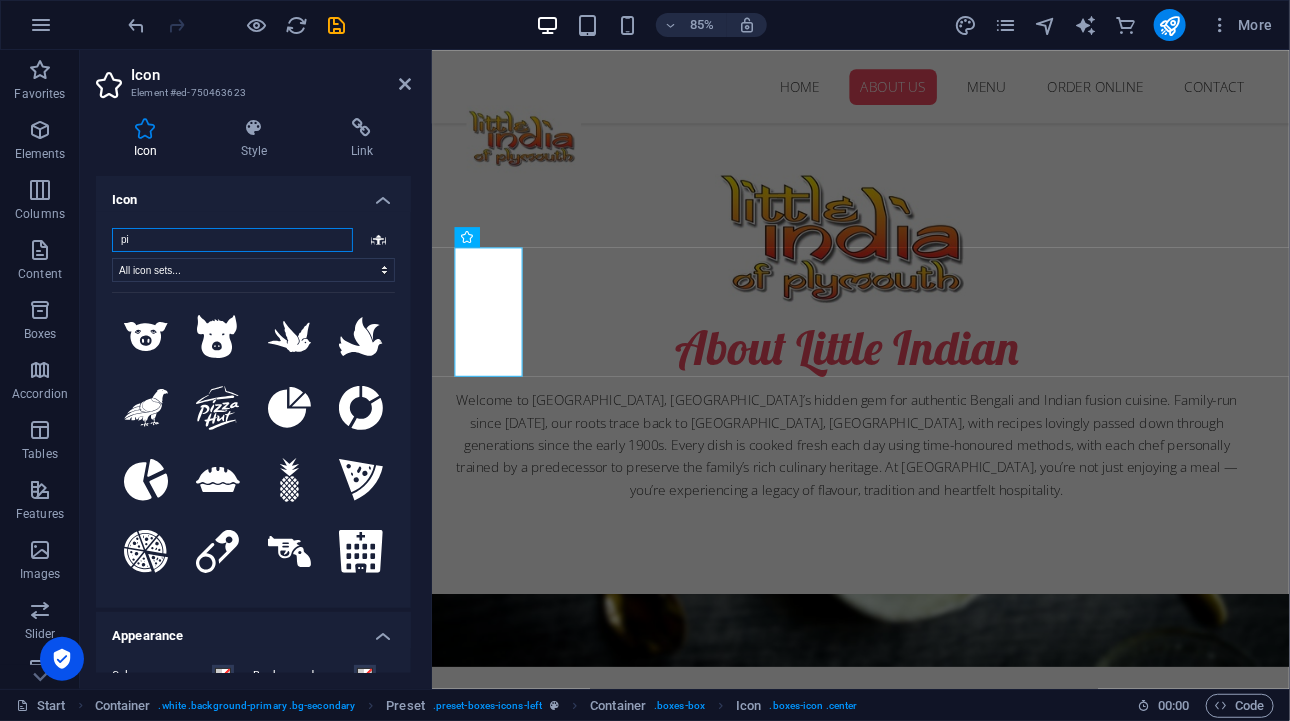 type on "p" 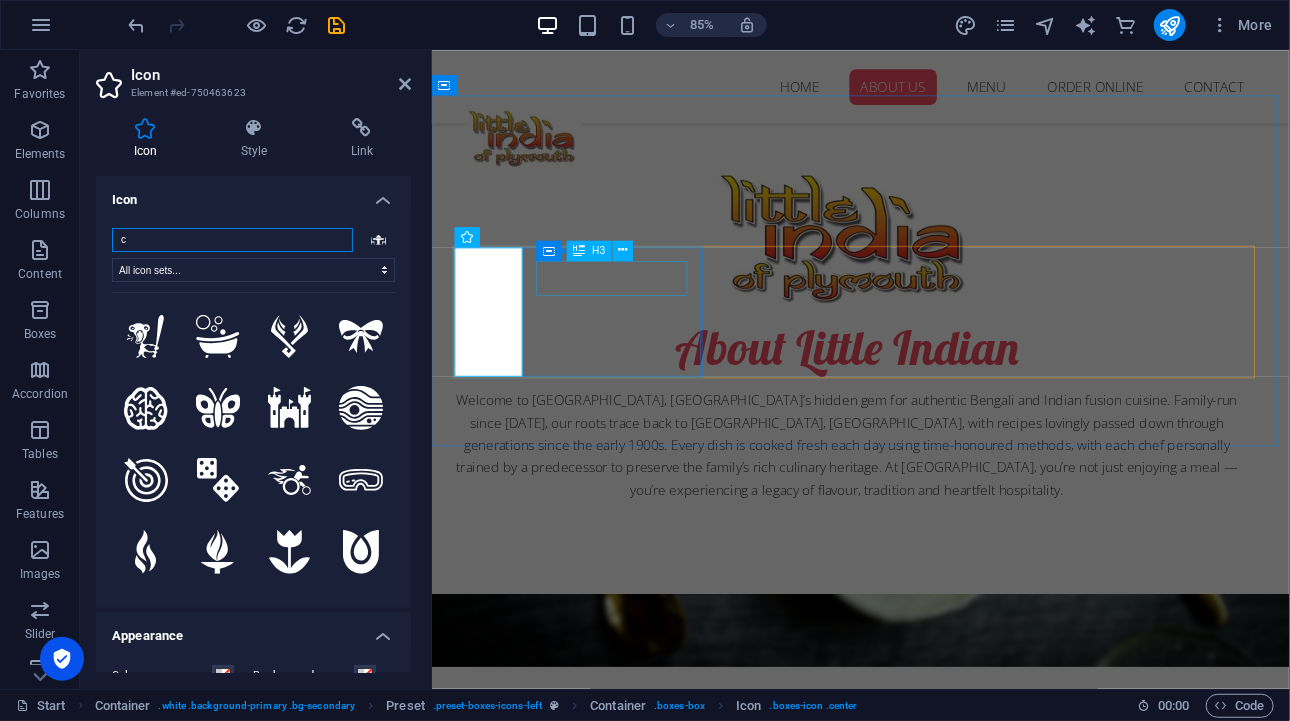 type on "c" 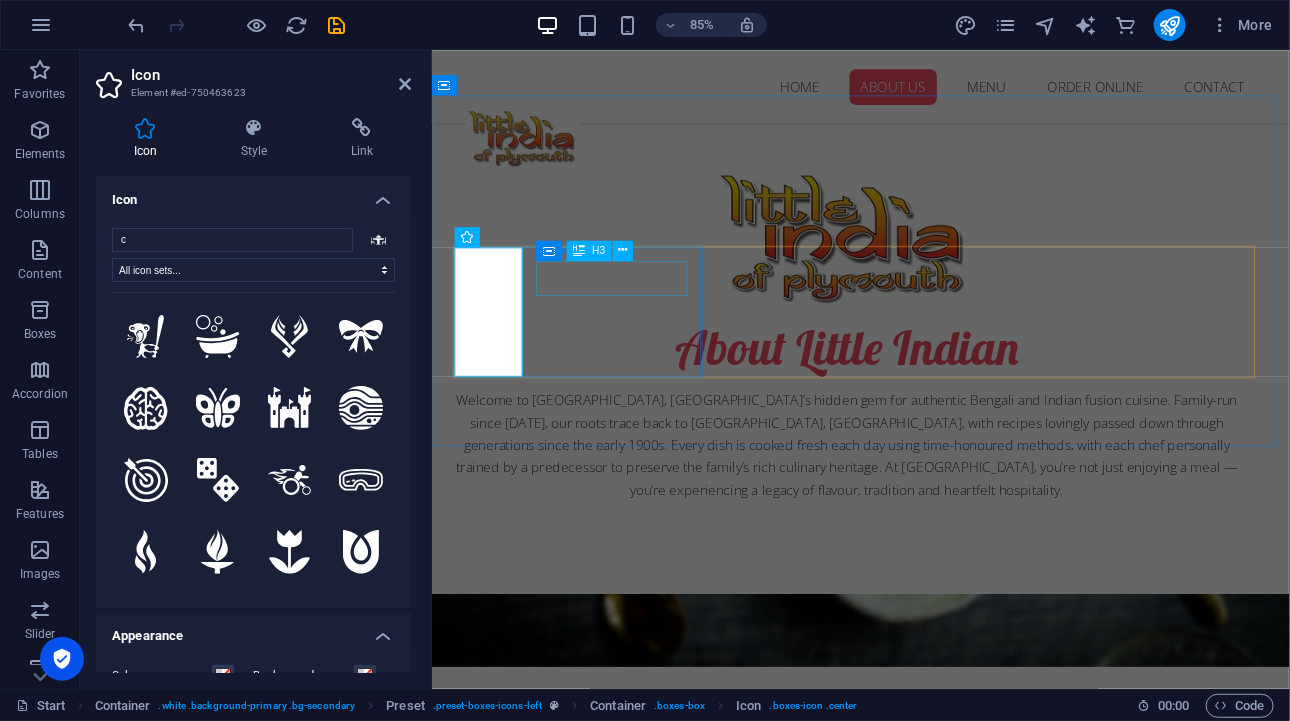 click on "Takeaway" at bounding box center (936, 1745) 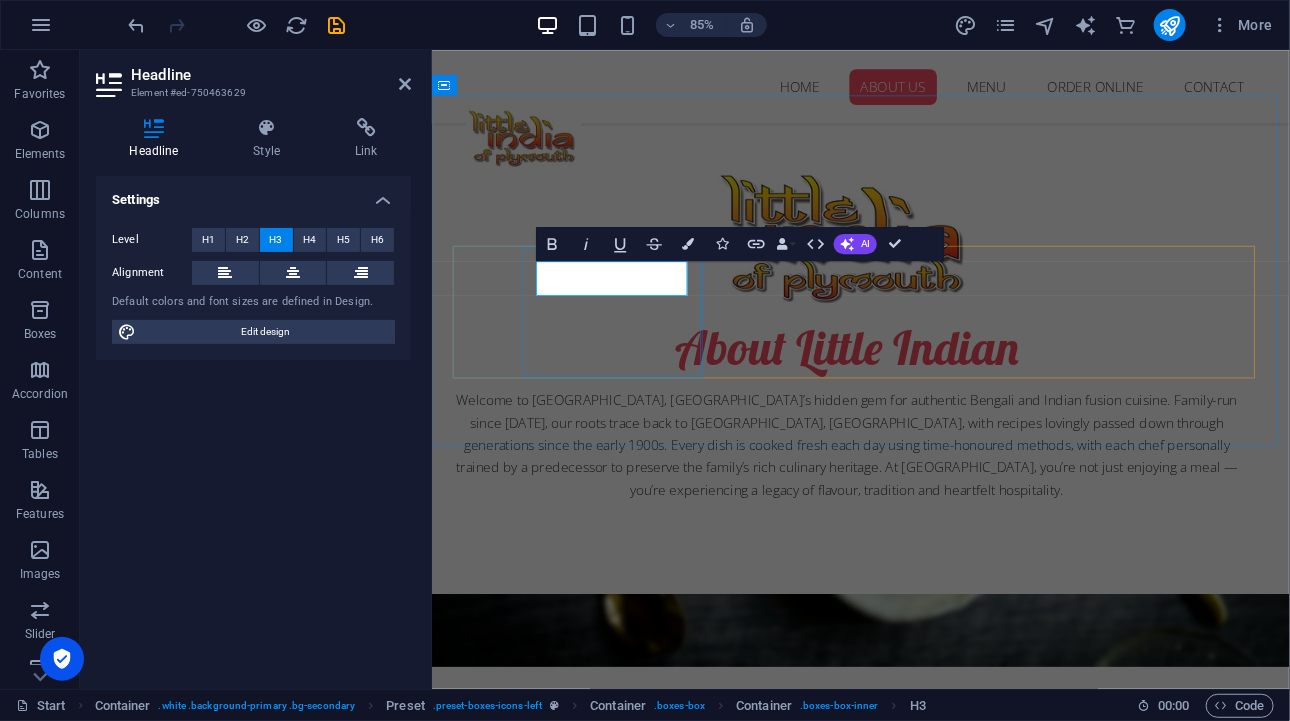 type 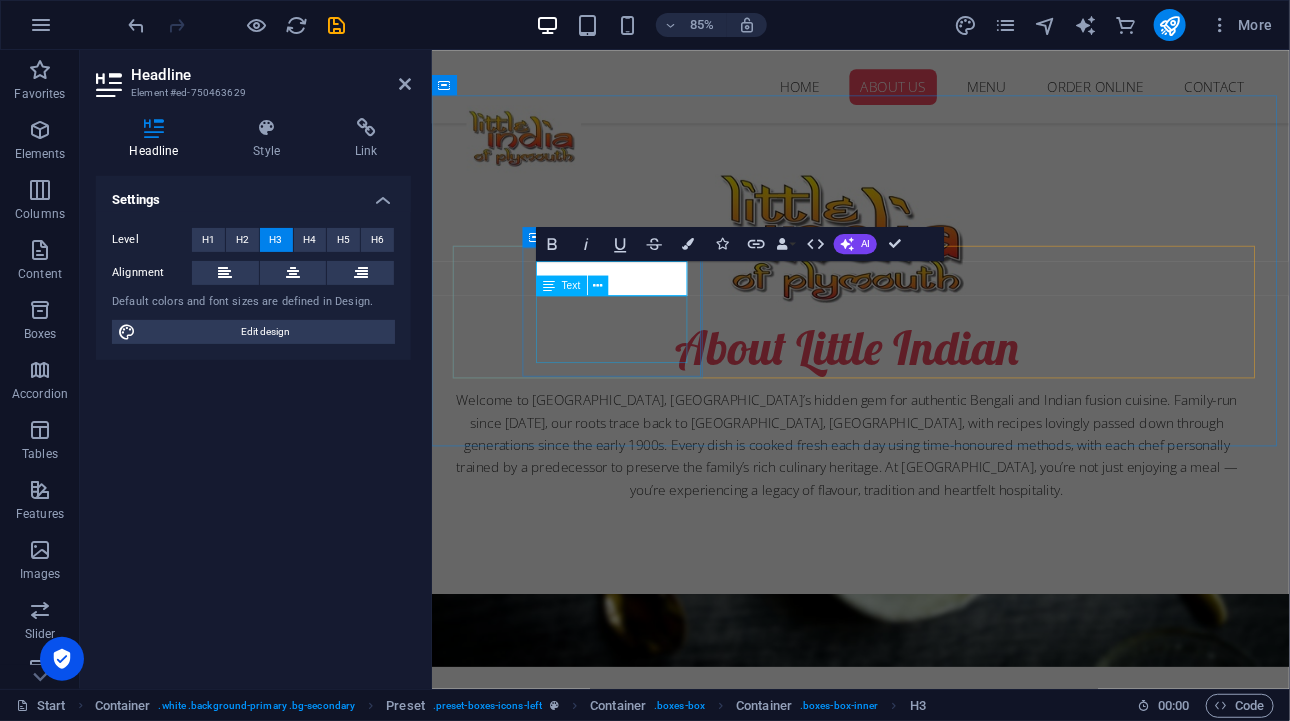 click on "Lorem ipsum dolor sit amet, consectetur adipisicing elit." at bounding box center [936, 1783] 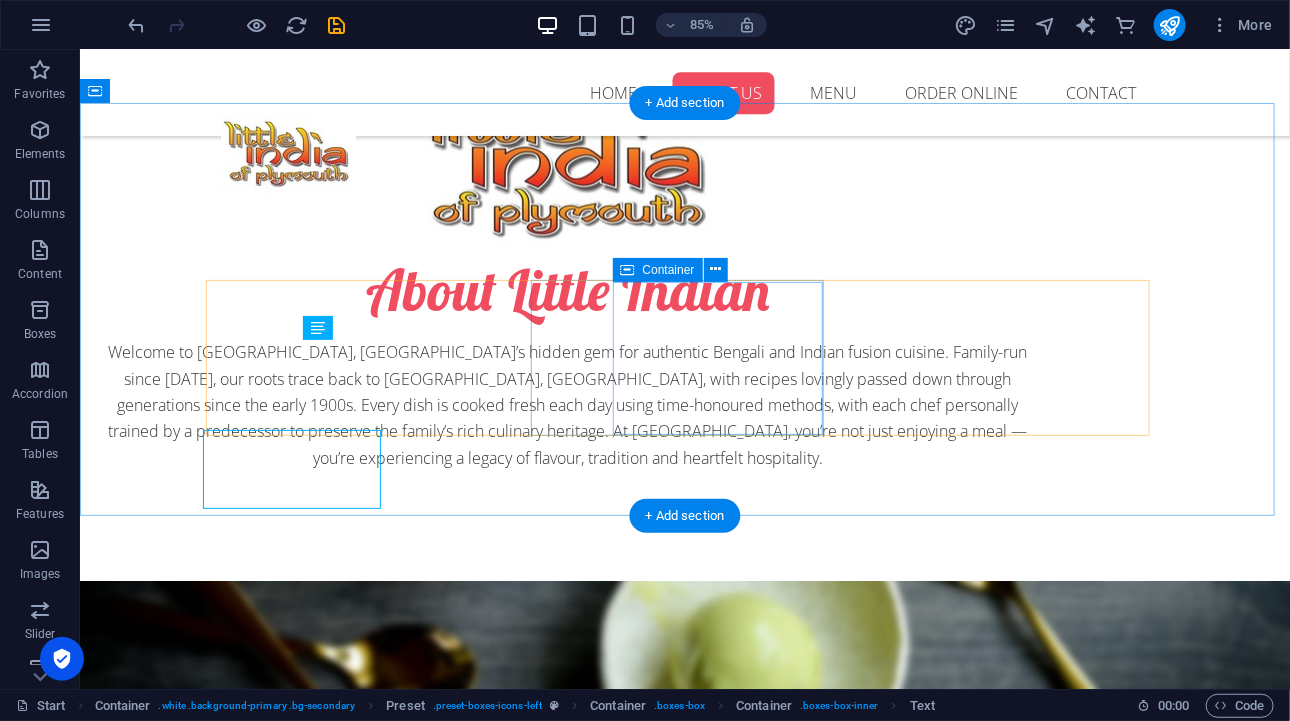 scroll, scrollTop: 1209, scrollLeft: 0, axis: vertical 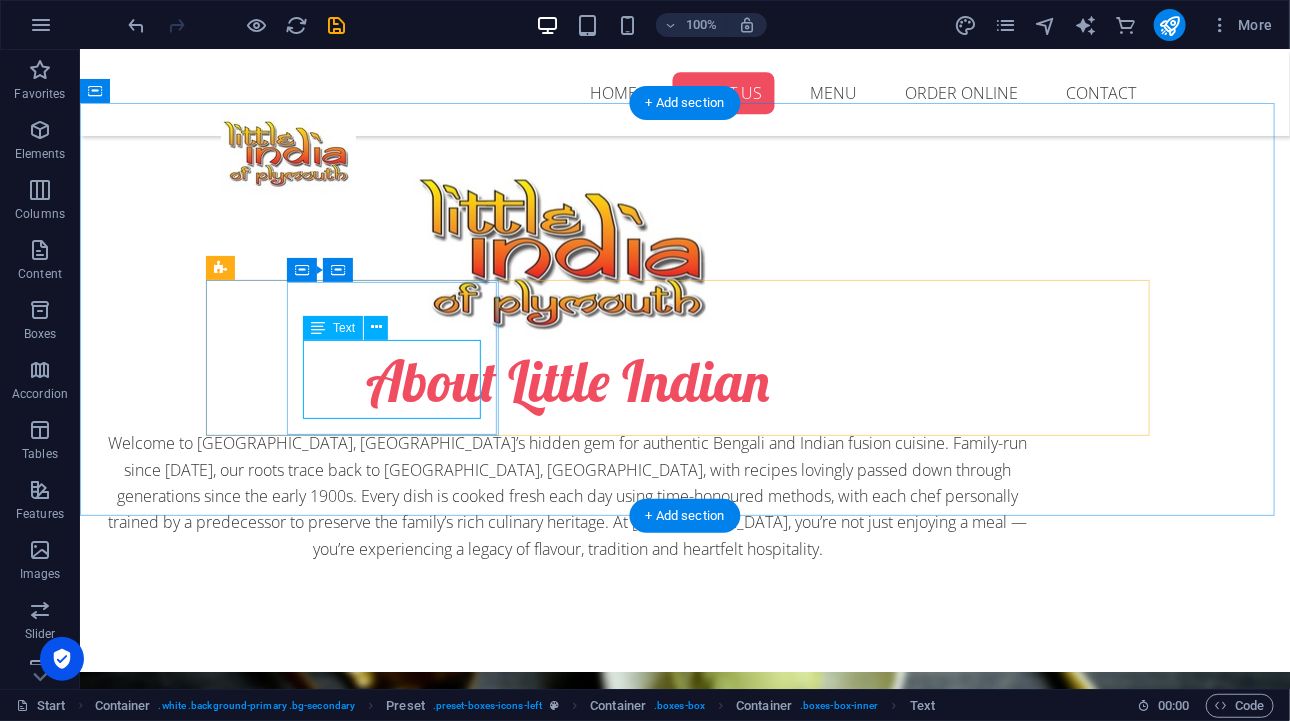 click on "Lorem ipsum dolor sit amet, consectetur adipisicing elit." at bounding box center (684, 1682) 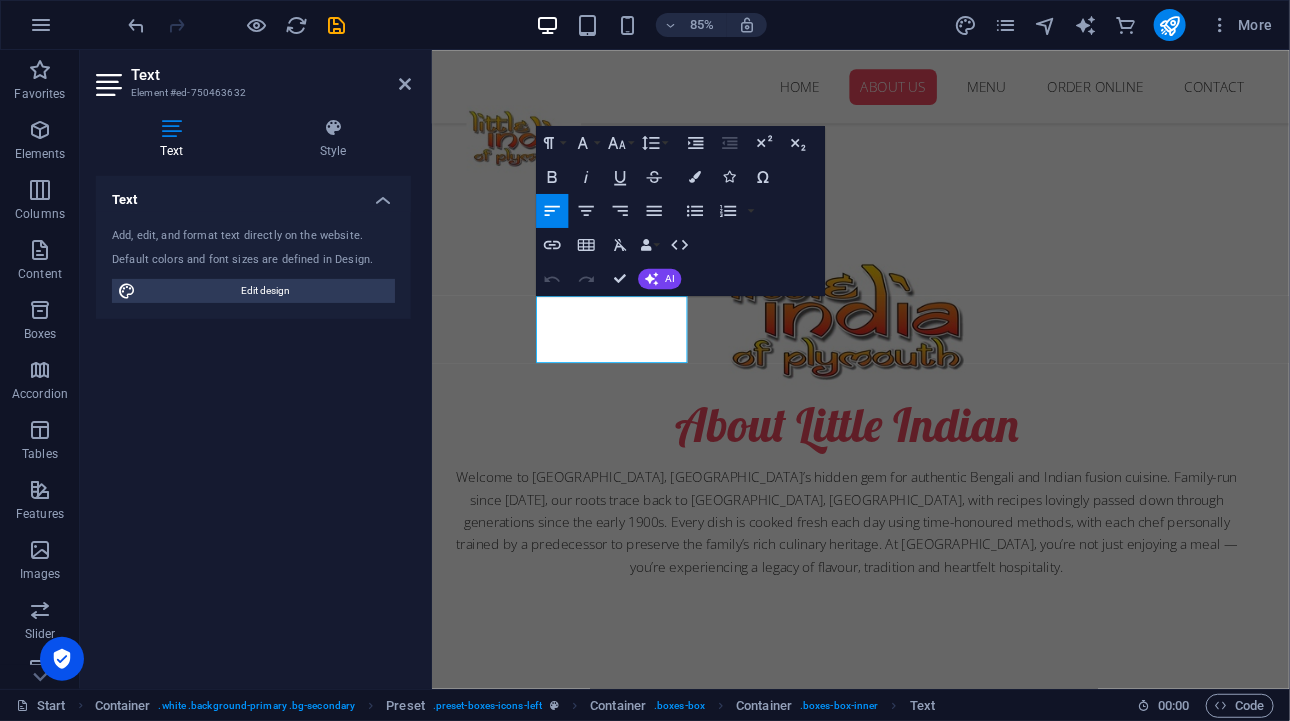 scroll, scrollTop: 1300, scrollLeft: 0, axis: vertical 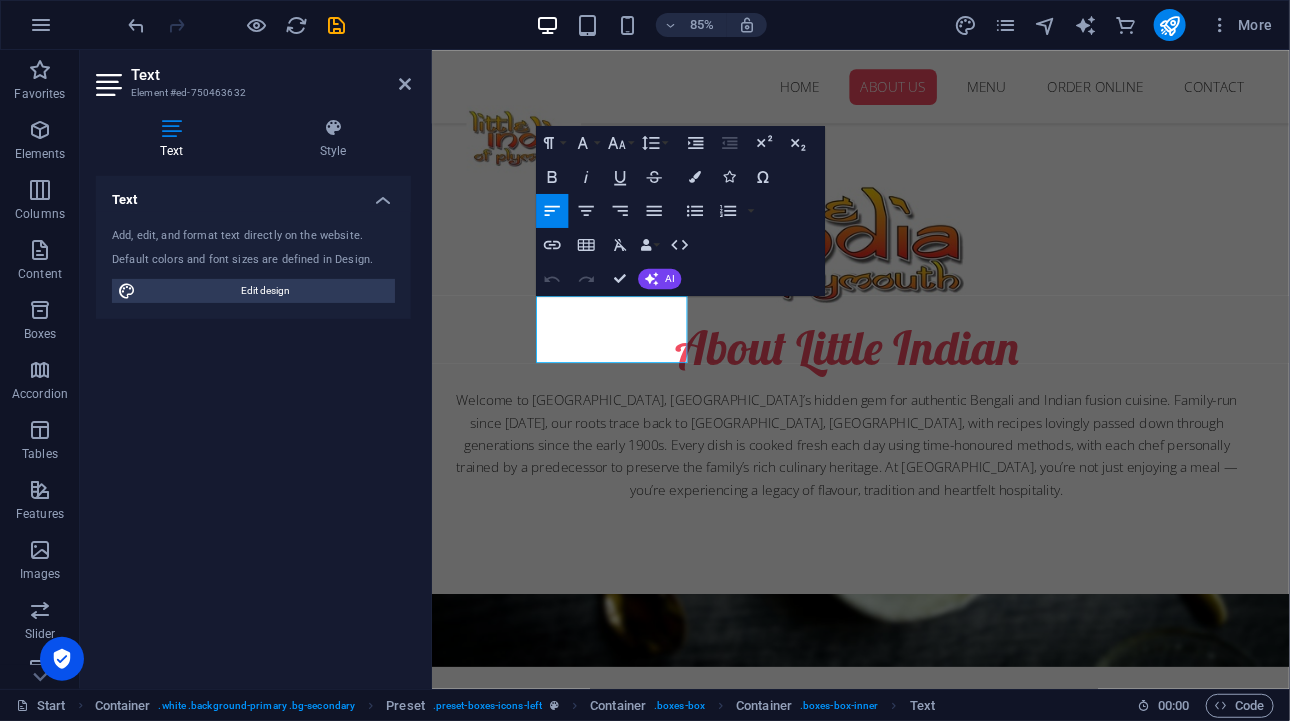 drag, startPoint x: 687, startPoint y: 401, endPoint x: 859, endPoint y: 353, distance: 178.57211 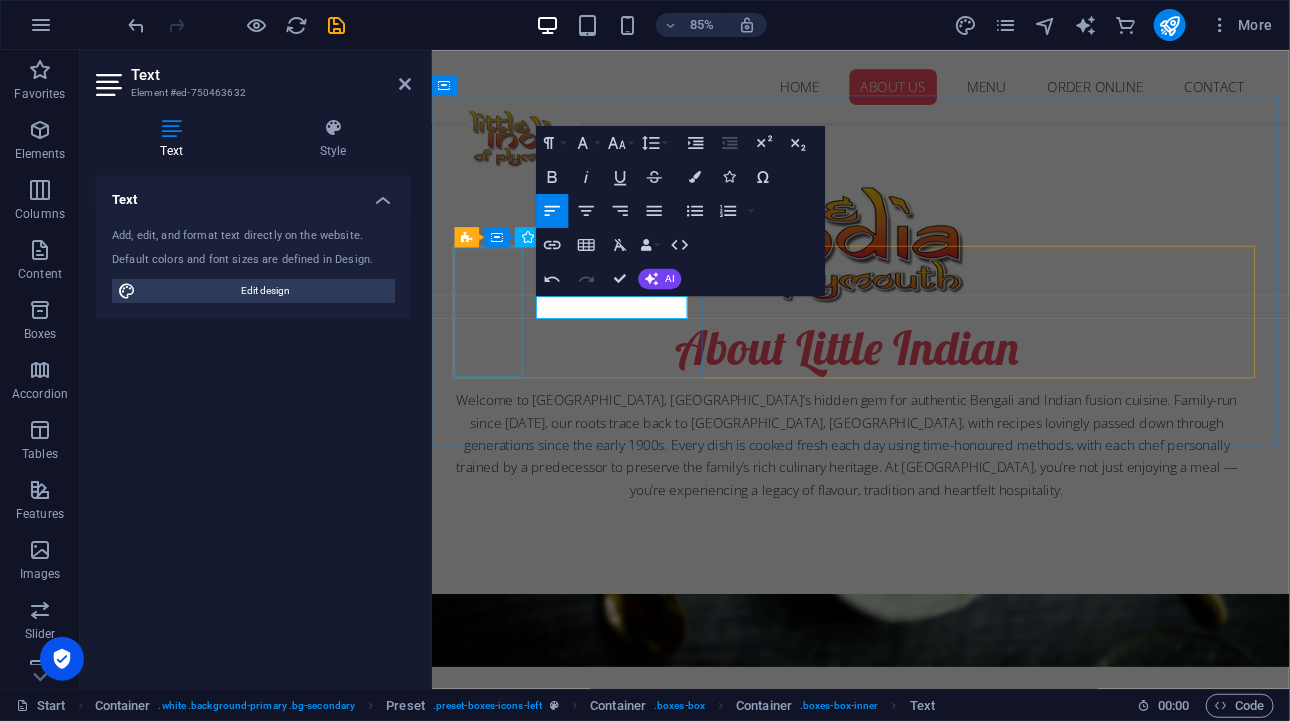 drag, startPoint x: 717, startPoint y: 353, endPoint x: 485, endPoint y: 340, distance: 232.36394 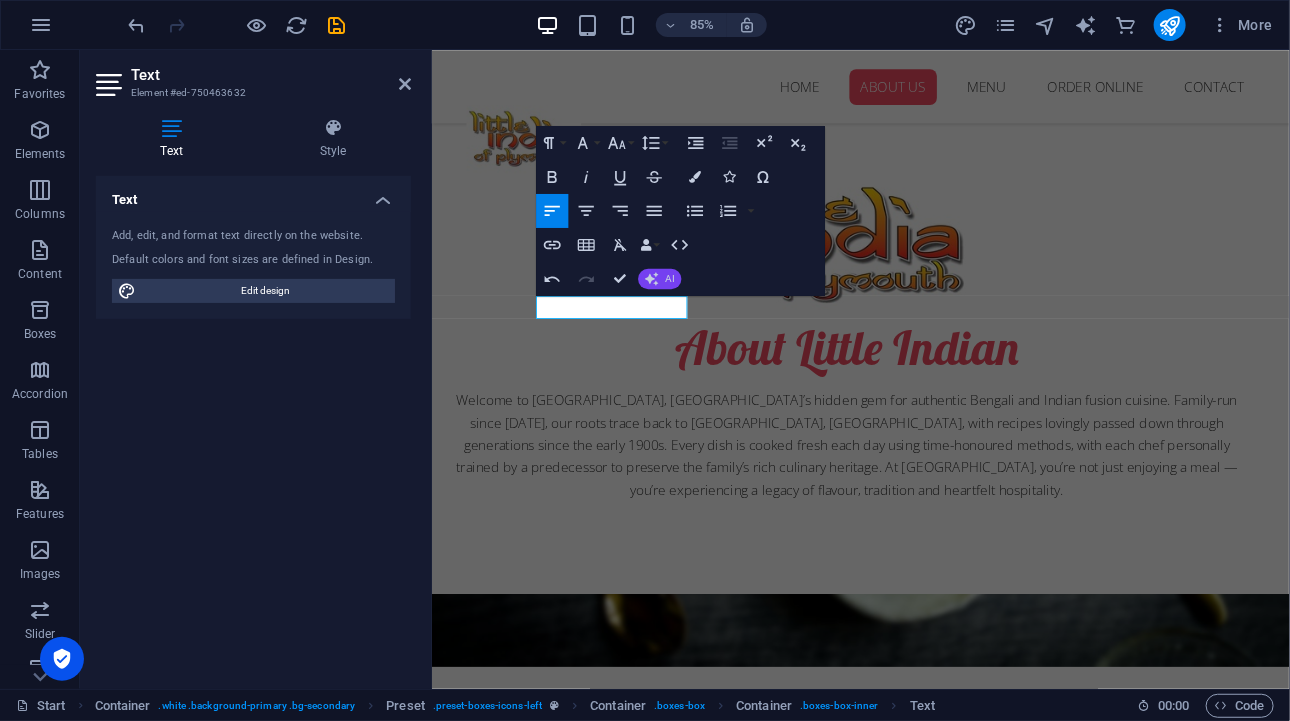 click on "AI" at bounding box center [670, 279] 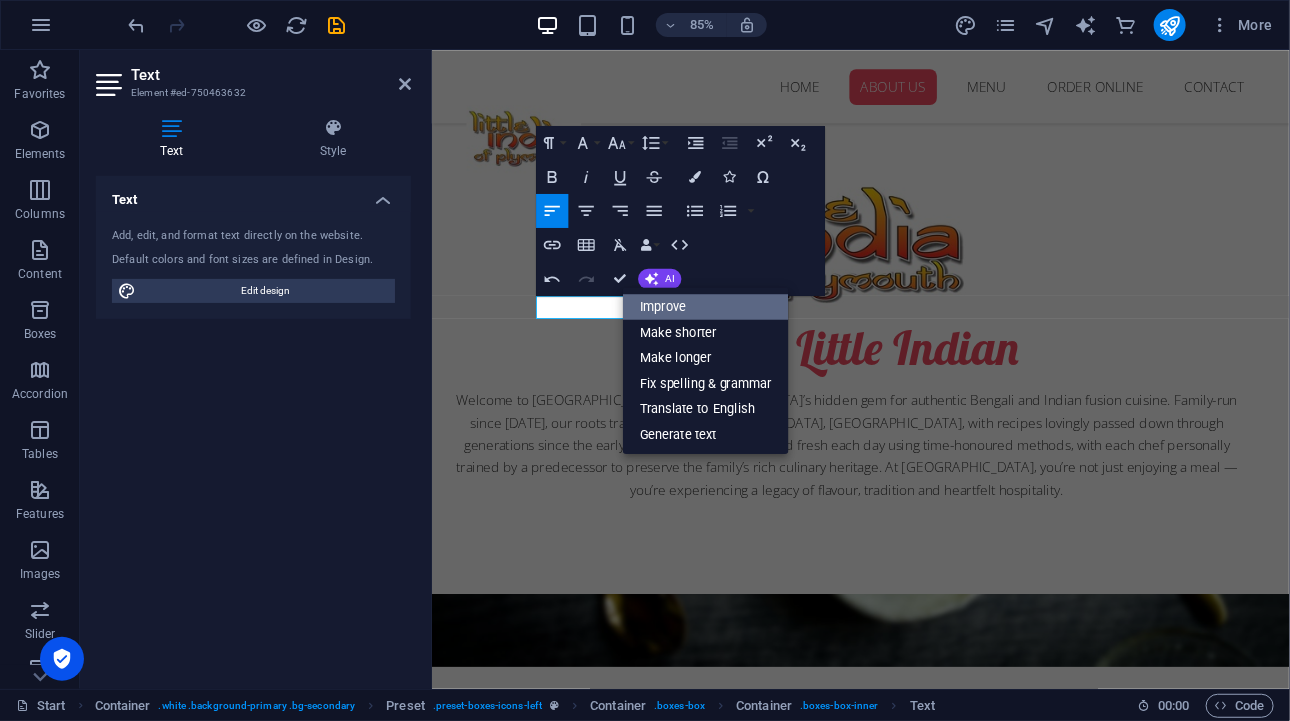 click on "Improve" at bounding box center (706, 307) 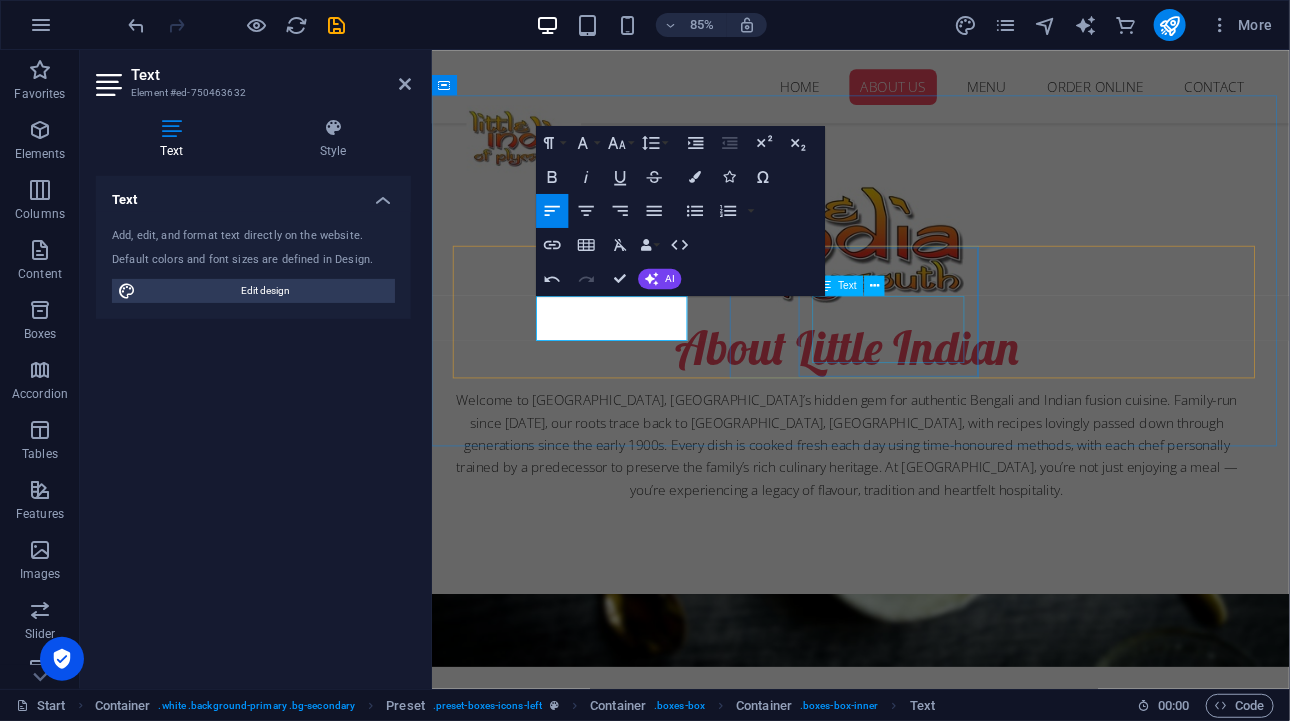click on "Lorem ipsum dolor sit amet, consectetur adipisicing elit." at bounding box center [936, 1983] 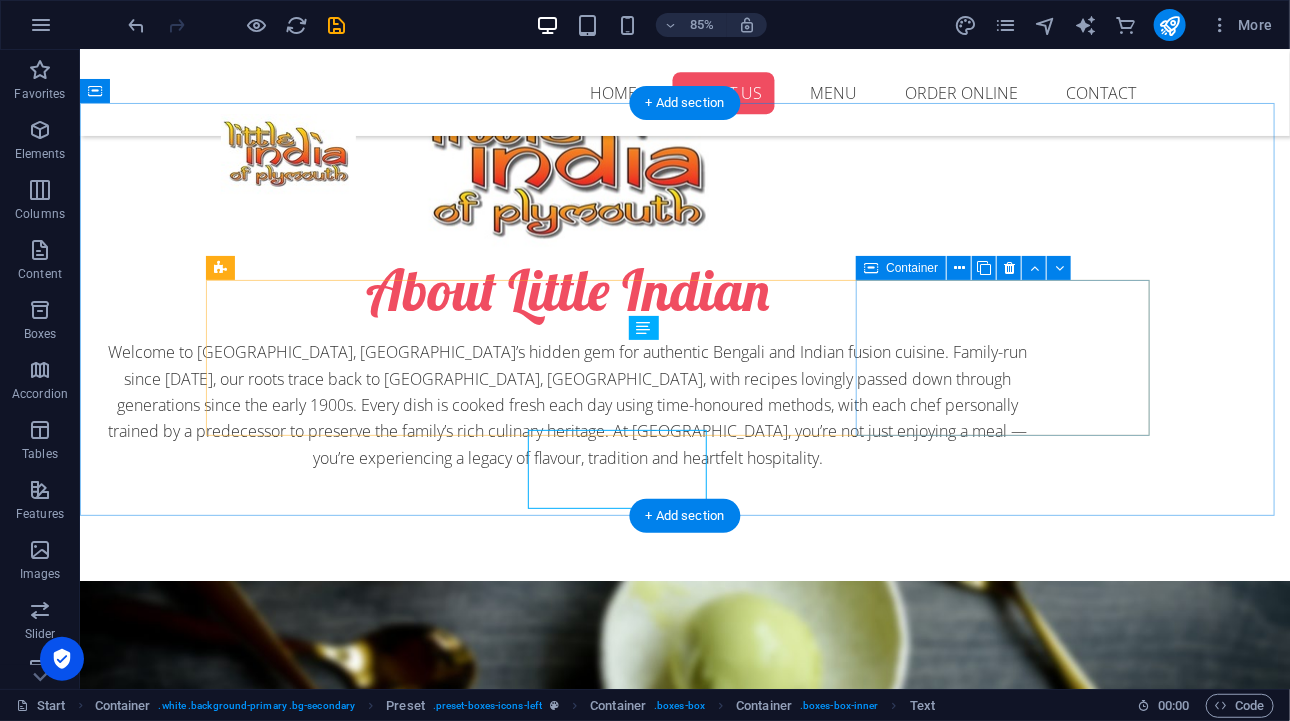 scroll, scrollTop: 1209, scrollLeft: 0, axis: vertical 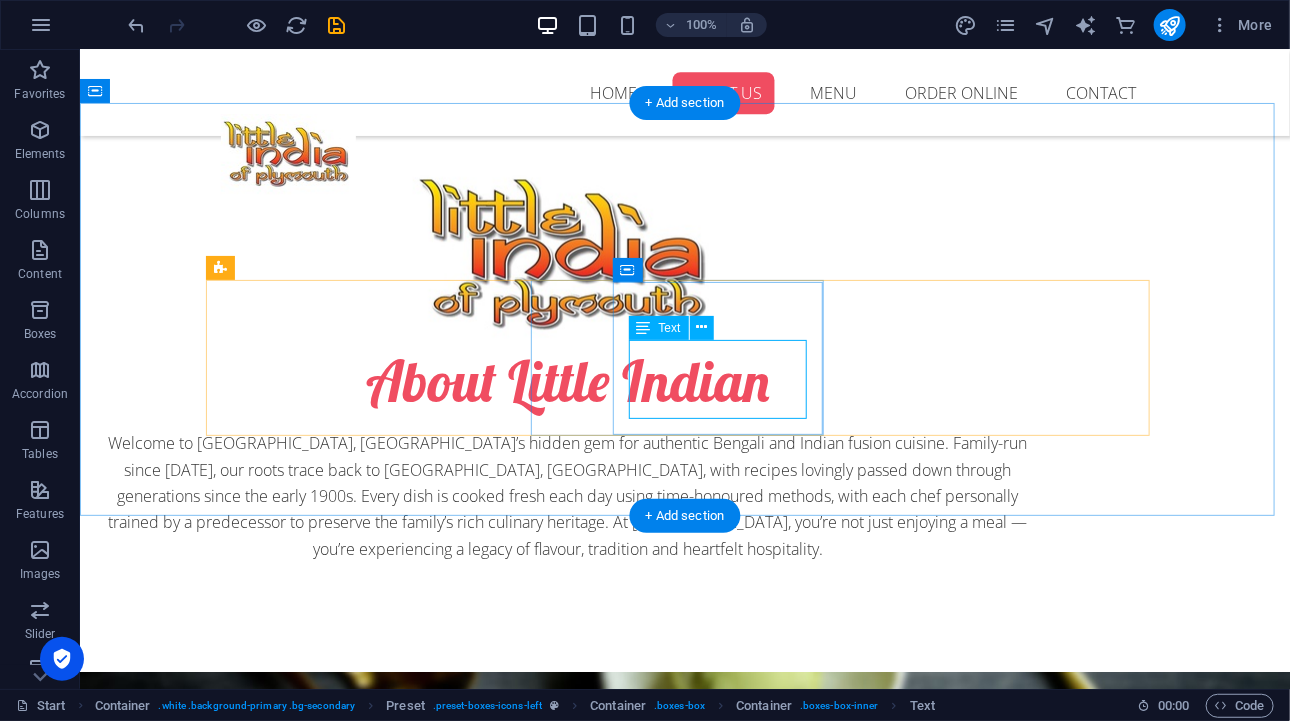 click on "Lorem ipsum dolor sit amet, consectetur adipisicing elit." at bounding box center [684, 1882] 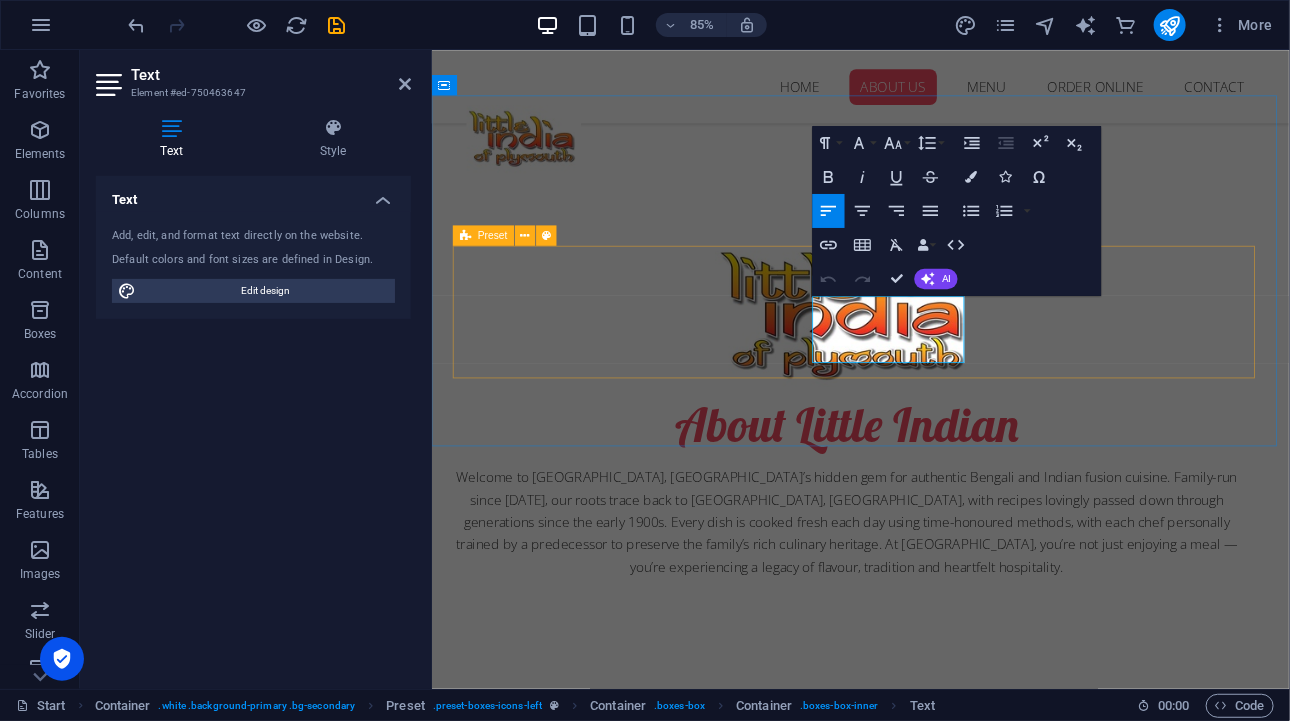 scroll, scrollTop: 1300, scrollLeft: 0, axis: vertical 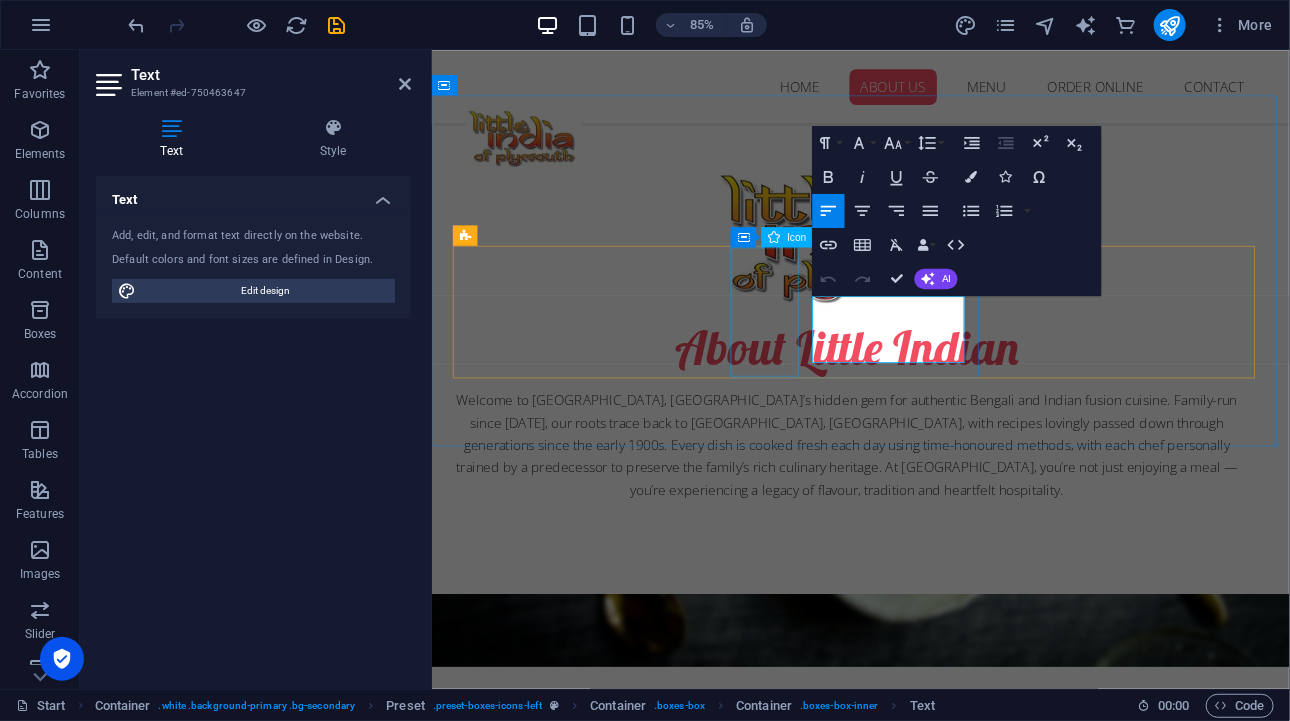 drag, startPoint x: 995, startPoint y: 408, endPoint x: 857, endPoint y: 349, distance: 150.08331 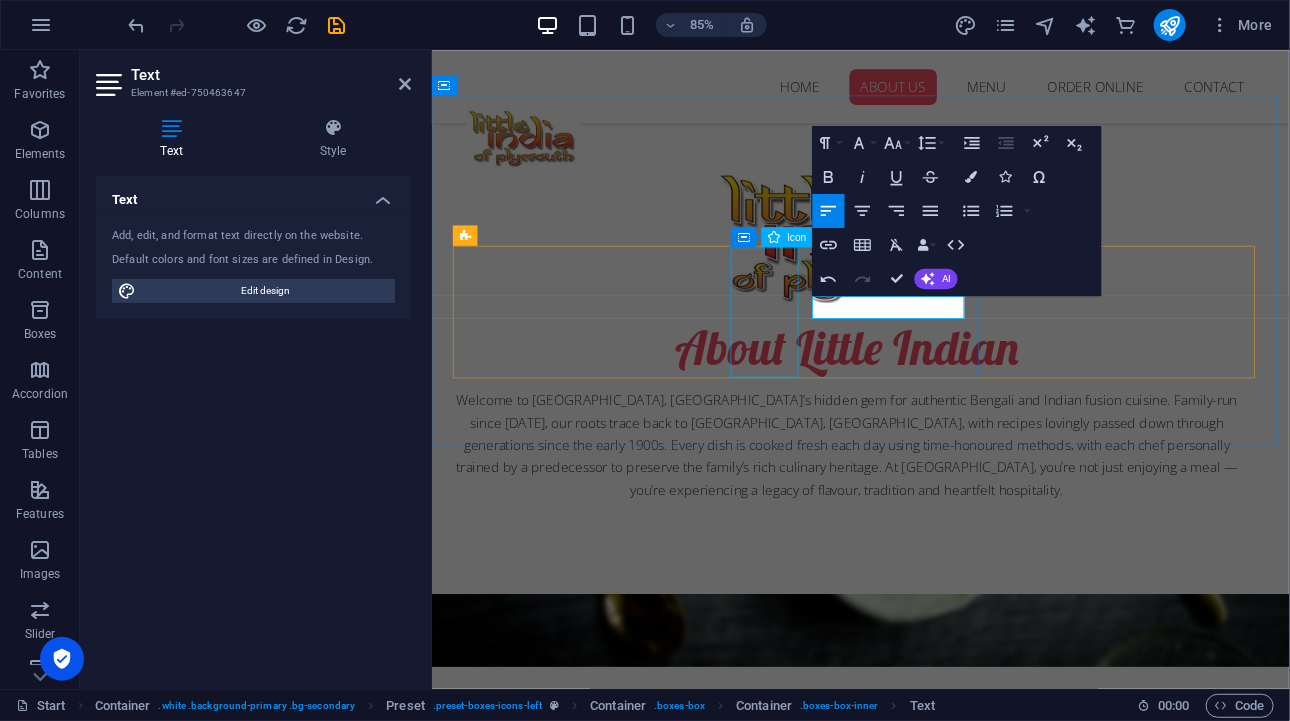 drag, startPoint x: 1039, startPoint y: 354, endPoint x: 805, endPoint y: 353, distance: 234.00214 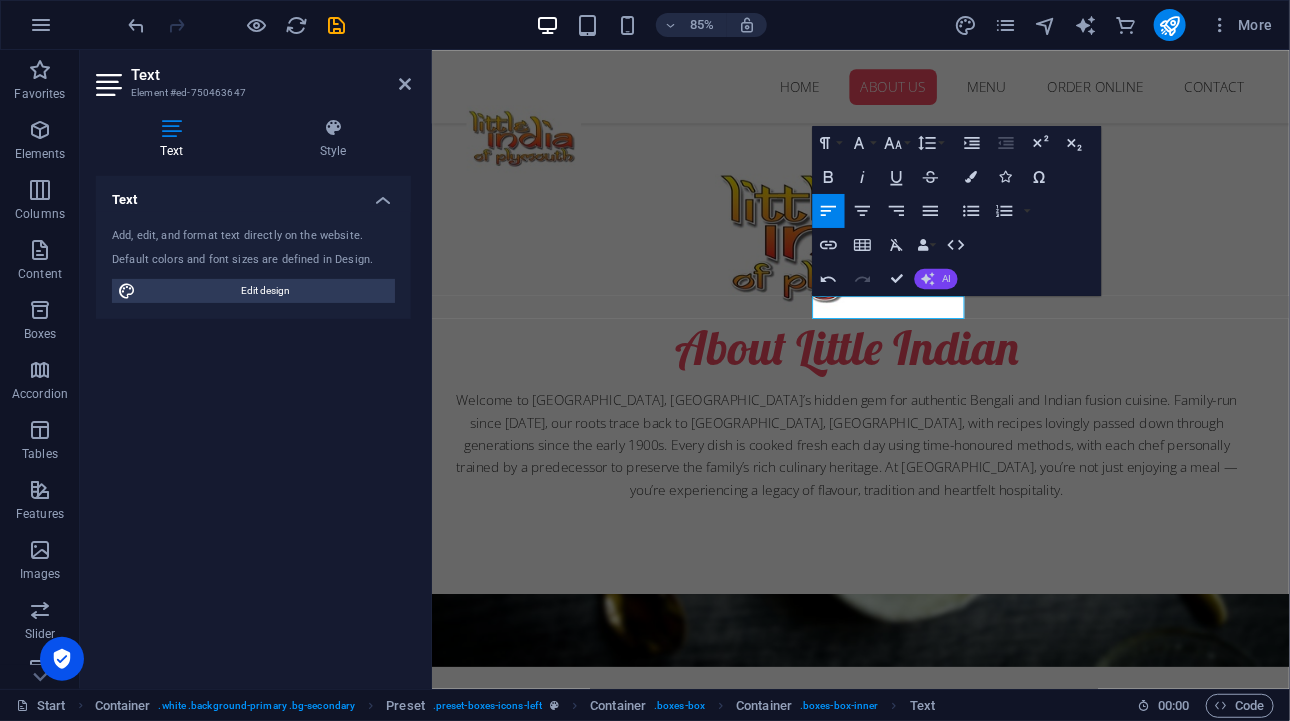 click on "AI" at bounding box center (936, 279) 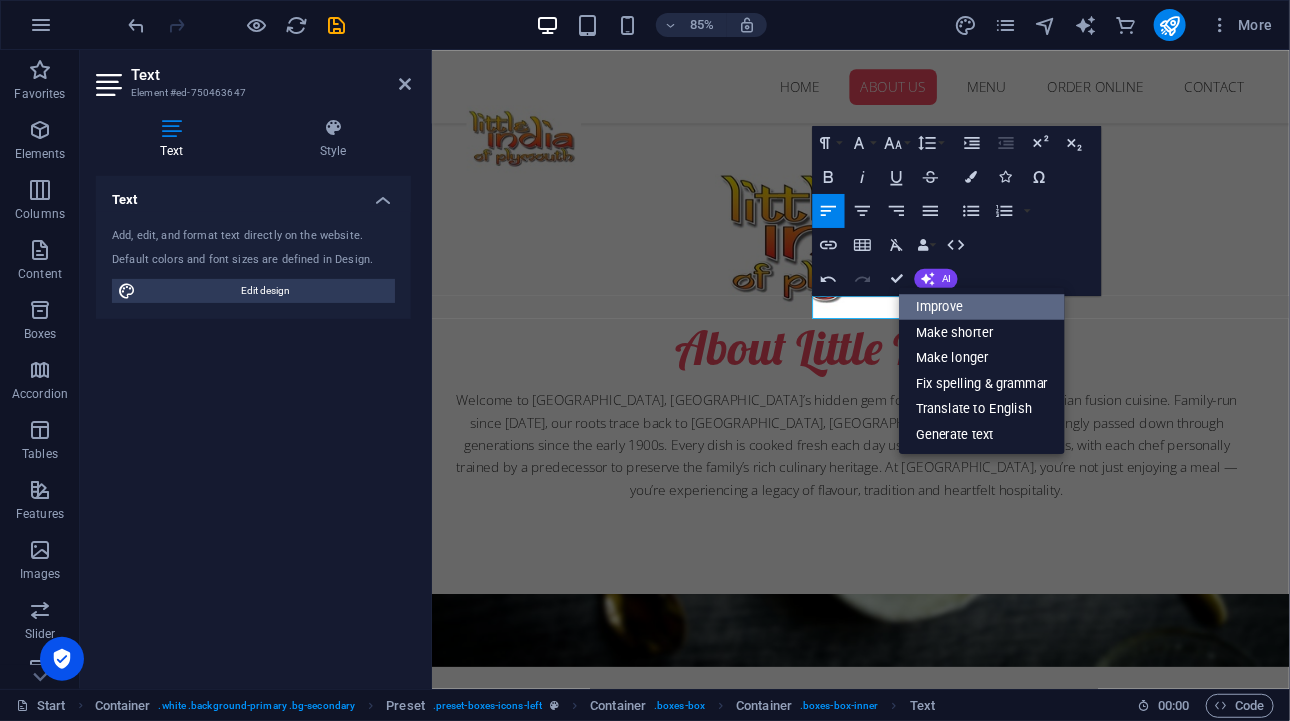 click on "Improve" at bounding box center [983, 307] 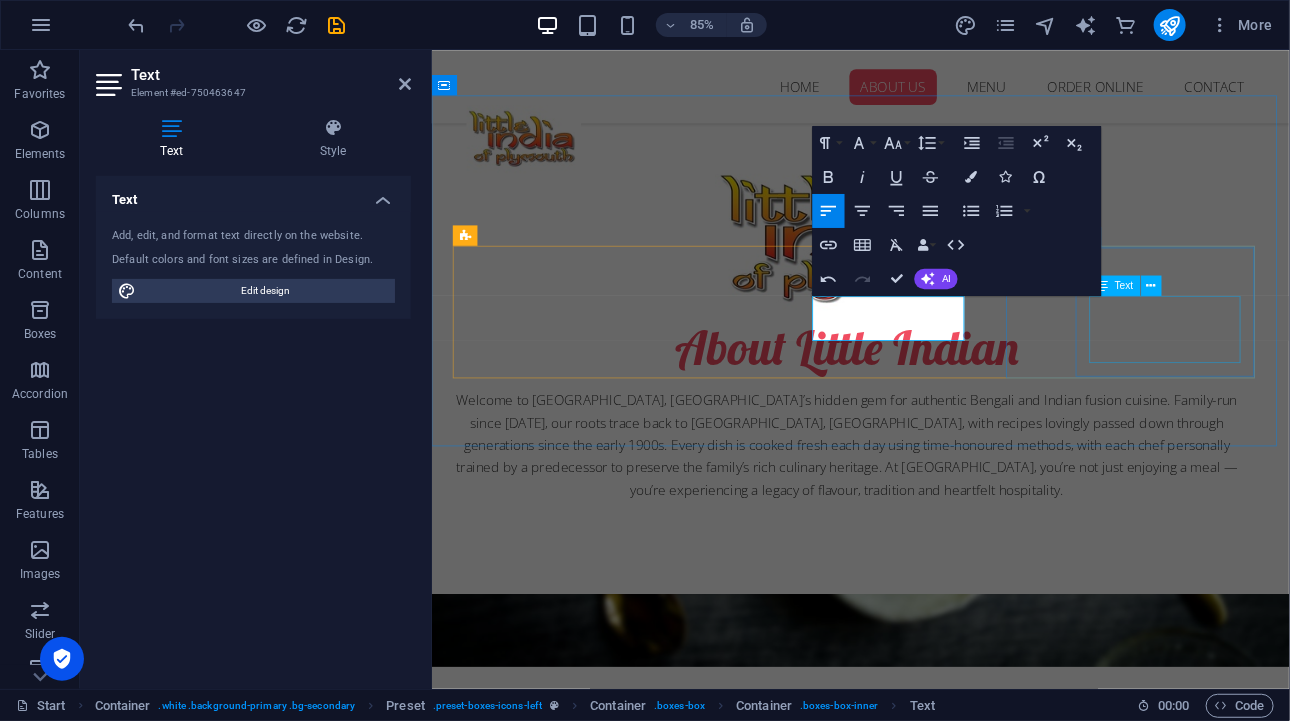 click on "Lorem ipsum dolor sit amet, consectetur adipisicing elit." at bounding box center (936, 2183) 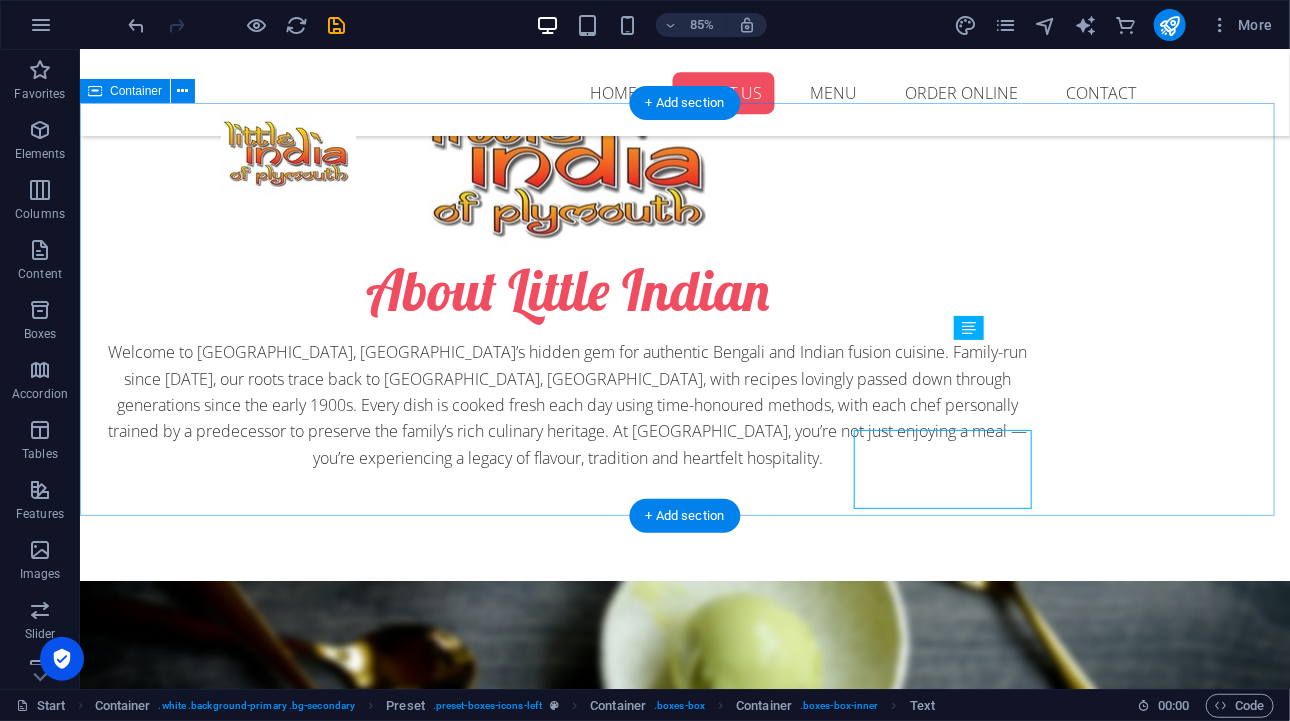 scroll, scrollTop: 1209, scrollLeft: 0, axis: vertical 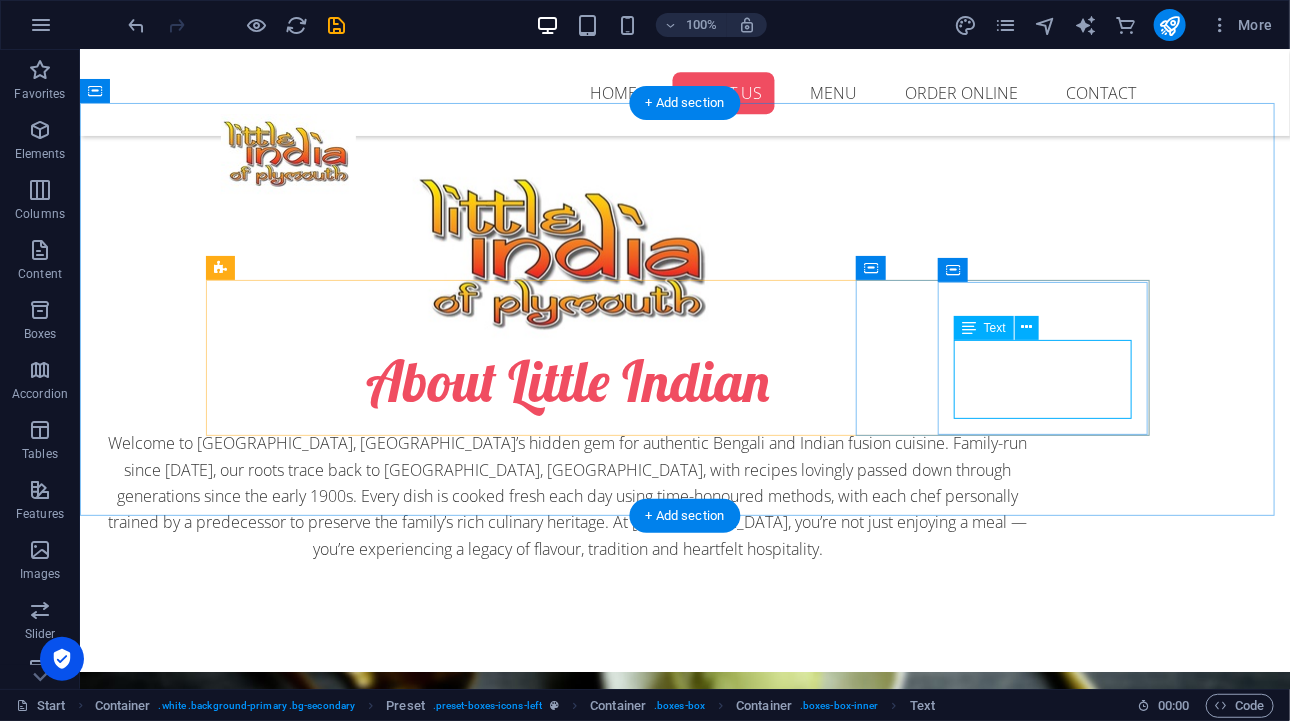 click on "Lorem ipsum dolor sit amet, consectetur adipisicing elit." at bounding box center [684, 2082] 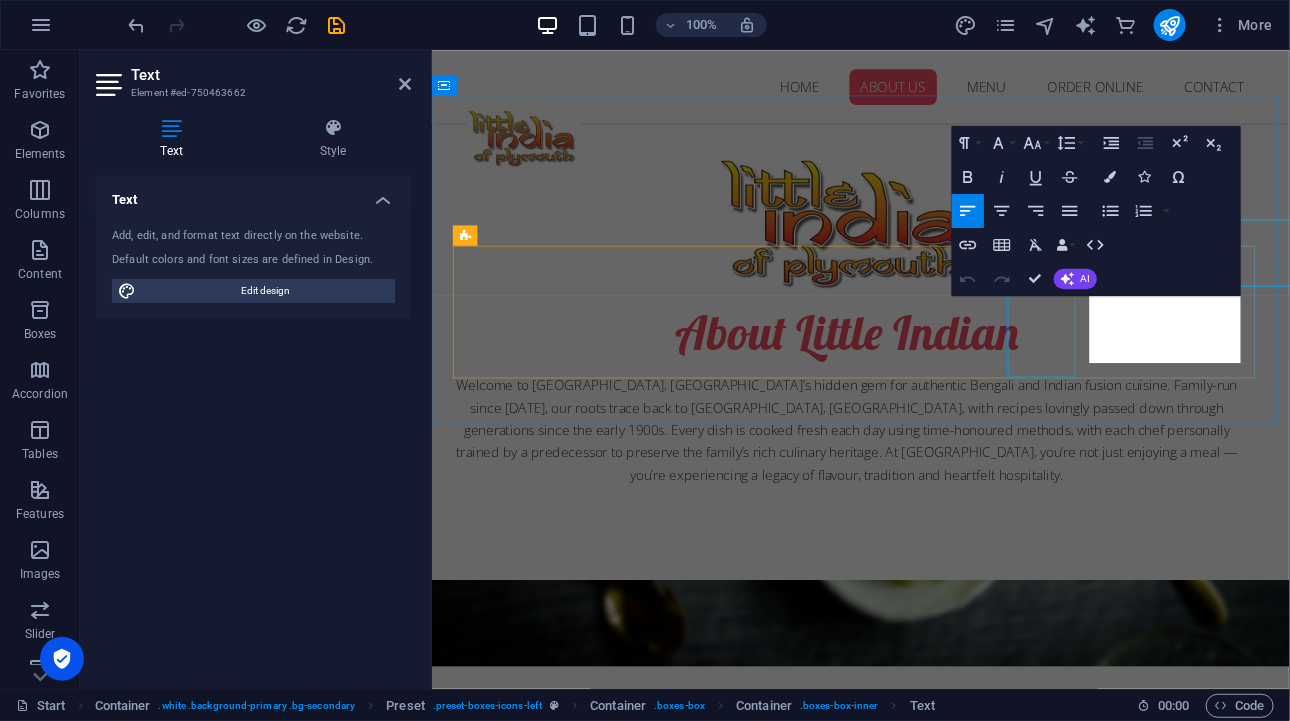 scroll, scrollTop: 1300, scrollLeft: 0, axis: vertical 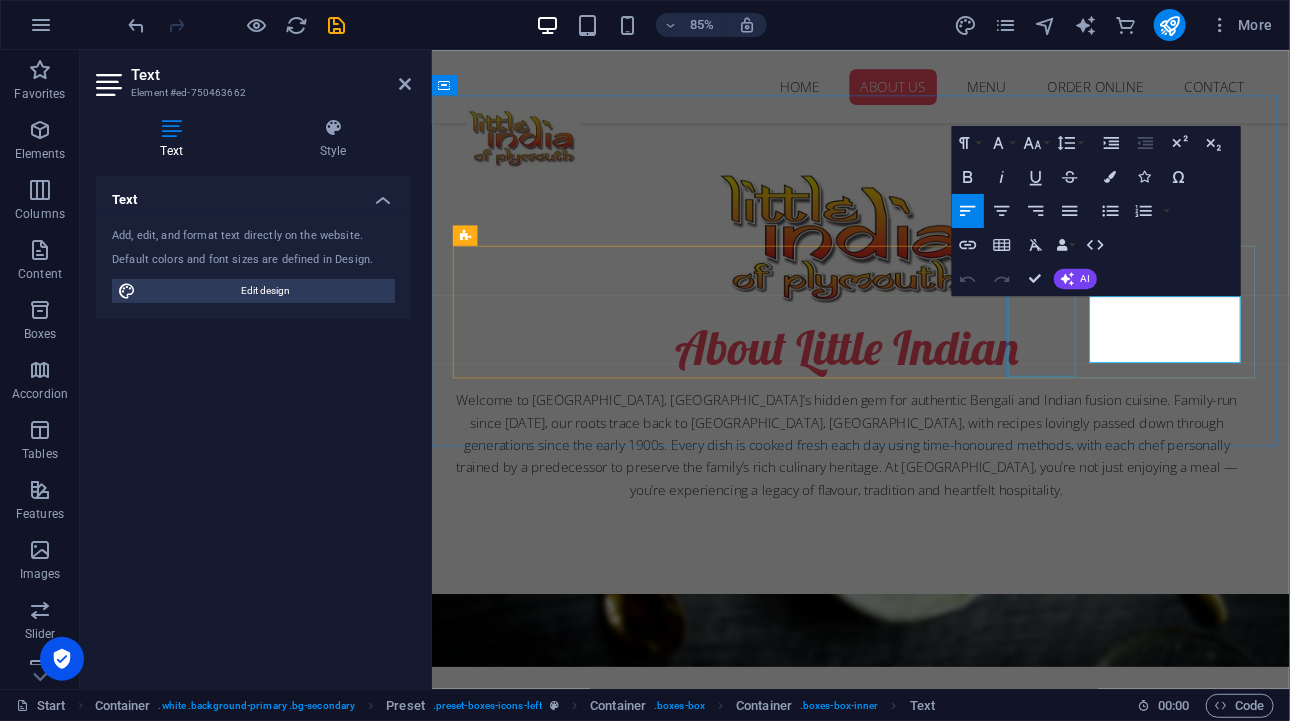 drag, startPoint x: 1340, startPoint y: 402, endPoint x: 1126, endPoint y: 346, distance: 221.20578 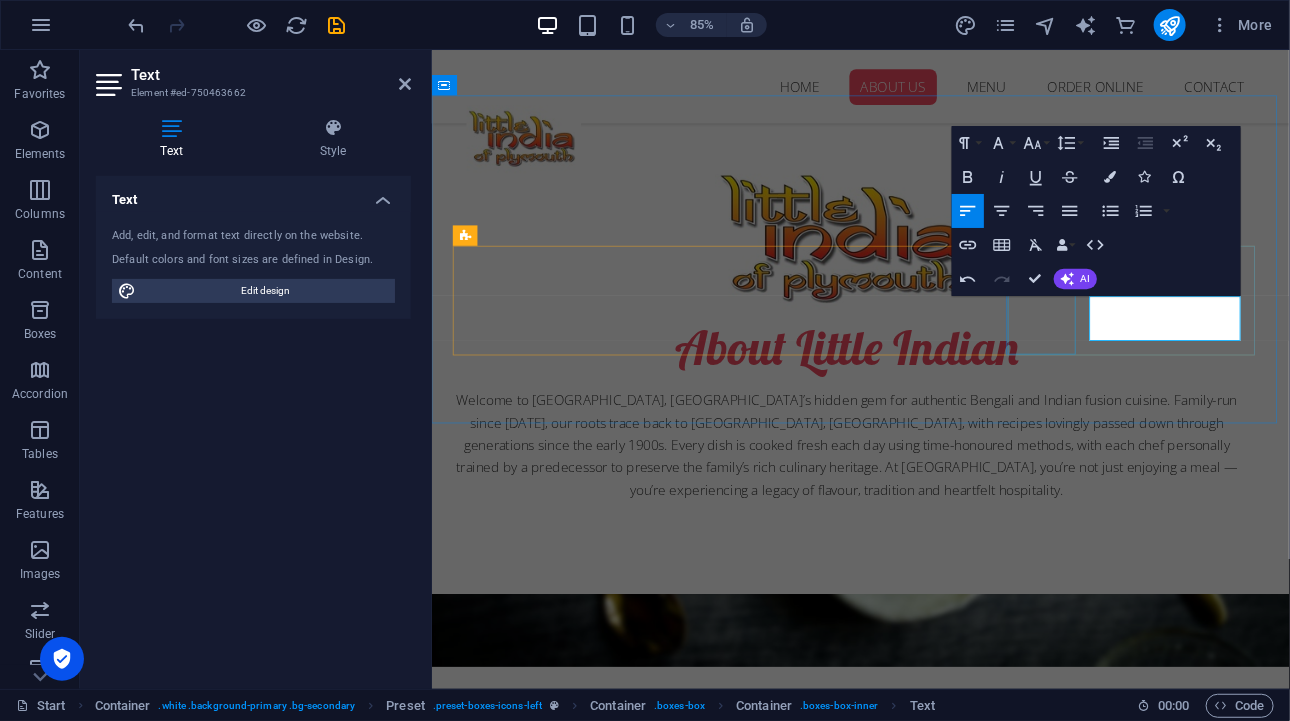drag, startPoint x: 1375, startPoint y: 384, endPoint x: 1132, endPoint y: 346, distance: 245.95325 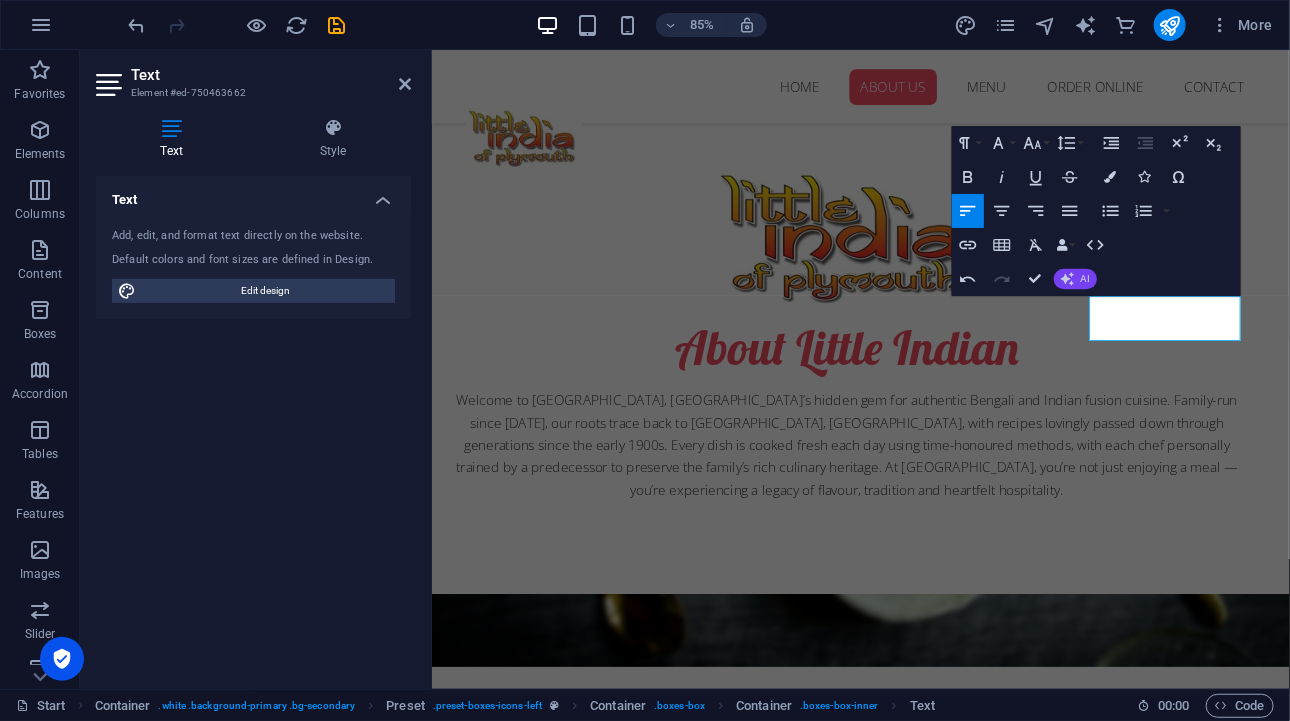click 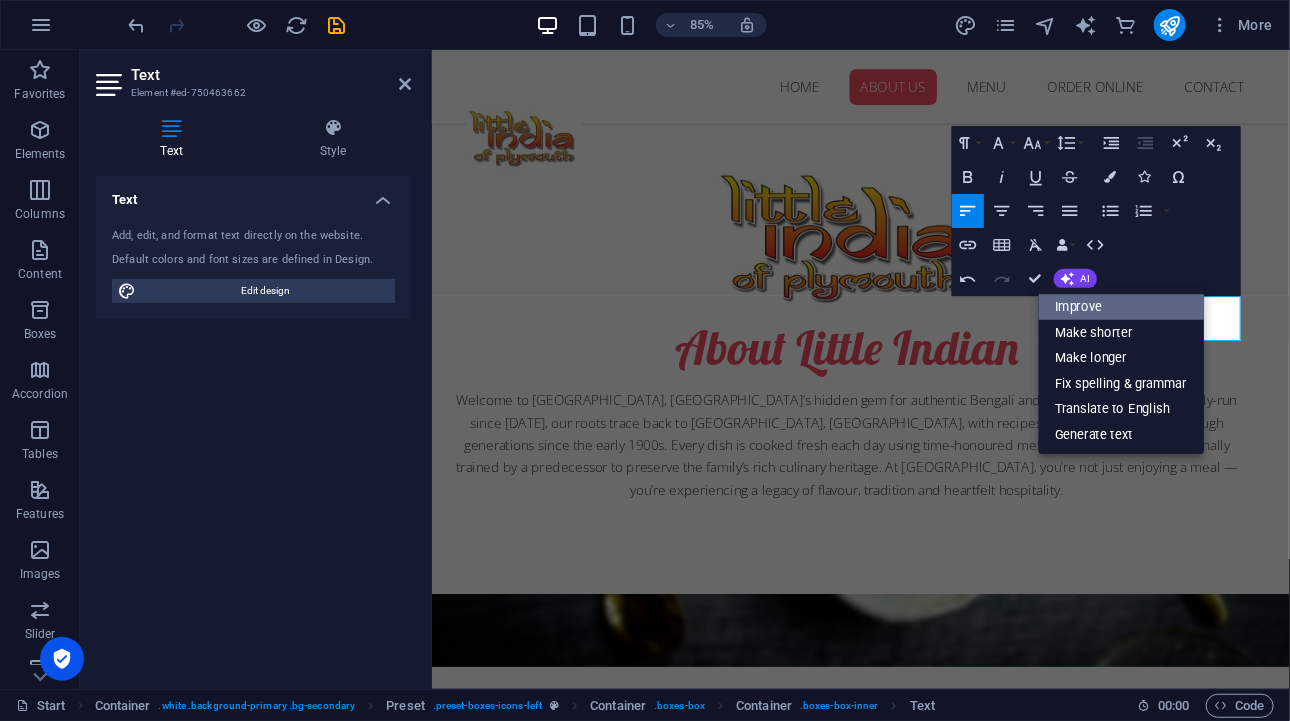 click on "Improve" at bounding box center (1122, 307) 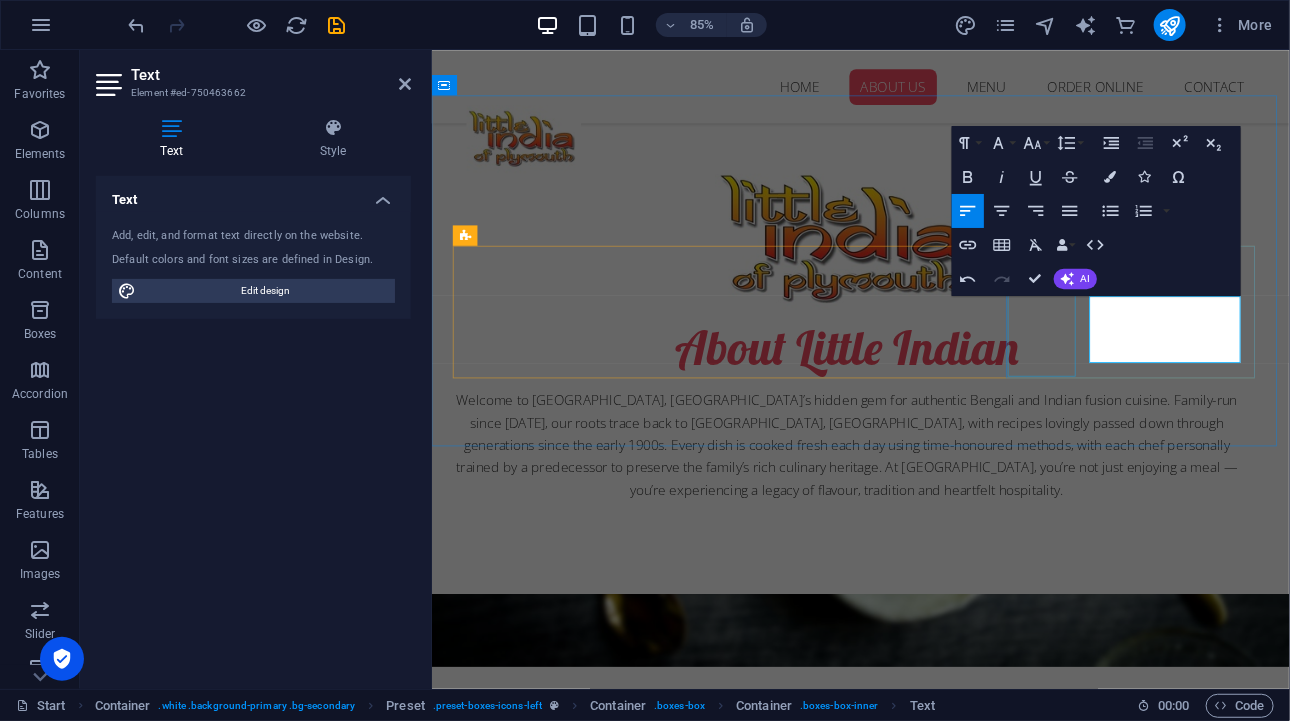 click at bounding box center [936, 2072] 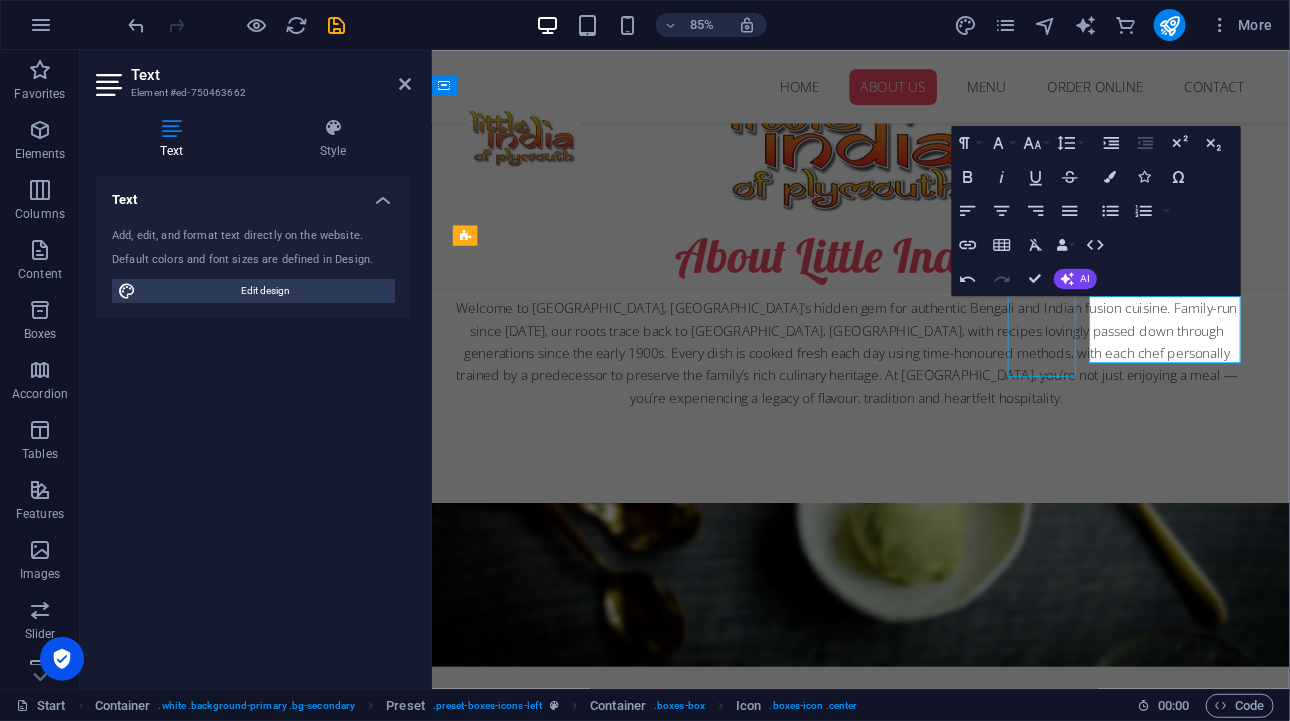 scroll, scrollTop: 1209, scrollLeft: 0, axis: vertical 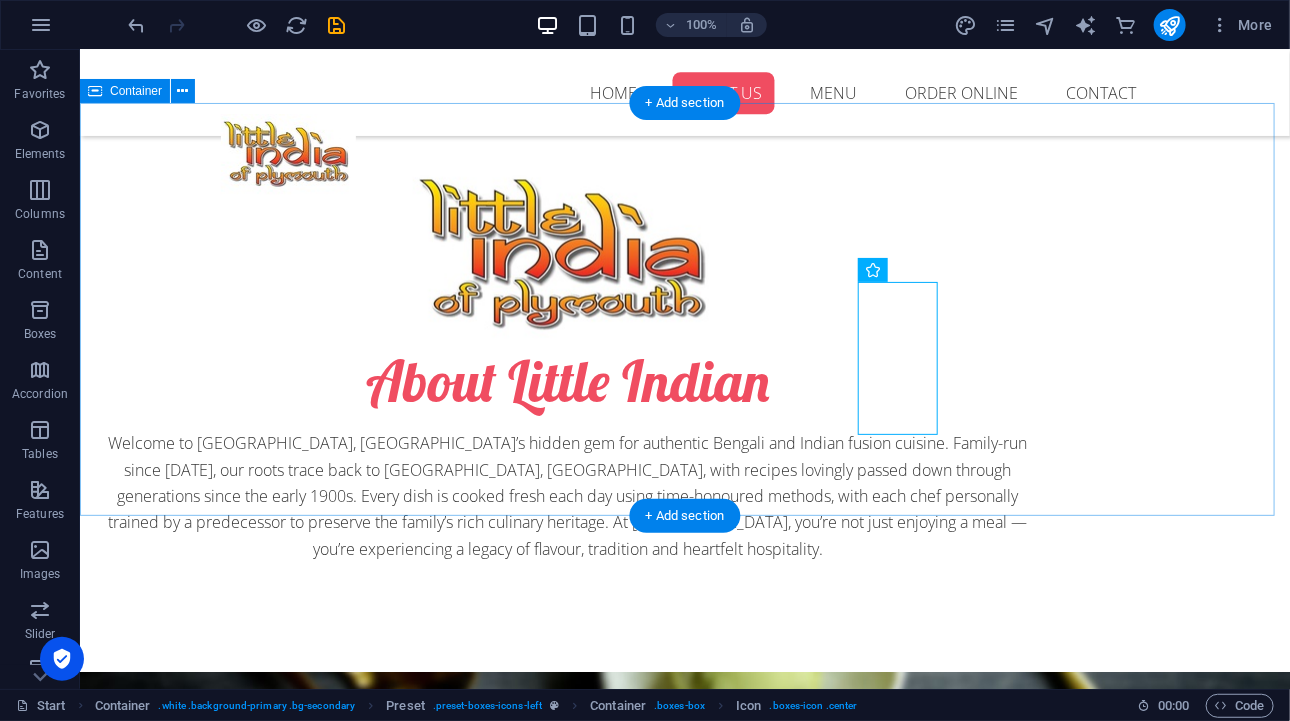 click on "Our Services Restaurant Join us for a delightful dining experience! Delivery Delivery Right to Your Door Catering Let us handle the cooking for your special occasion." at bounding box center (684, 1772) 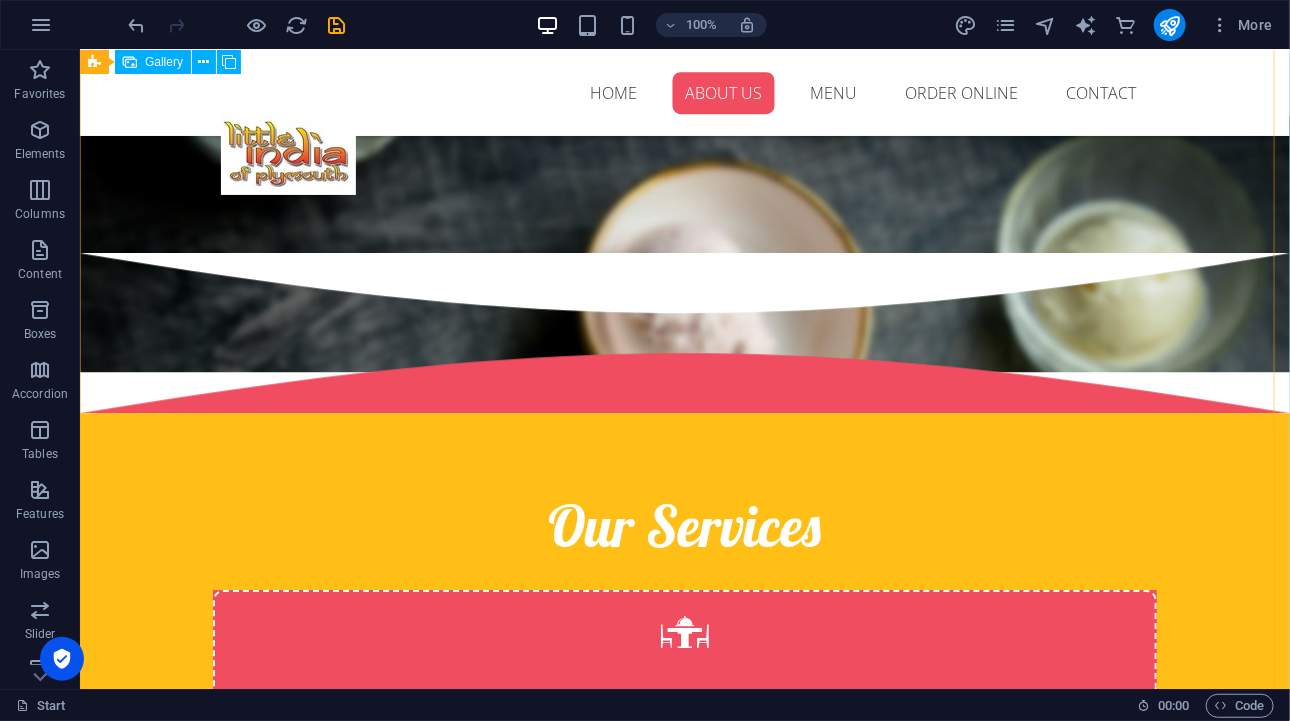 scroll, scrollTop: 2114, scrollLeft: 0, axis: vertical 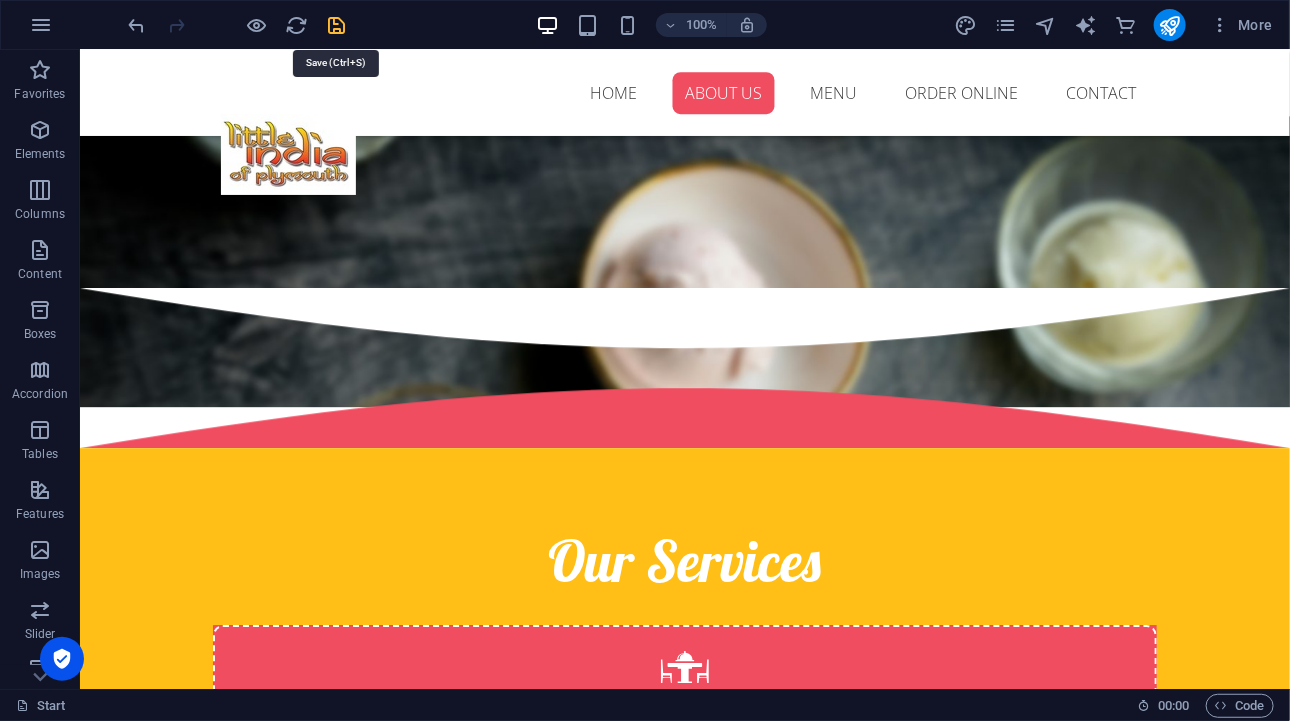 click at bounding box center (337, 25) 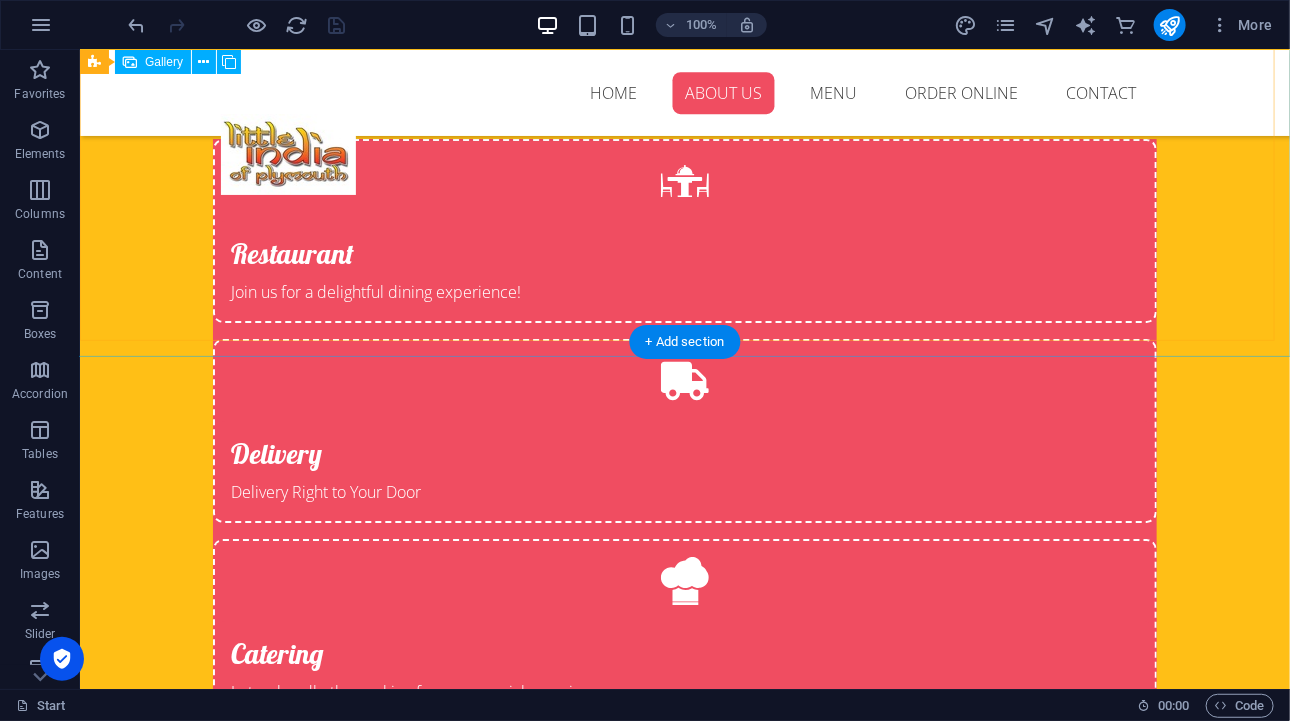scroll, scrollTop: 3000, scrollLeft: 0, axis: vertical 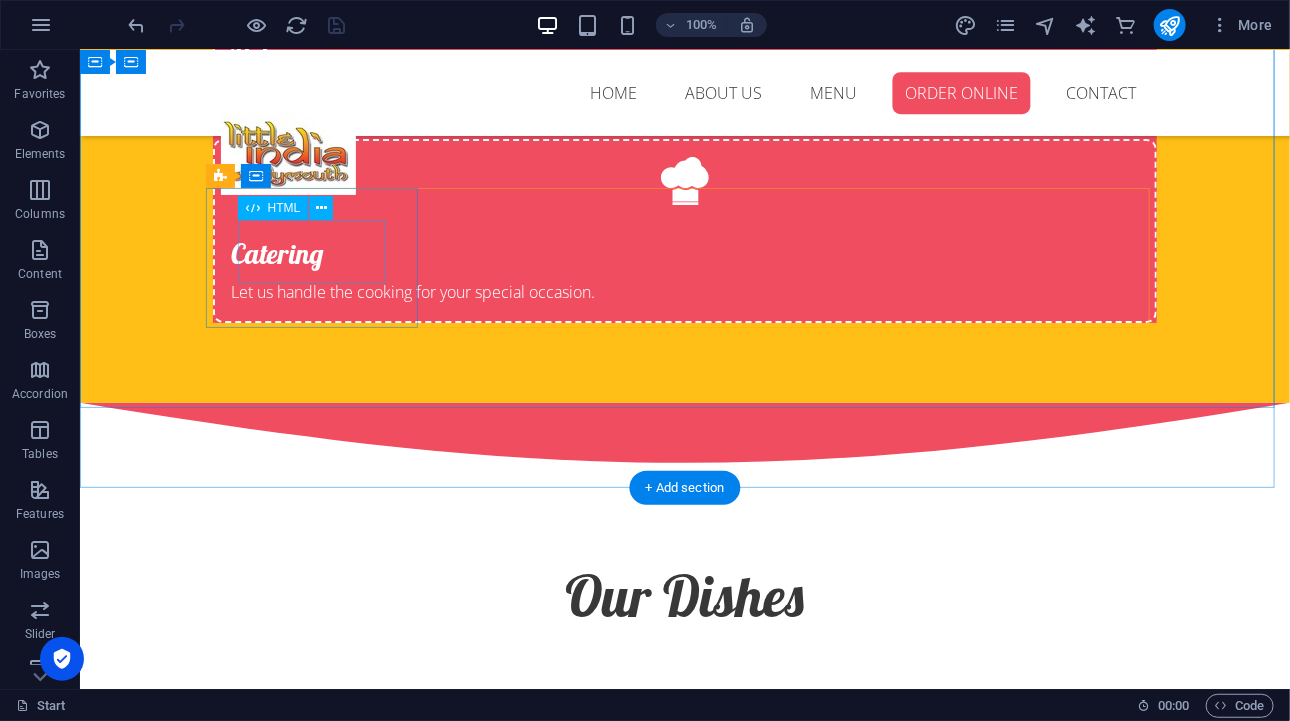 click on "34" at bounding box center [684, 2622] 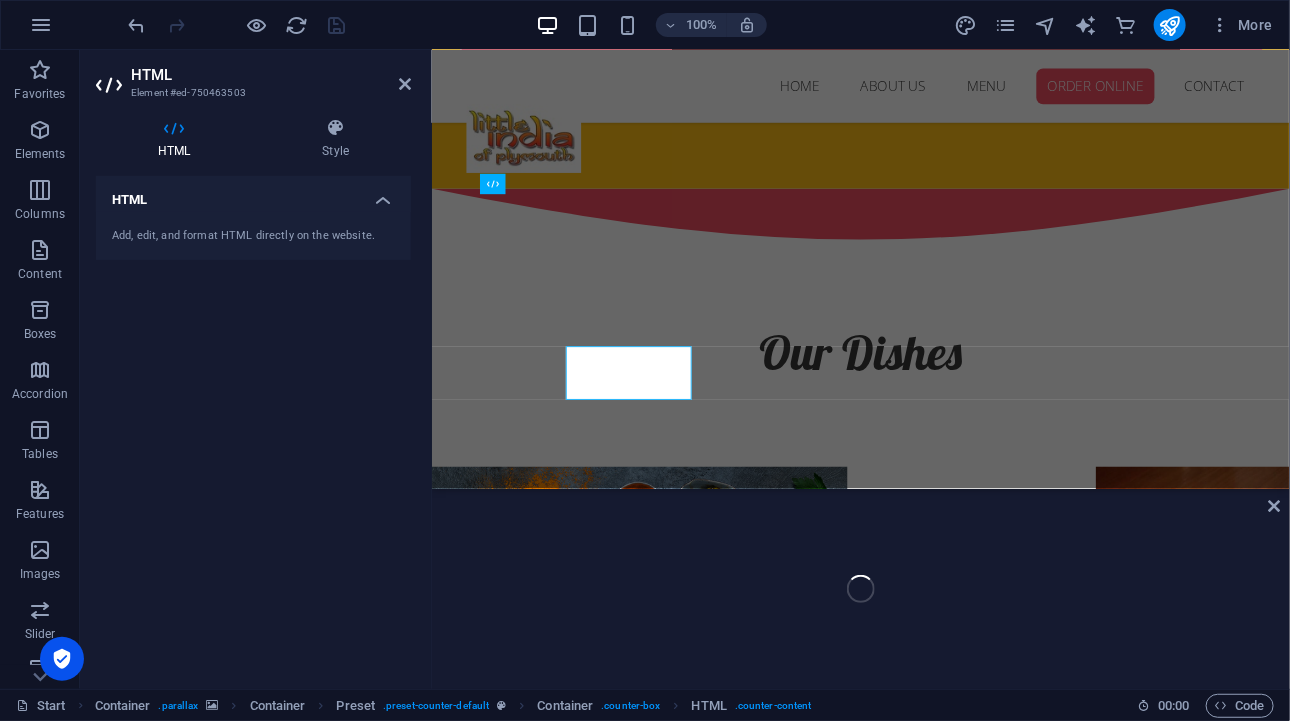 scroll, scrollTop: 2821, scrollLeft: 0, axis: vertical 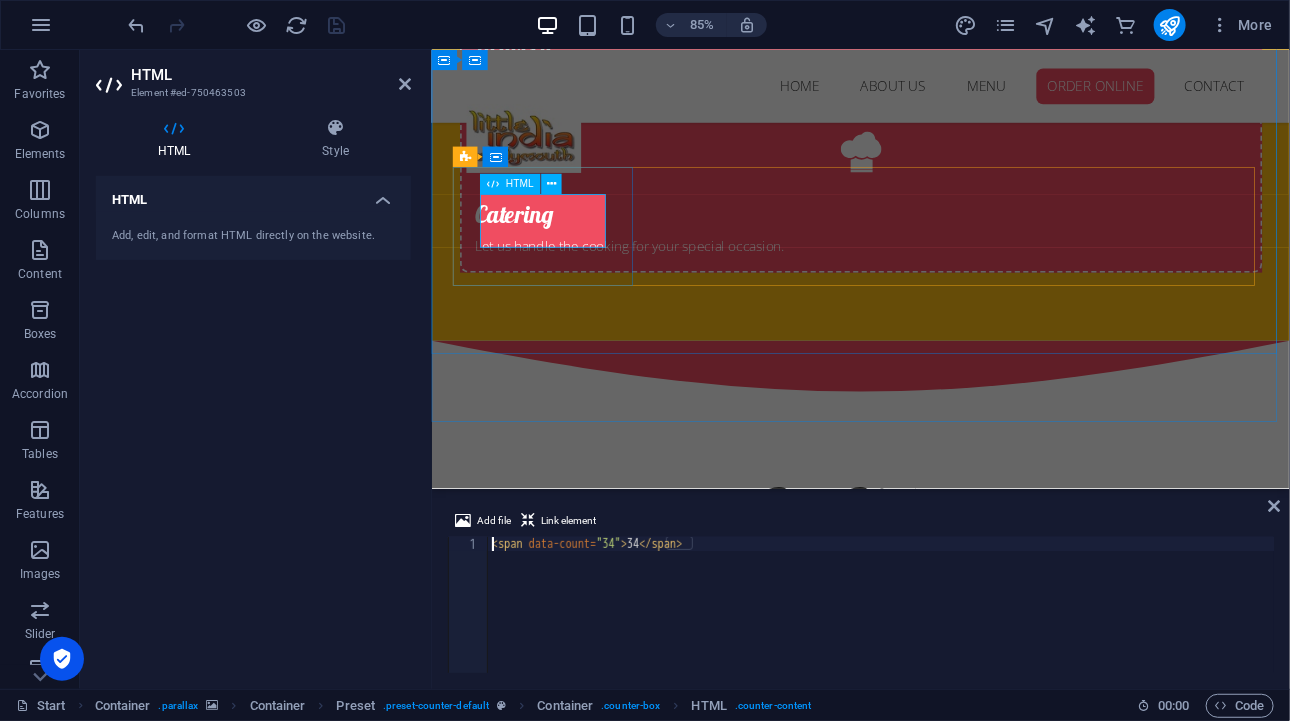 click on "34" at bounding box center [936, 2370] 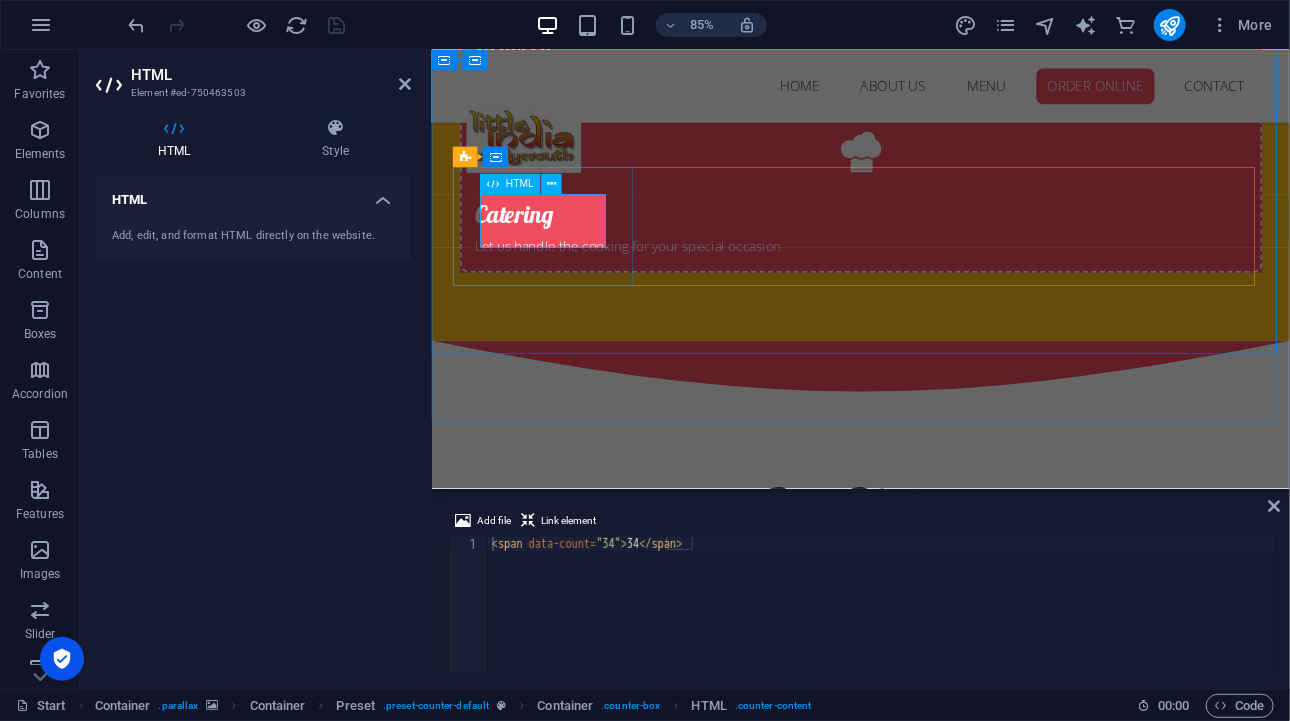 click on "34" at bounding box center (936, 2370) 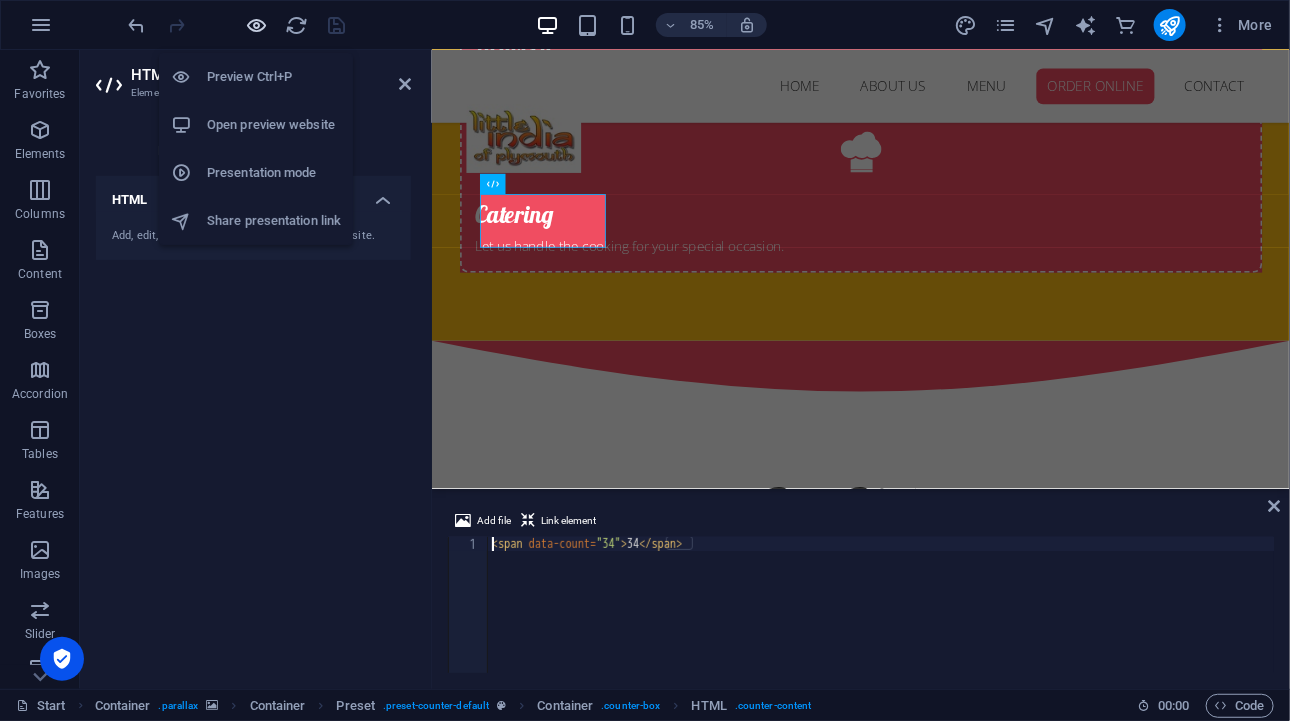 click at bounding box center [257, 25] 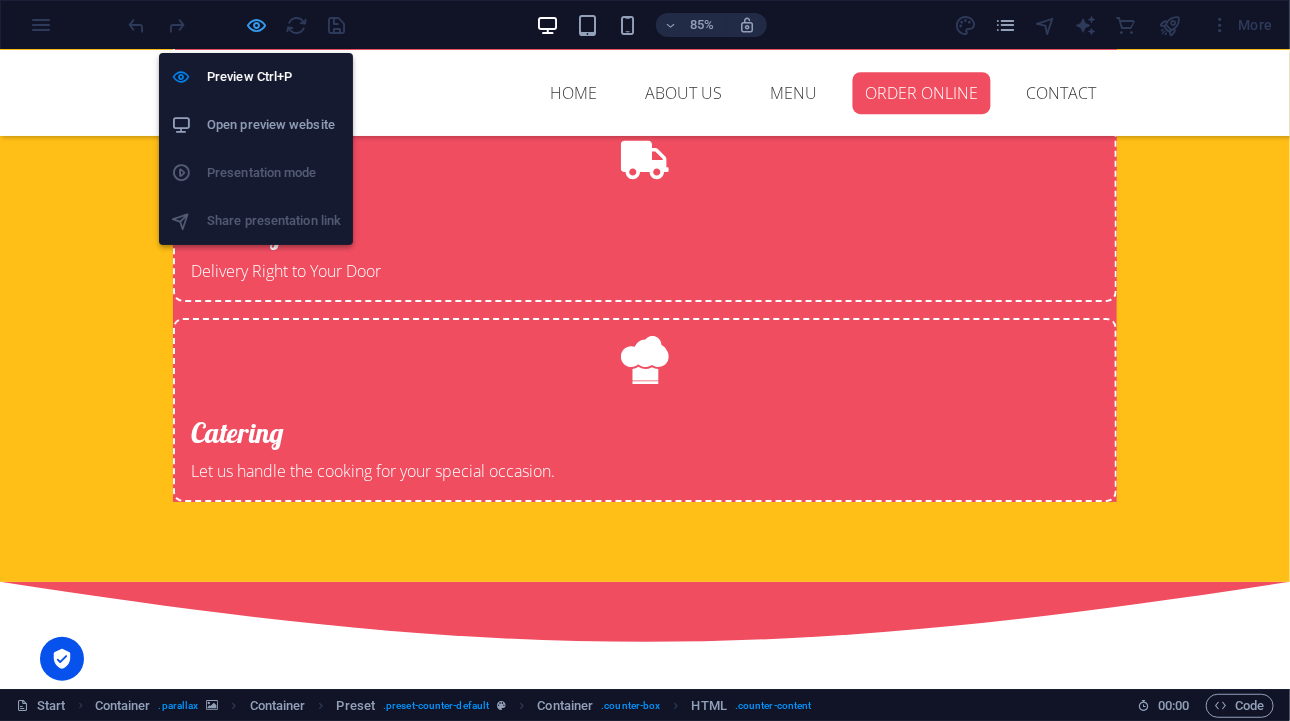 scroll, scrollTop: 2841, scrollLeft: 0, axis: vertical 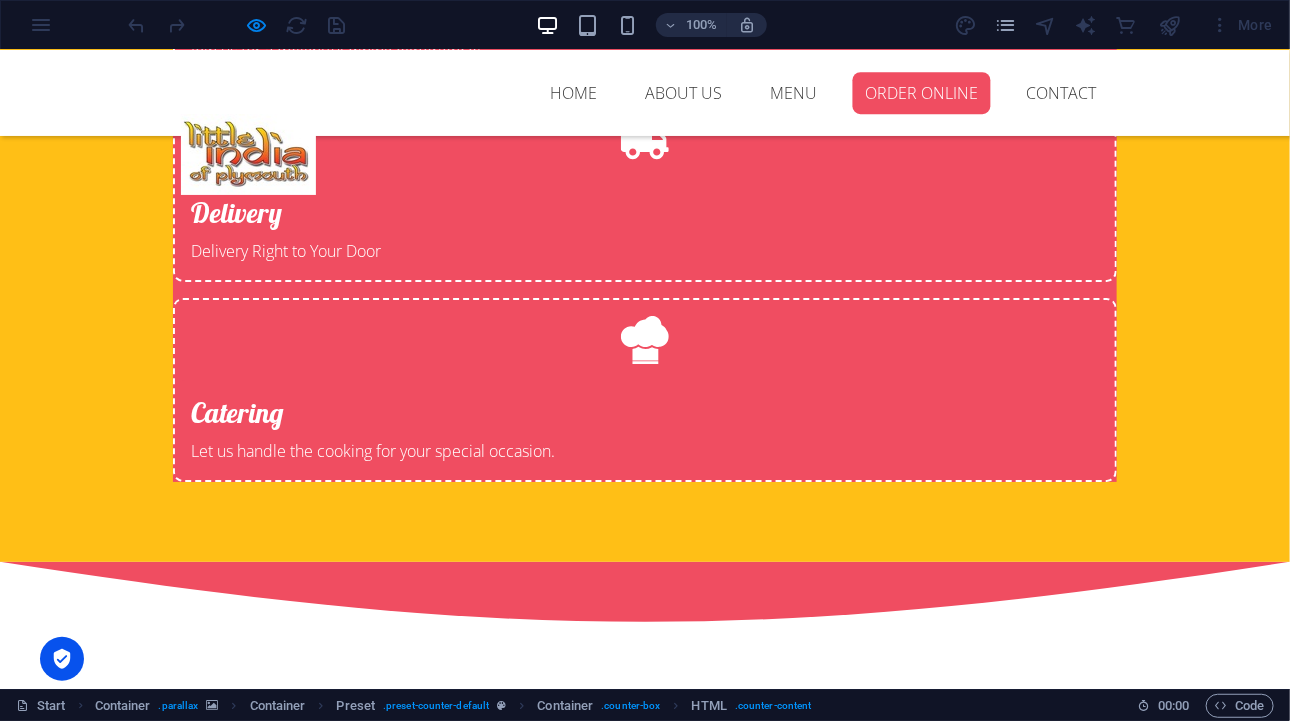 click on "34" at bounding box center [645, 2842] 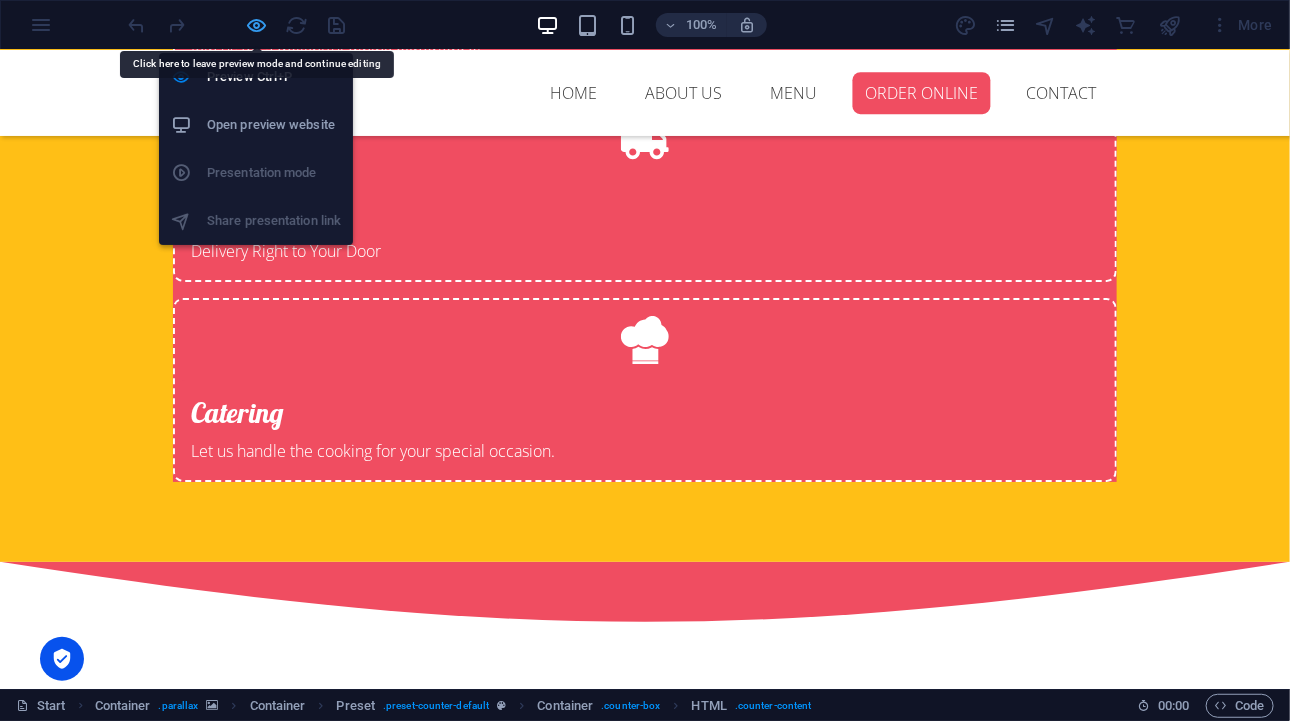 click at bounding box center [257, 25] 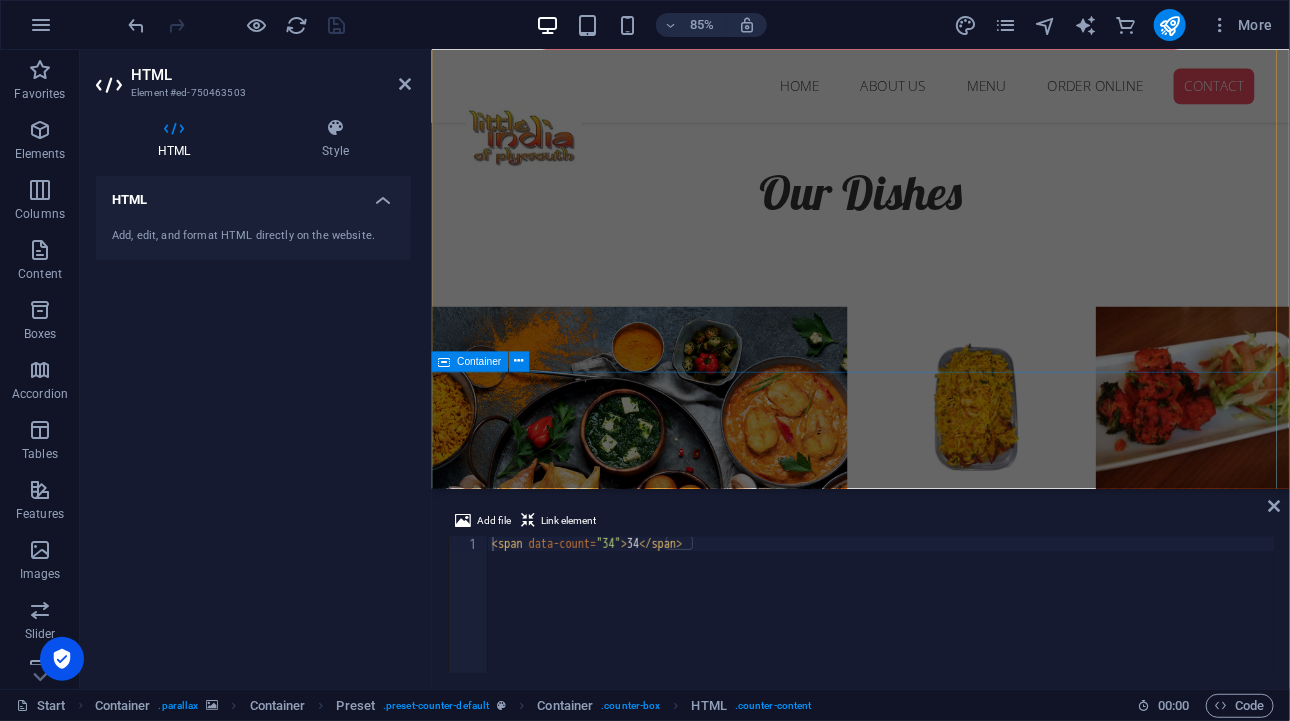 scroll, scrollTop: 3281, scrollLeft: 0, axis: vertical 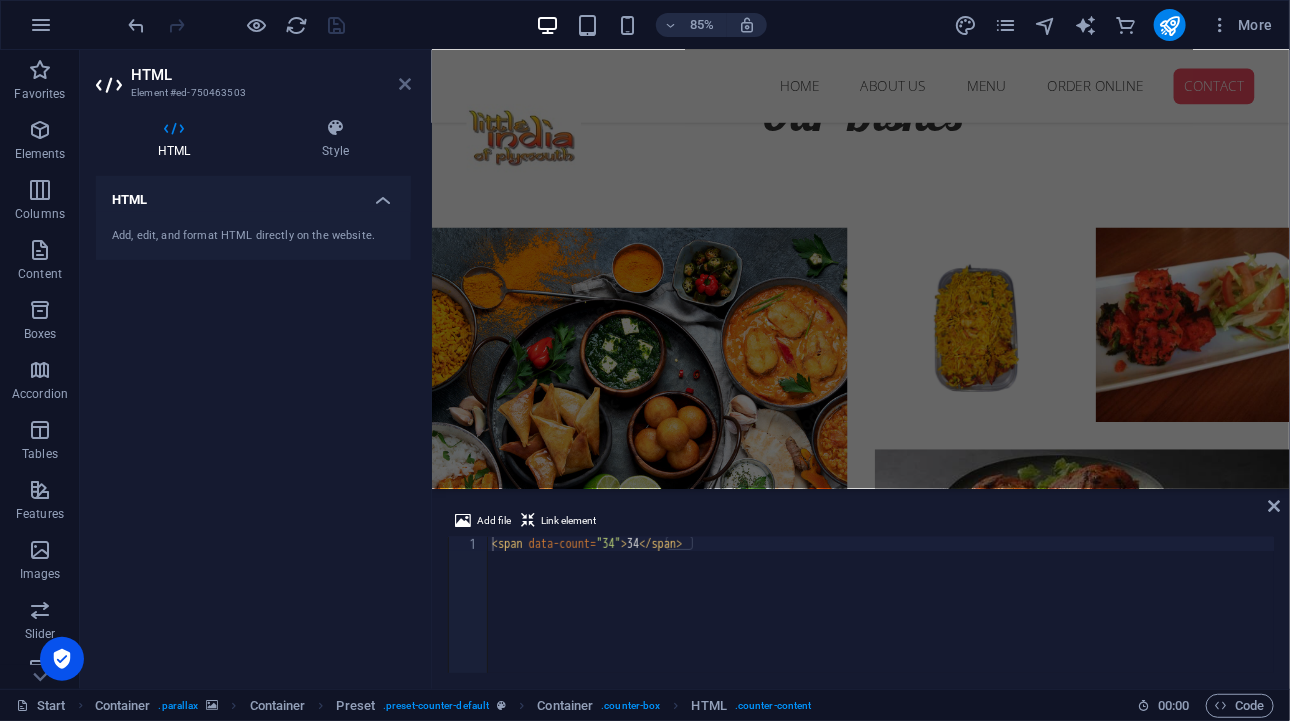 click at bounding box center (405, 84) 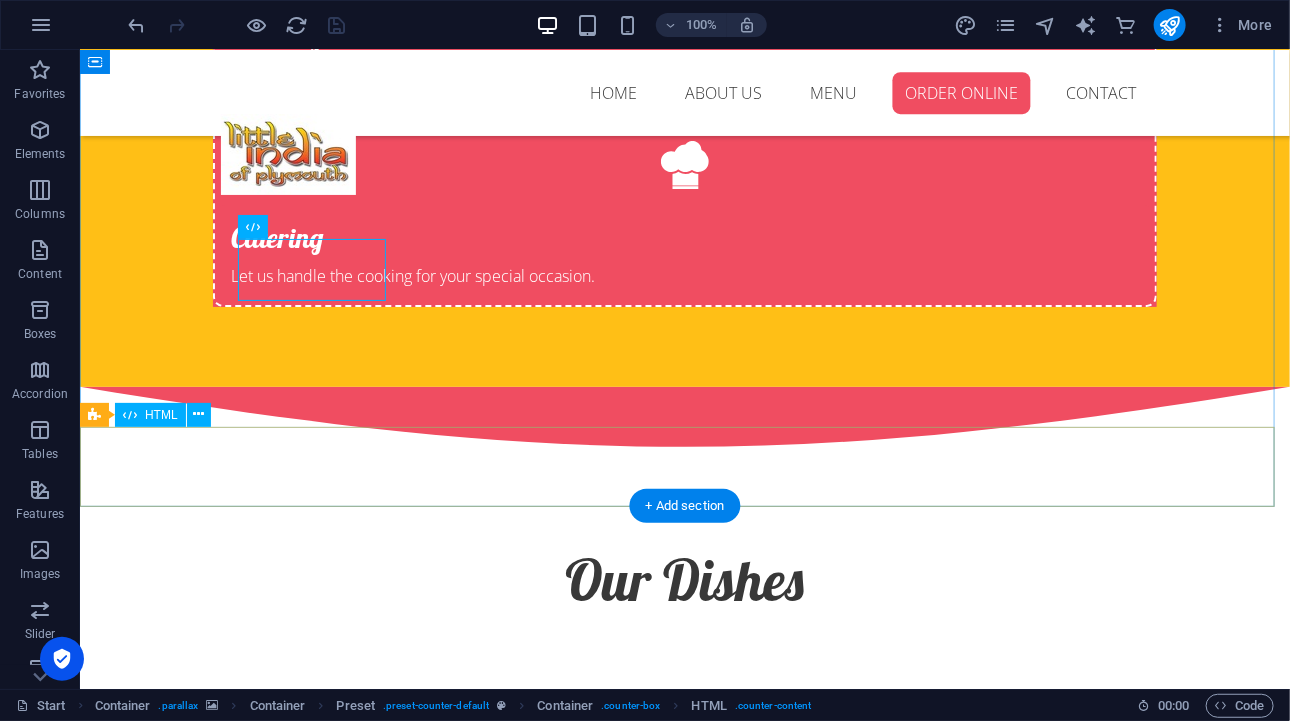 scroll, scrollTop: 2981, scrollLeft: 0, axis: vertical 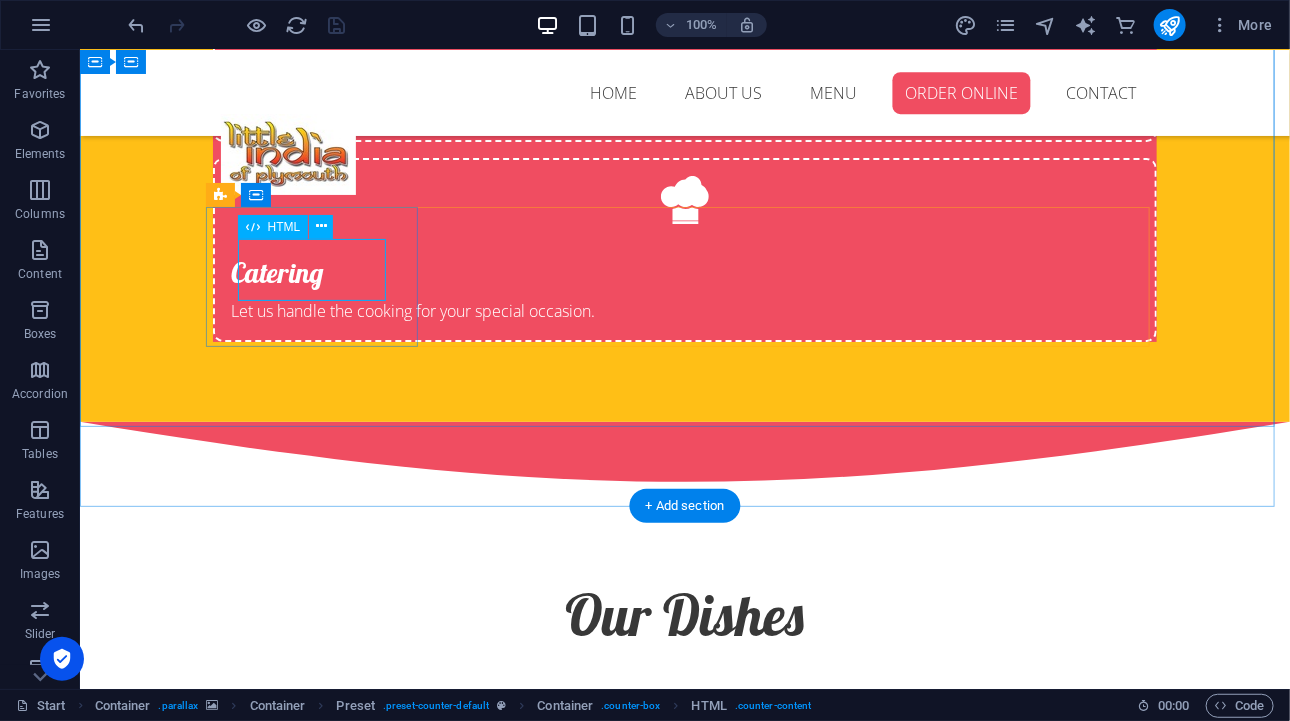 click on "34" at bounding box center (684, 2641) 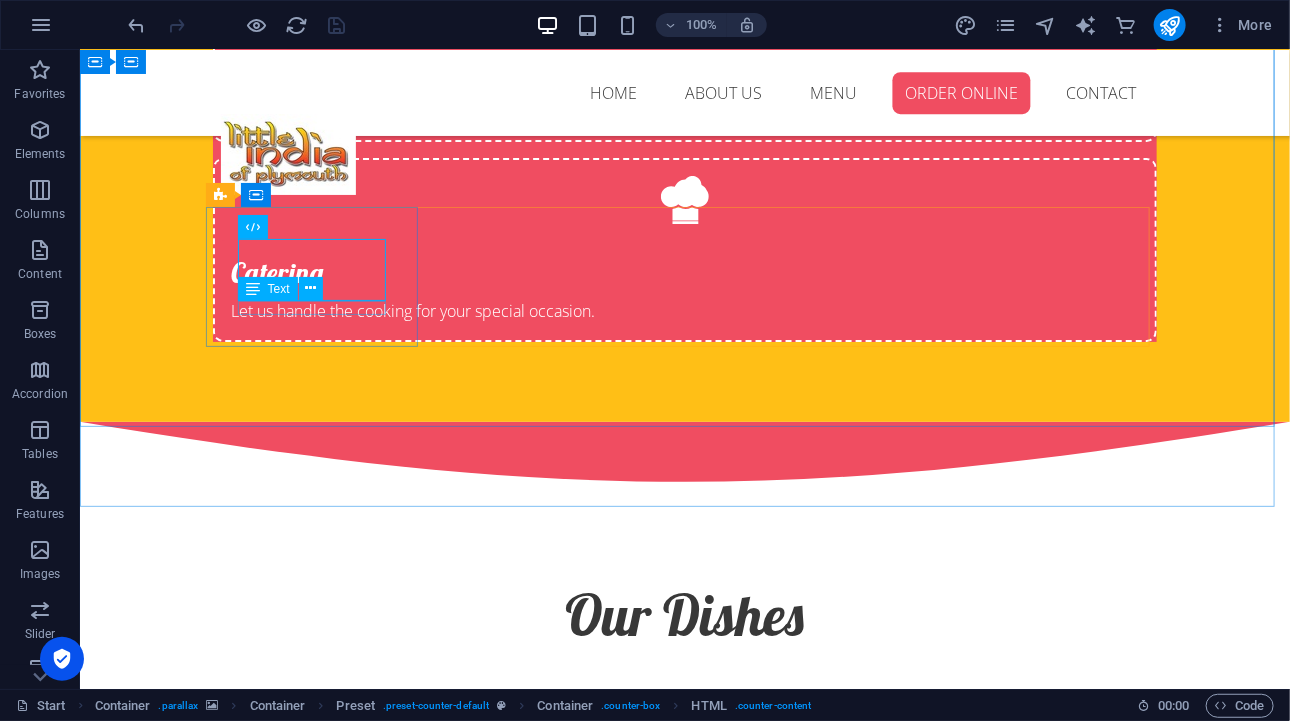 click on "Text" at bounding box center [279, 289] 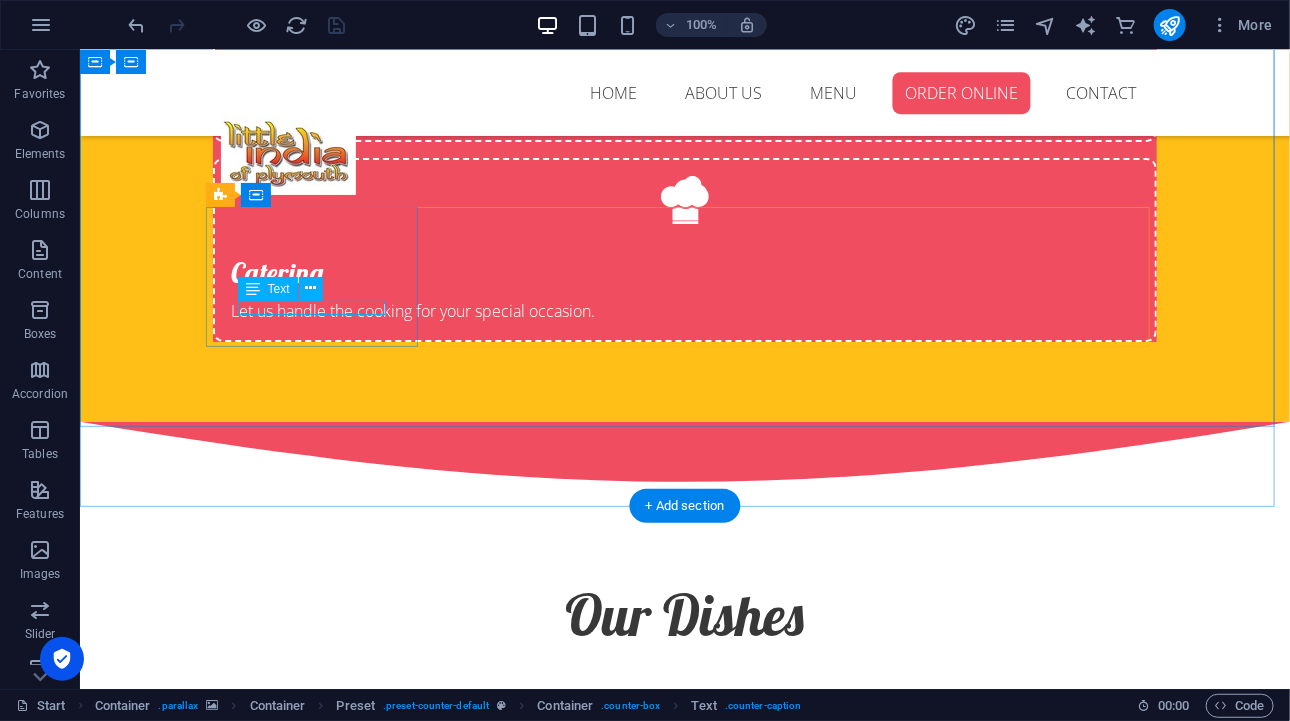 click on "varieties" at bounding box center (684, 2680) 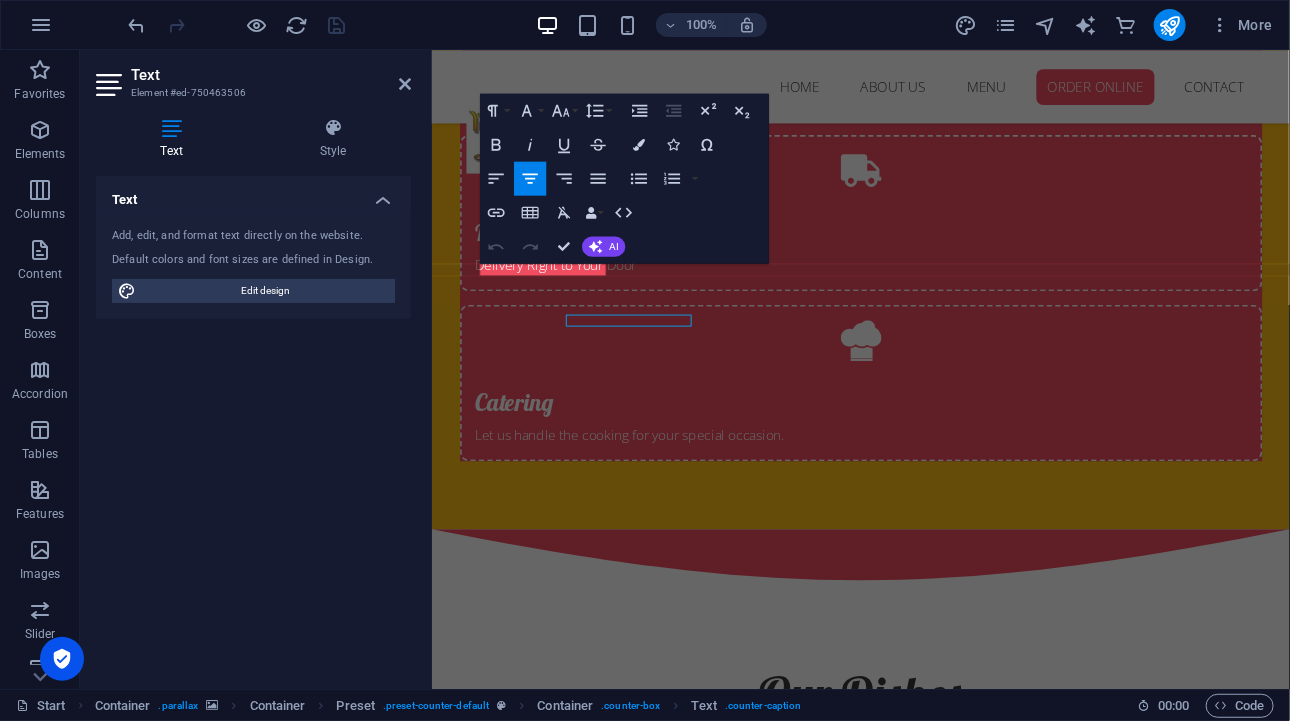 scroll, scrollTop: 2921, scrollLeft: 0, axis: vertical 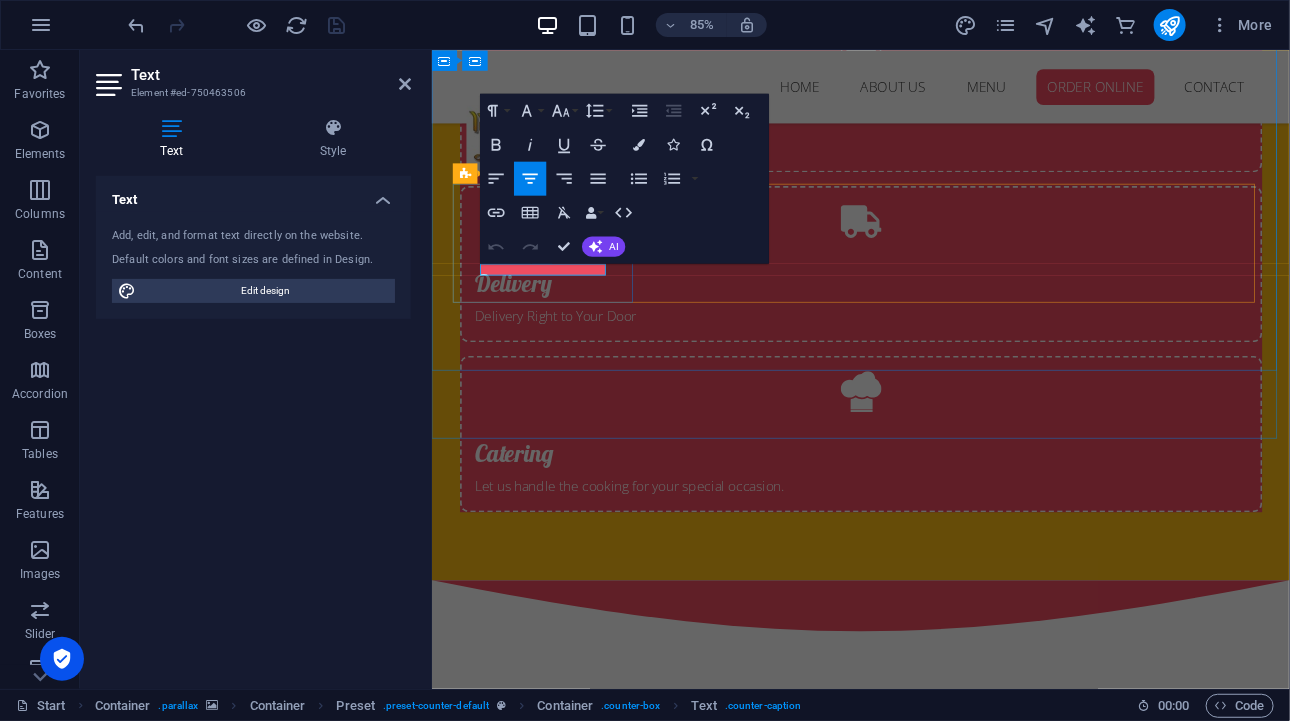click on "varieties" at bounding box center [936, 2866] 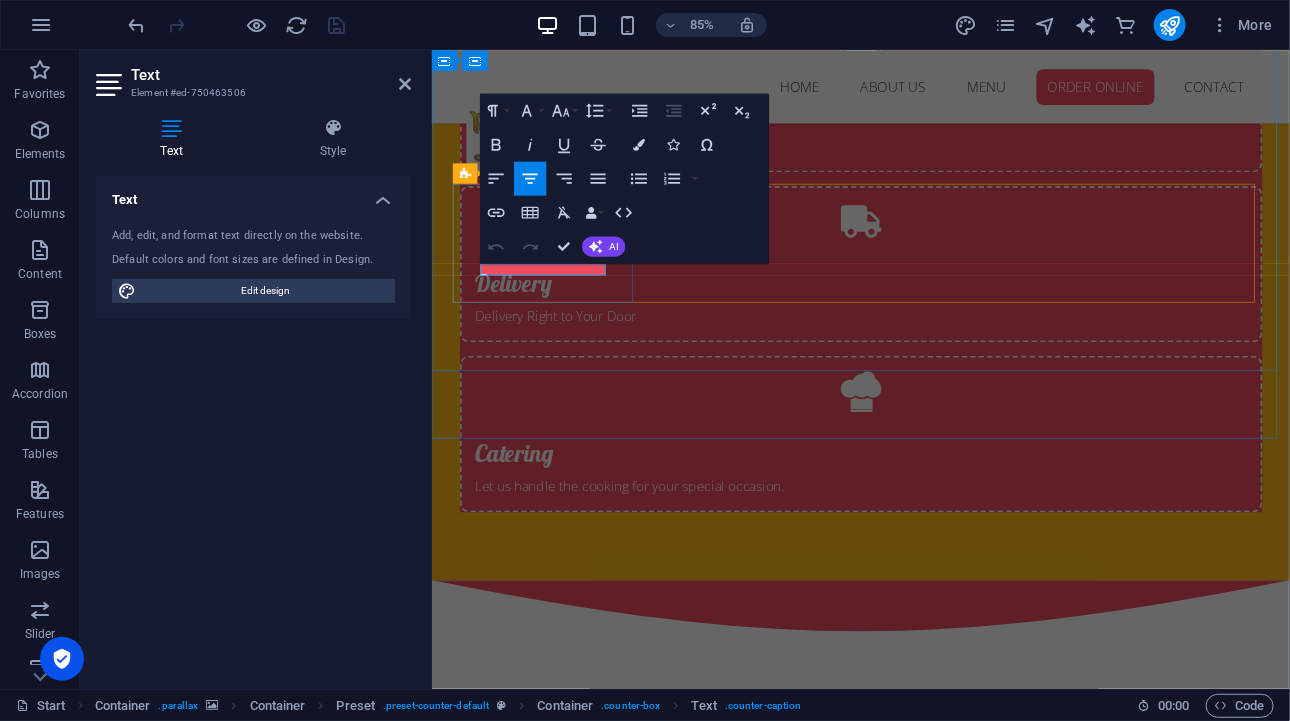 drag, startPoint x: 594, startPoint y: 308, endPoint x: 472, endPoint y: 308, distance: 122 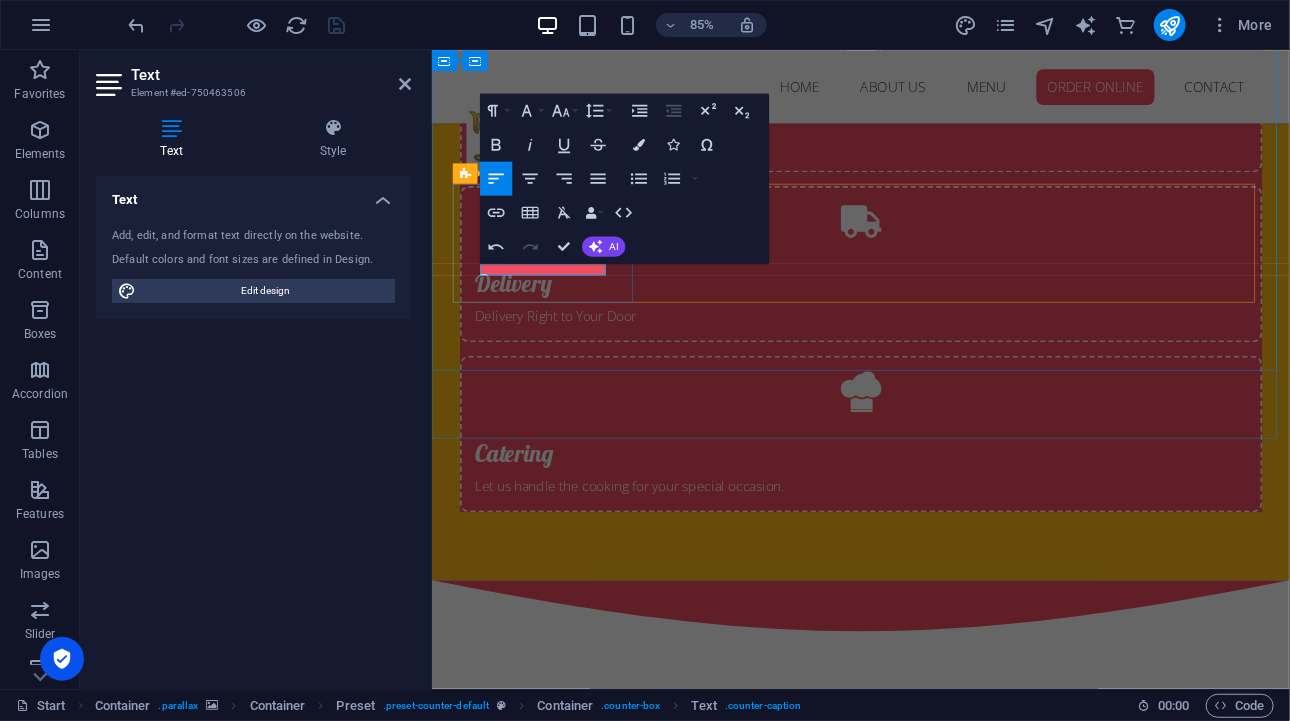 click on "34 Dishes" at bounding box center [936, 2835] 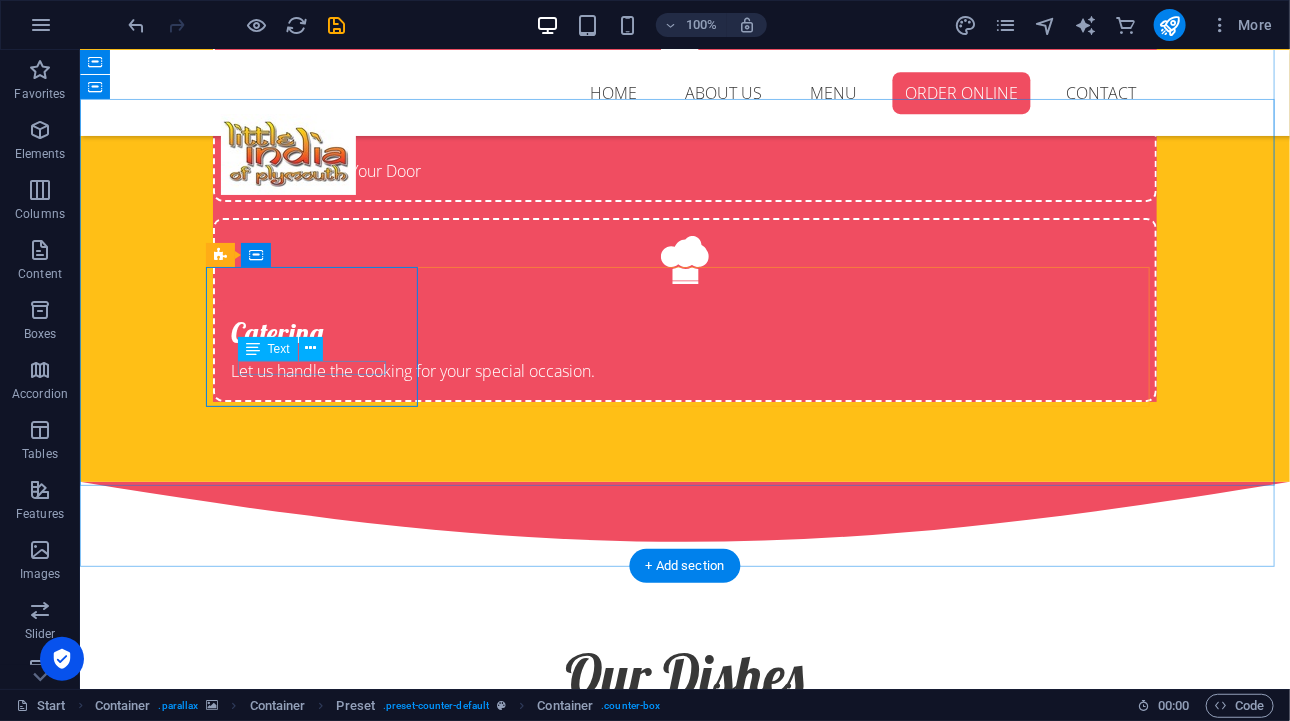click on "Dishes" at bounding box center (684, 2740) 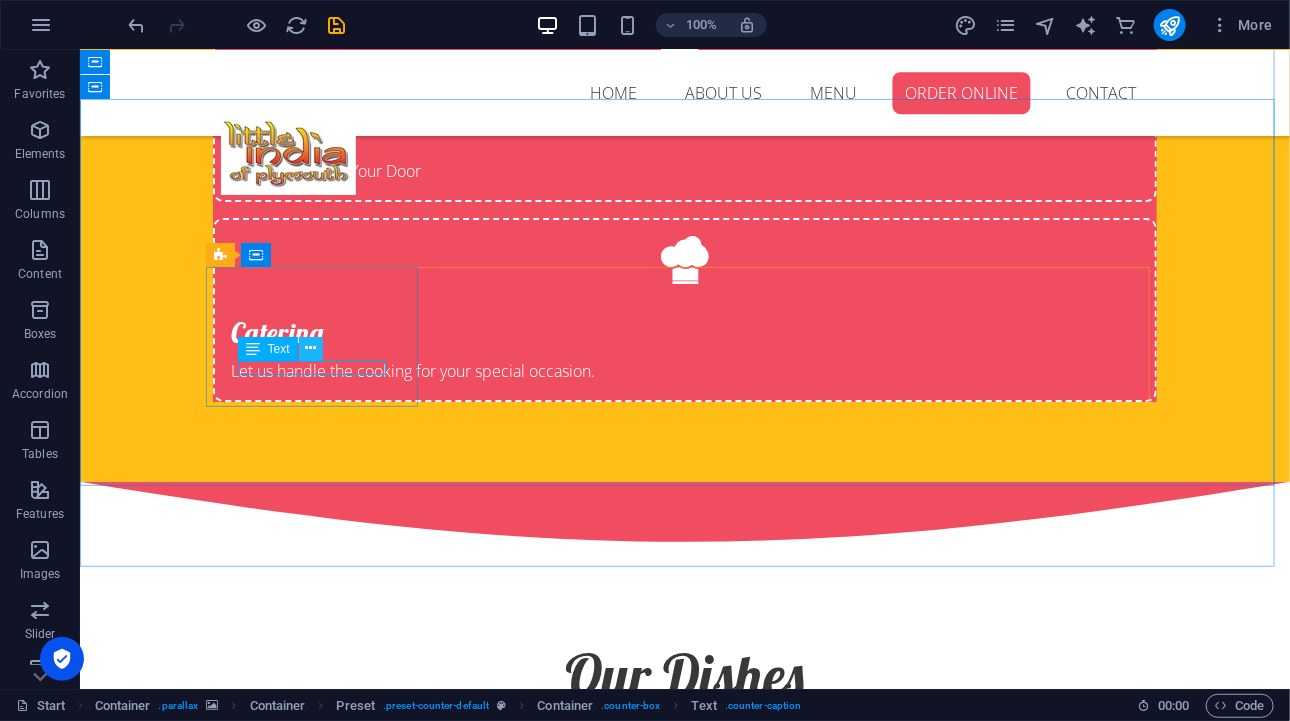 click at bounding box center [310, 348] 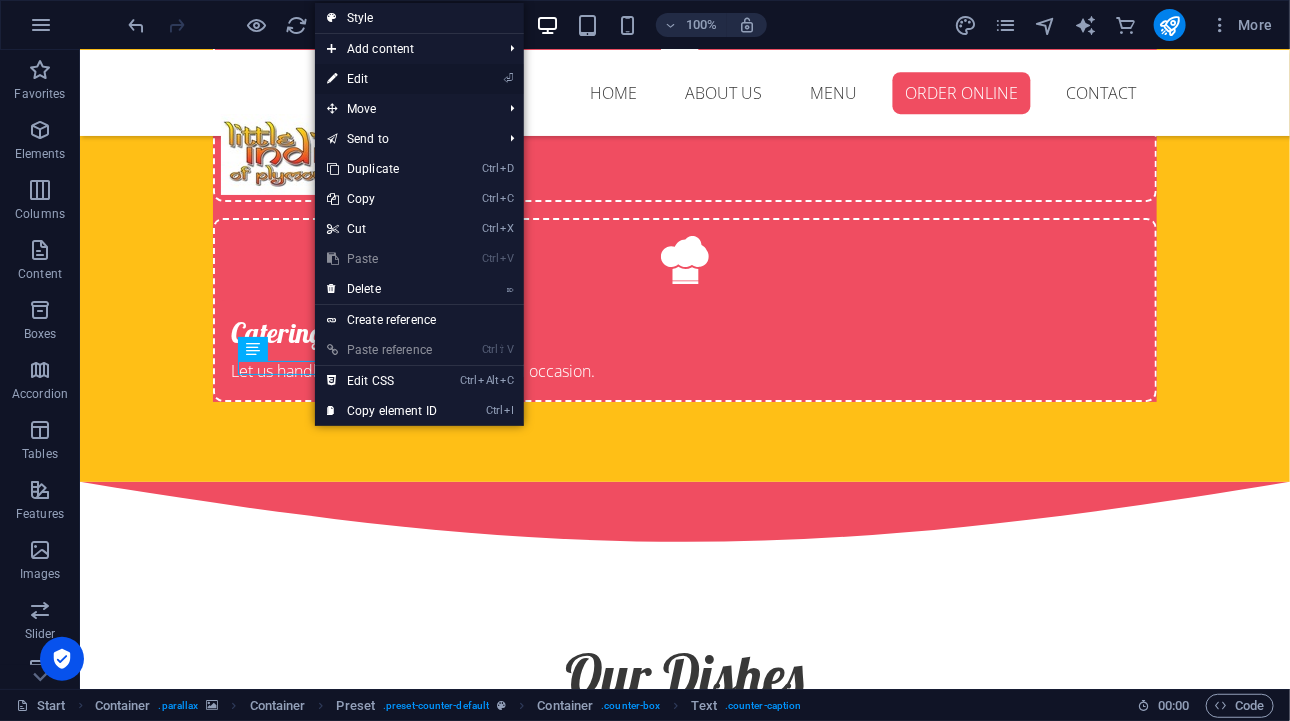 click on "⏎  Edit" at bounding box center [382, 79] 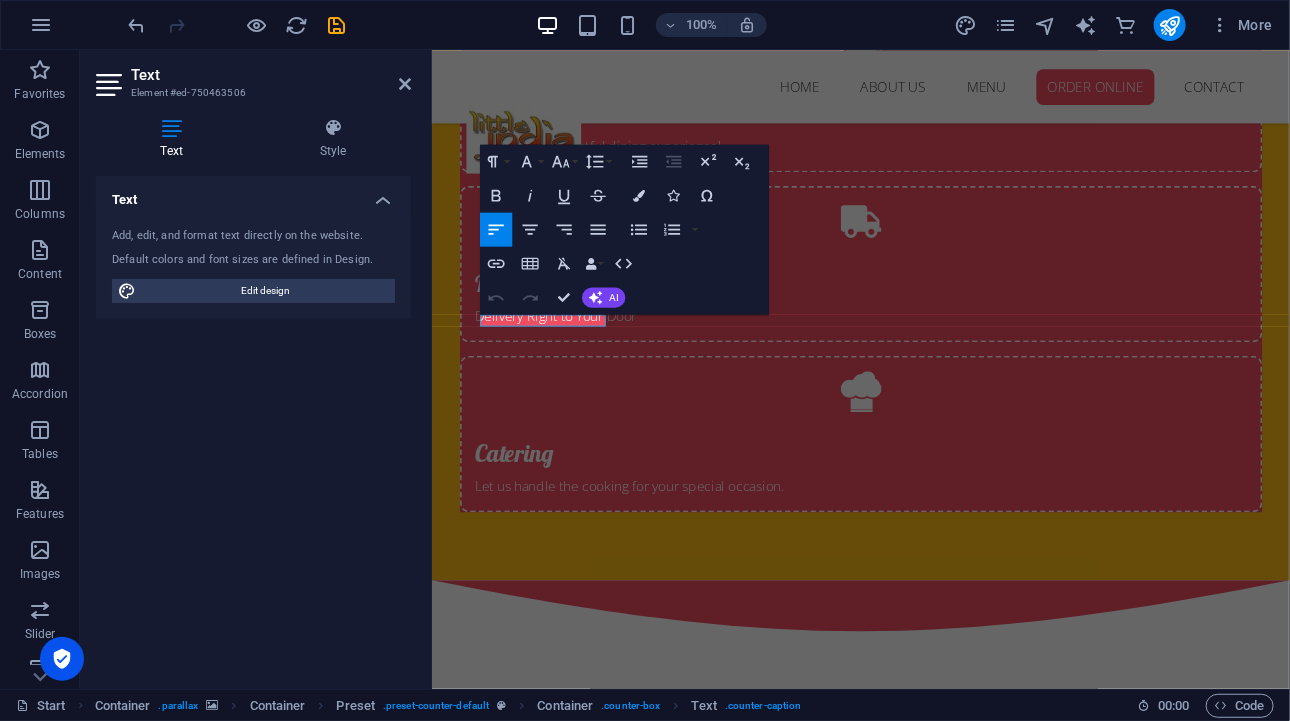 scroll, scrollTop: 2862, scrollLeft: 0, axis: vertical 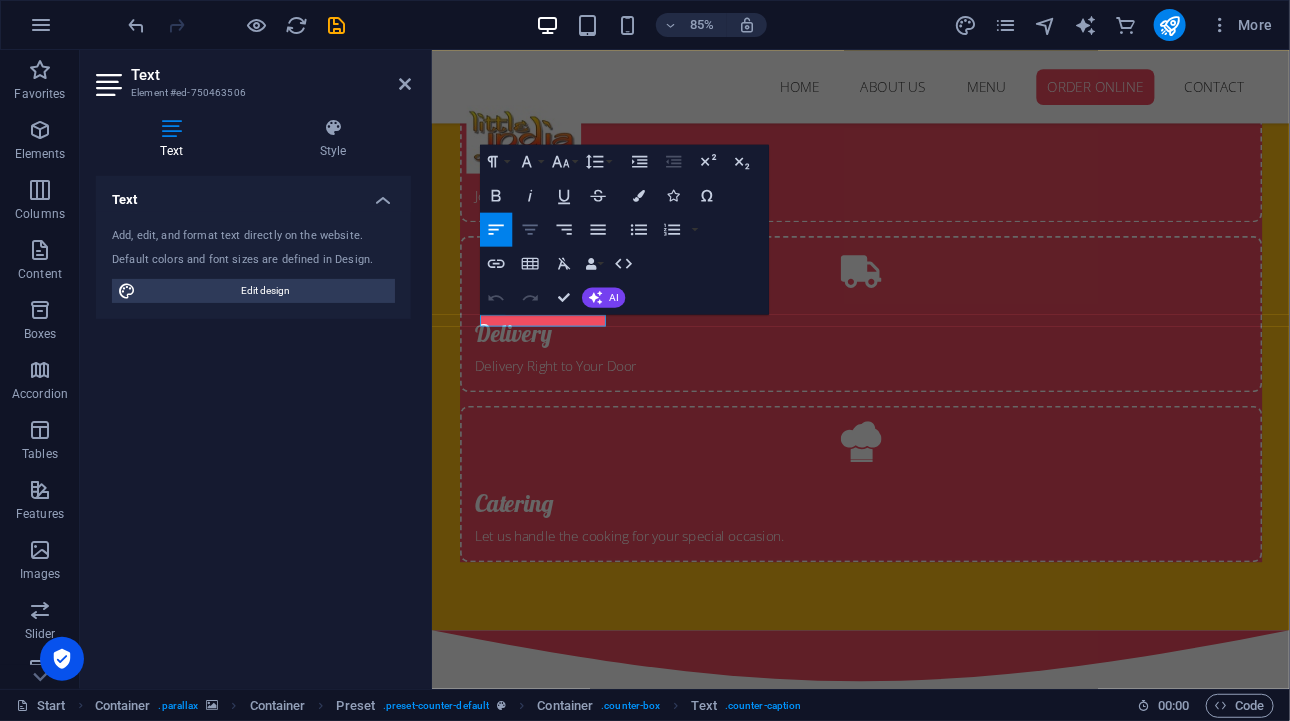 click 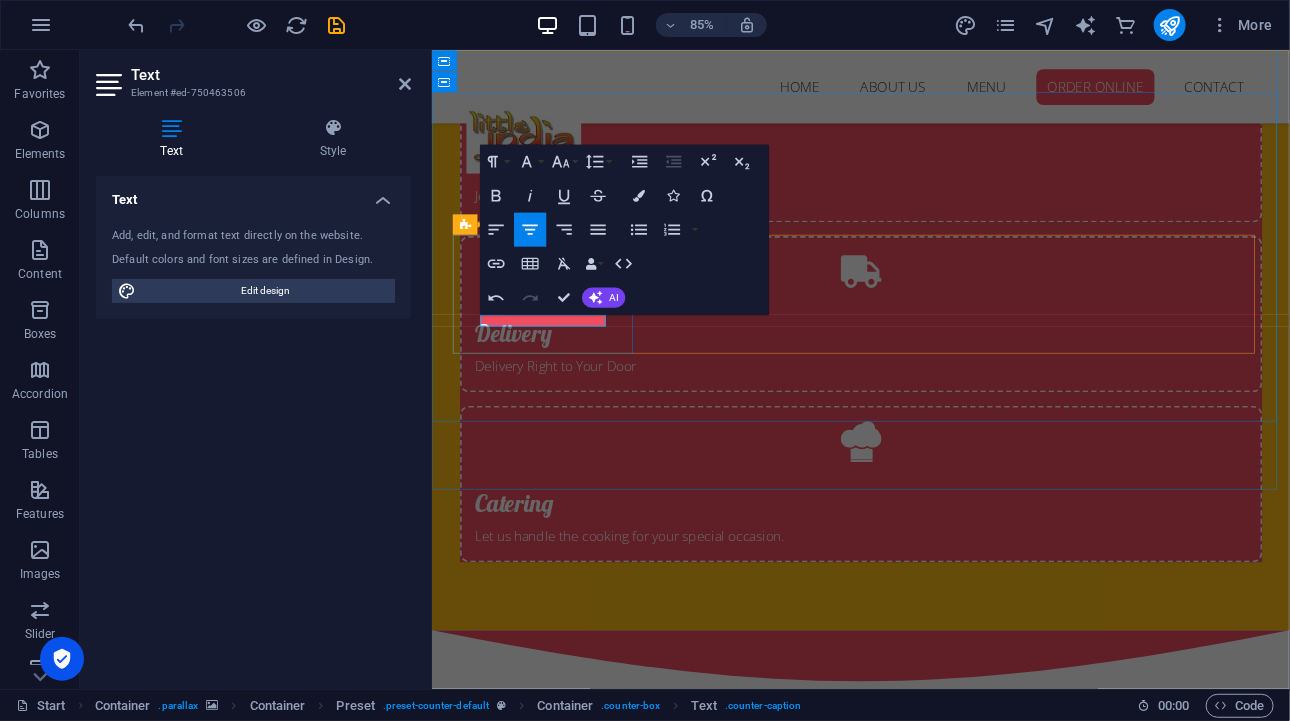 click on "34 Dishes" at bounding box center (936, 2894) 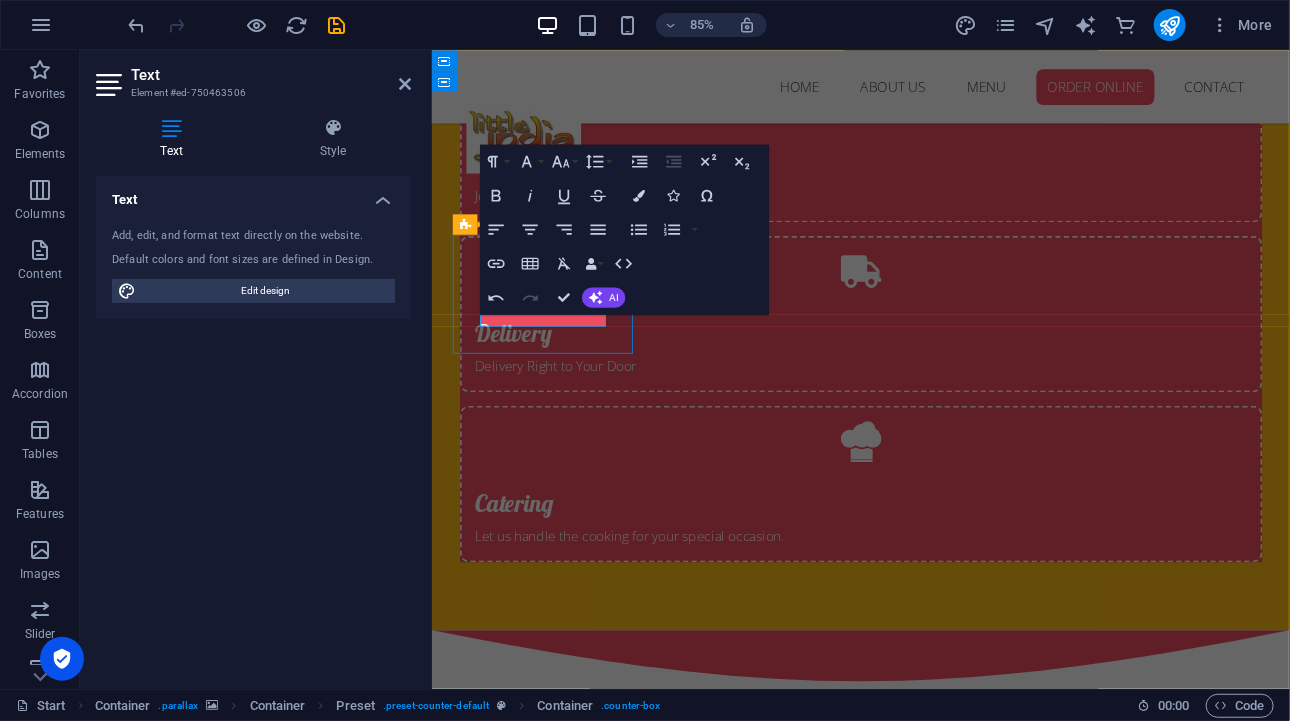 scroll, scrollTop: 2921, scrollLeft: 0, axis: vertical 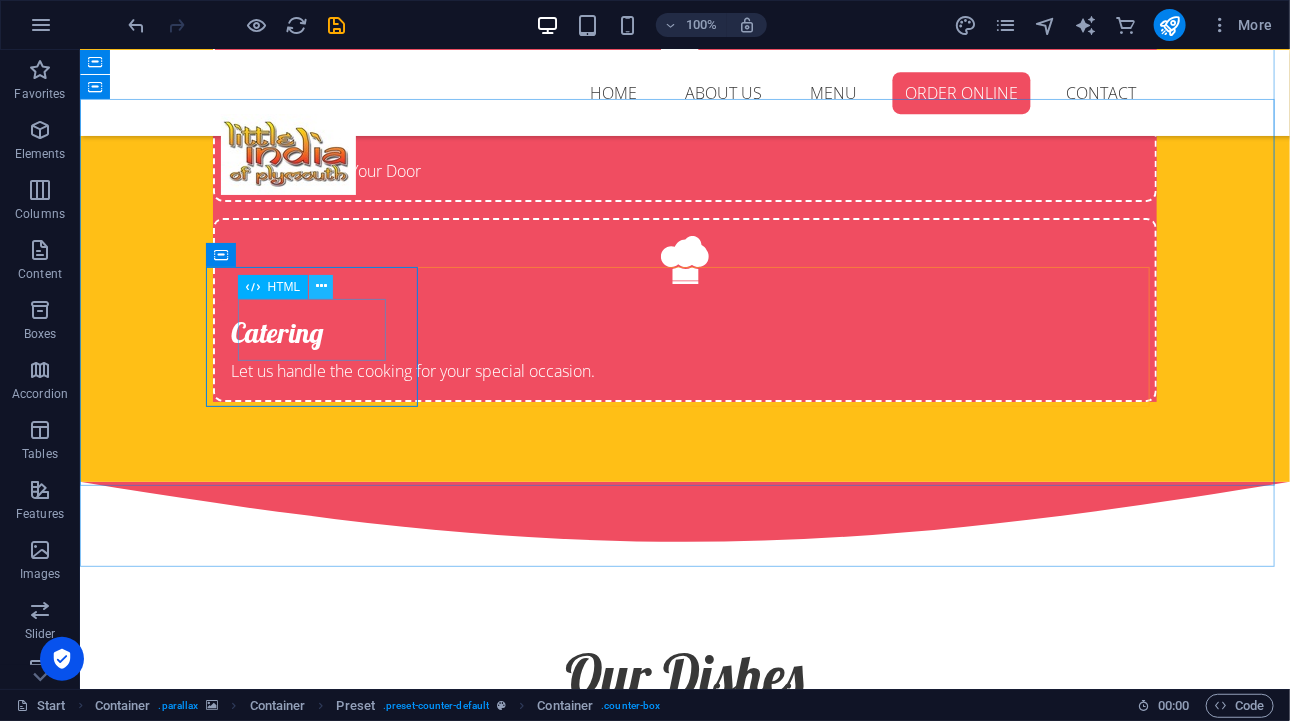 click at bounding box center (321, 286) 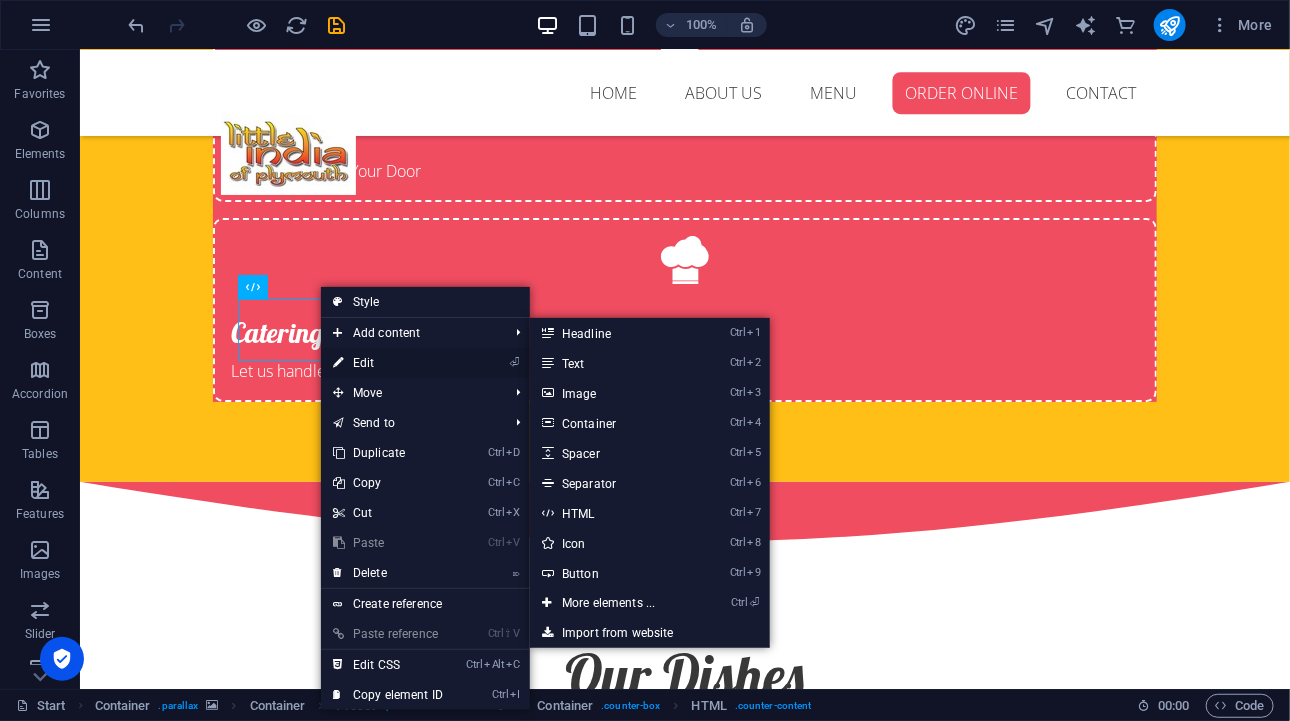 click on "⏎  Edit" at bounding box center (388, 363) 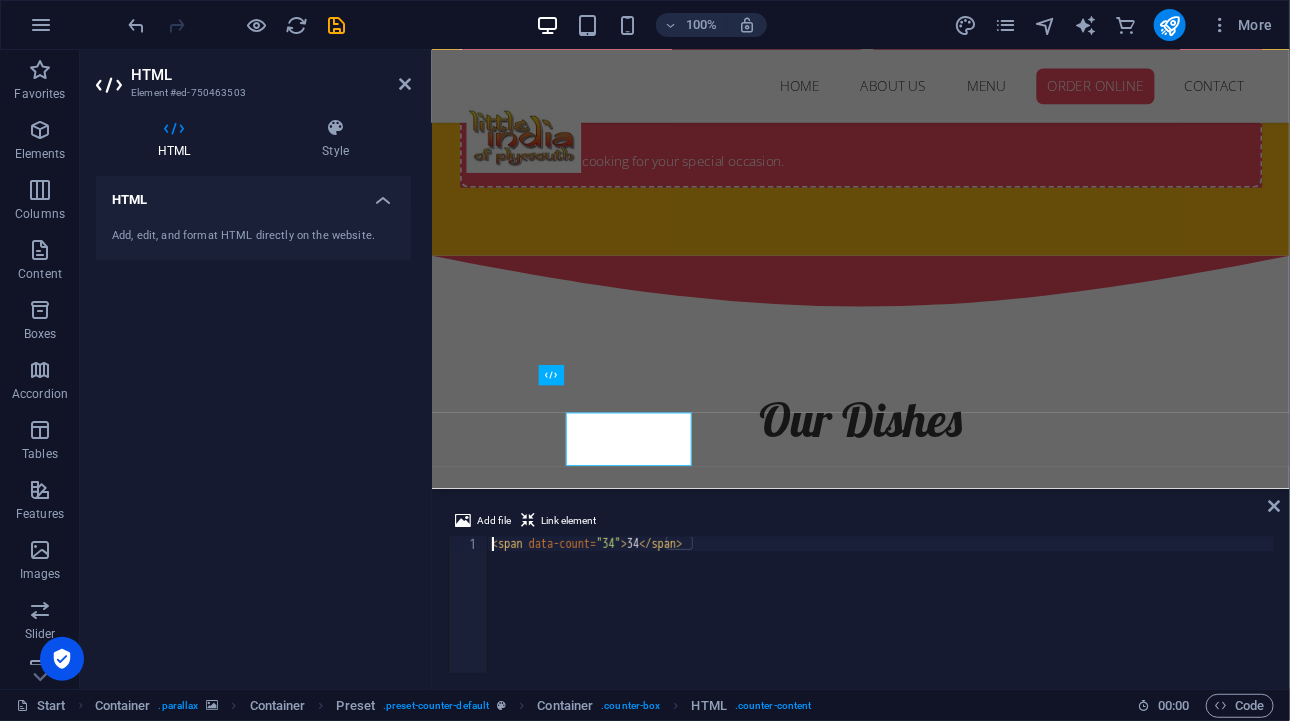 scroll, scrollTop: 2743, scrollLeft: 0, axis: vertical 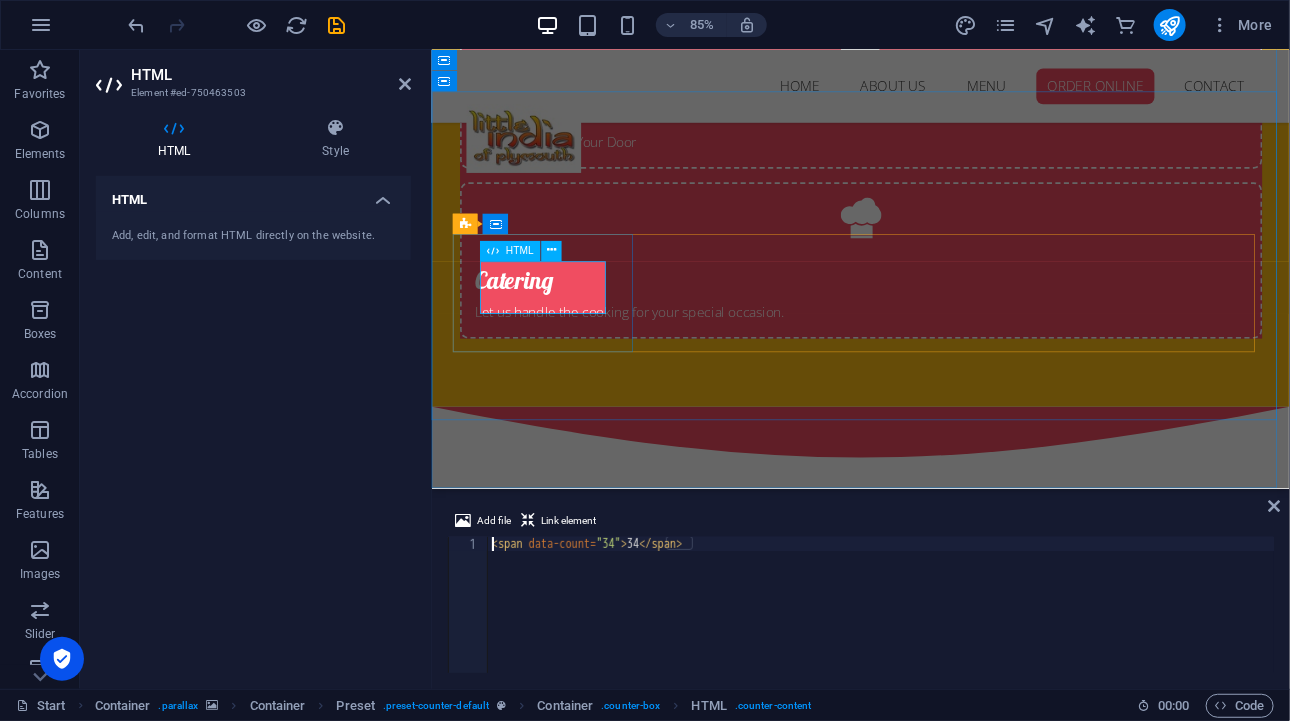 click on "34" at bounding box center (936, 2448) 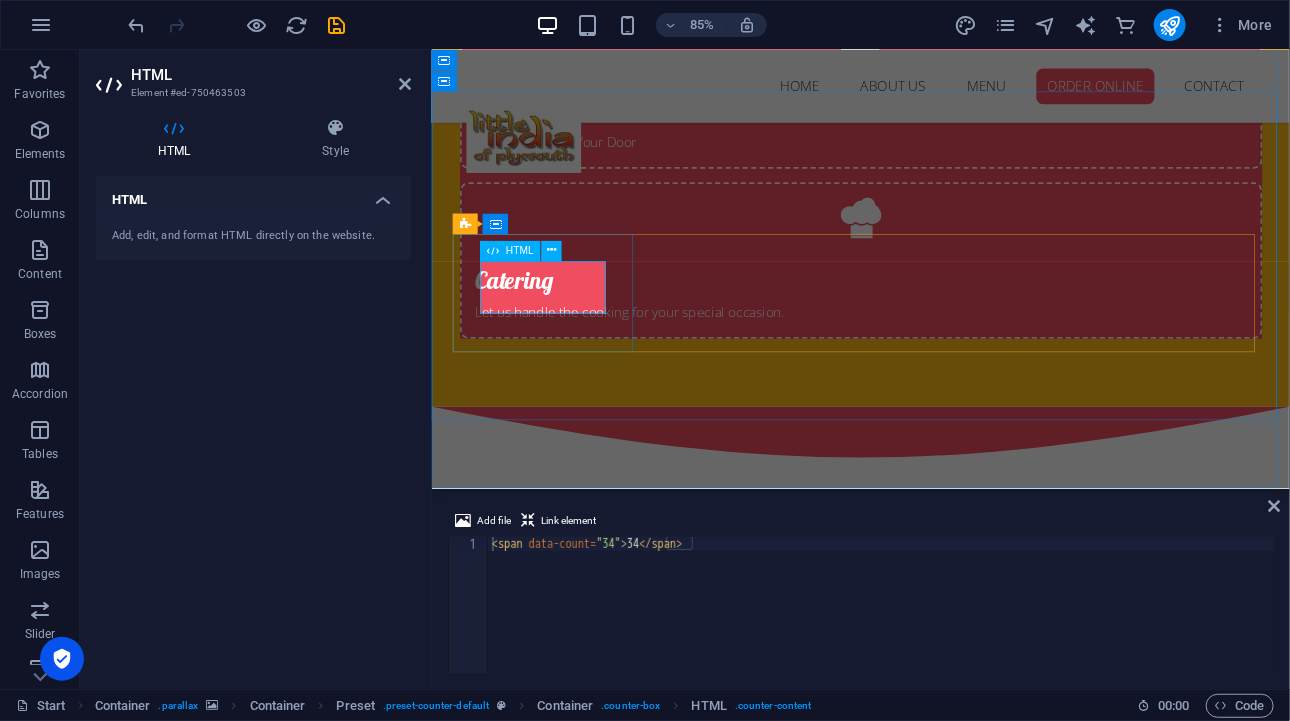 click on "34" at bounding box center [936, 2448] 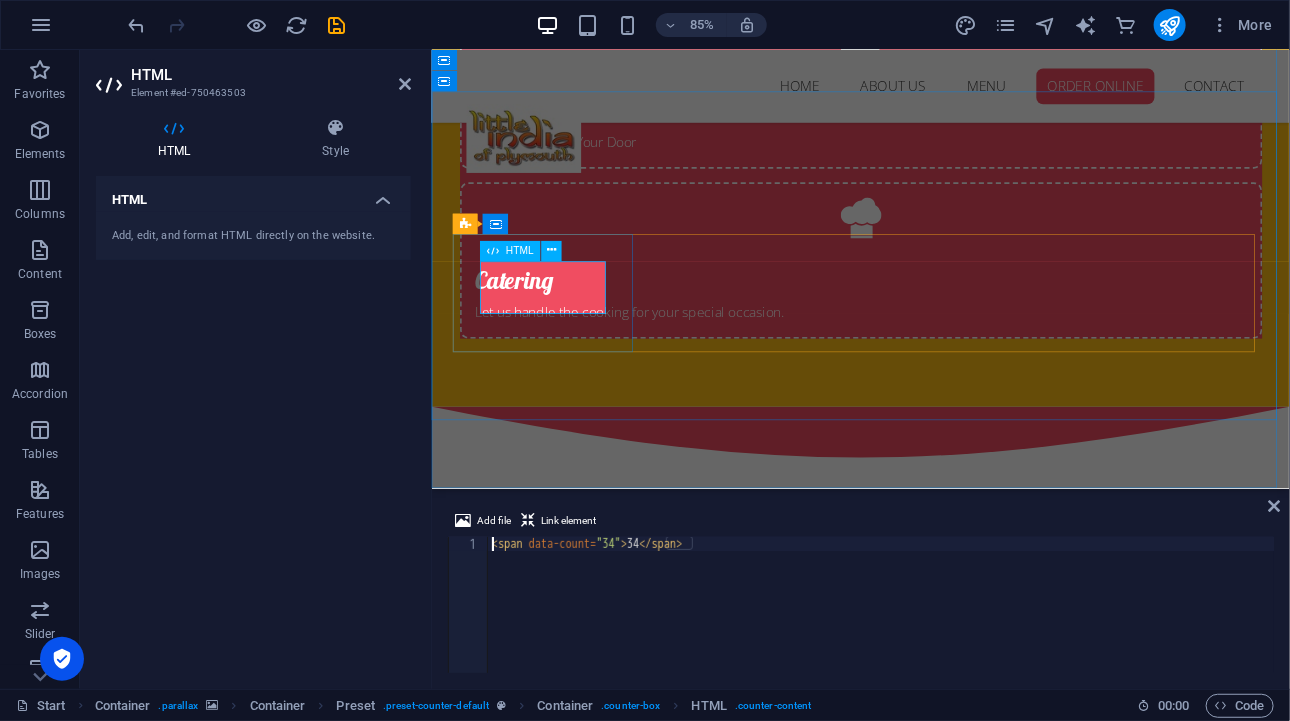 click on "34" at bounding box center (936, 2448) 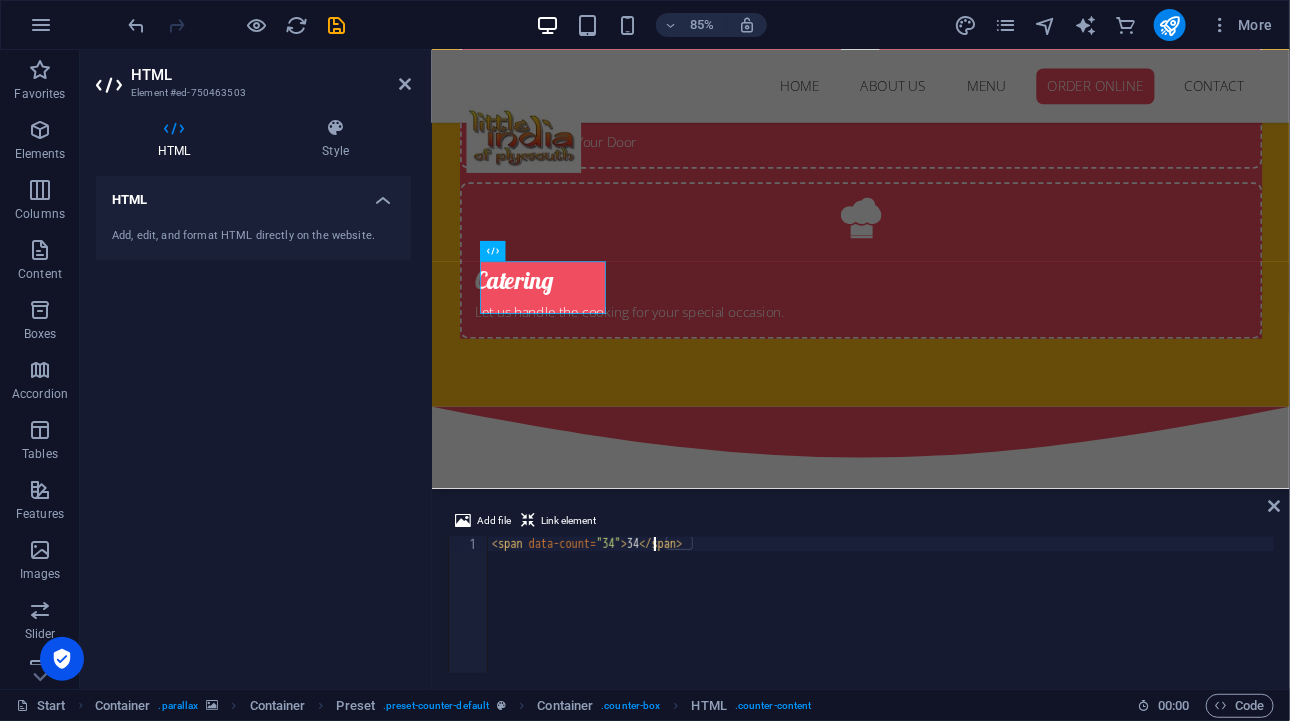 click on "< span   data-count = "34" > 34 </ span >" at bounding box center [881, 619] 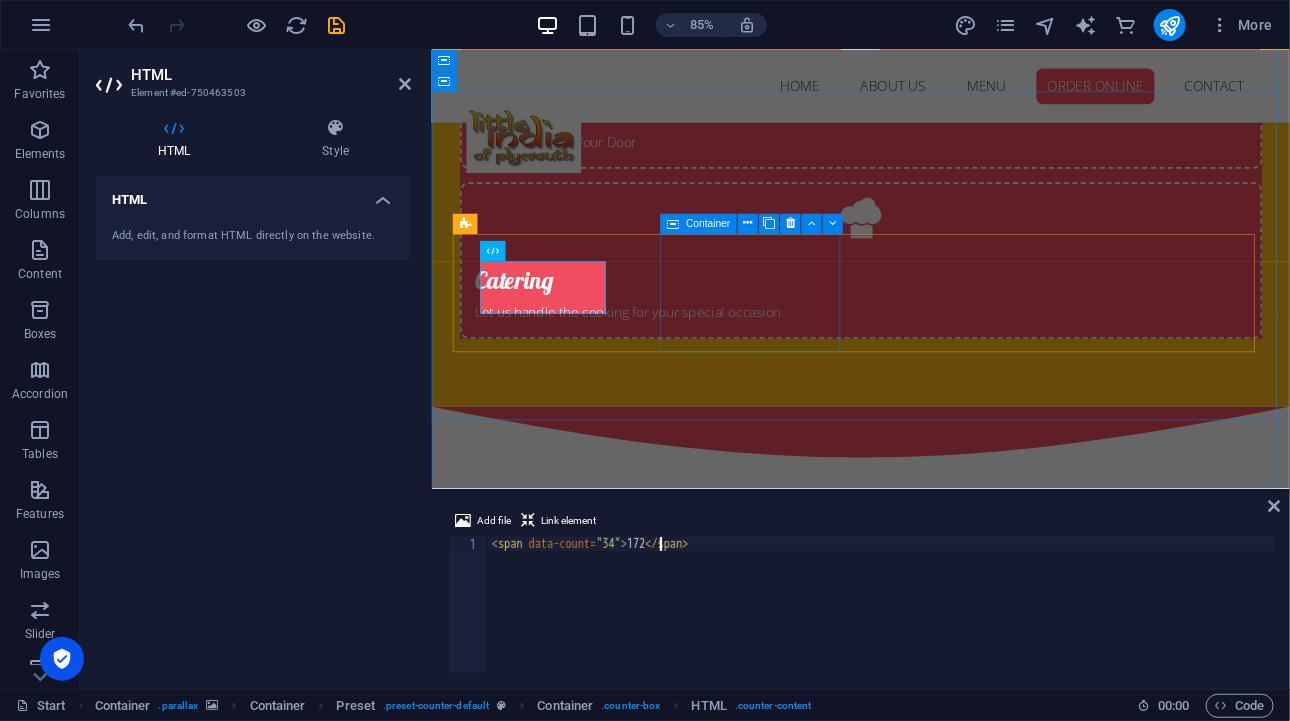 scroll, scrollTop: 0, scrollLeft: 1, axis: horizontal 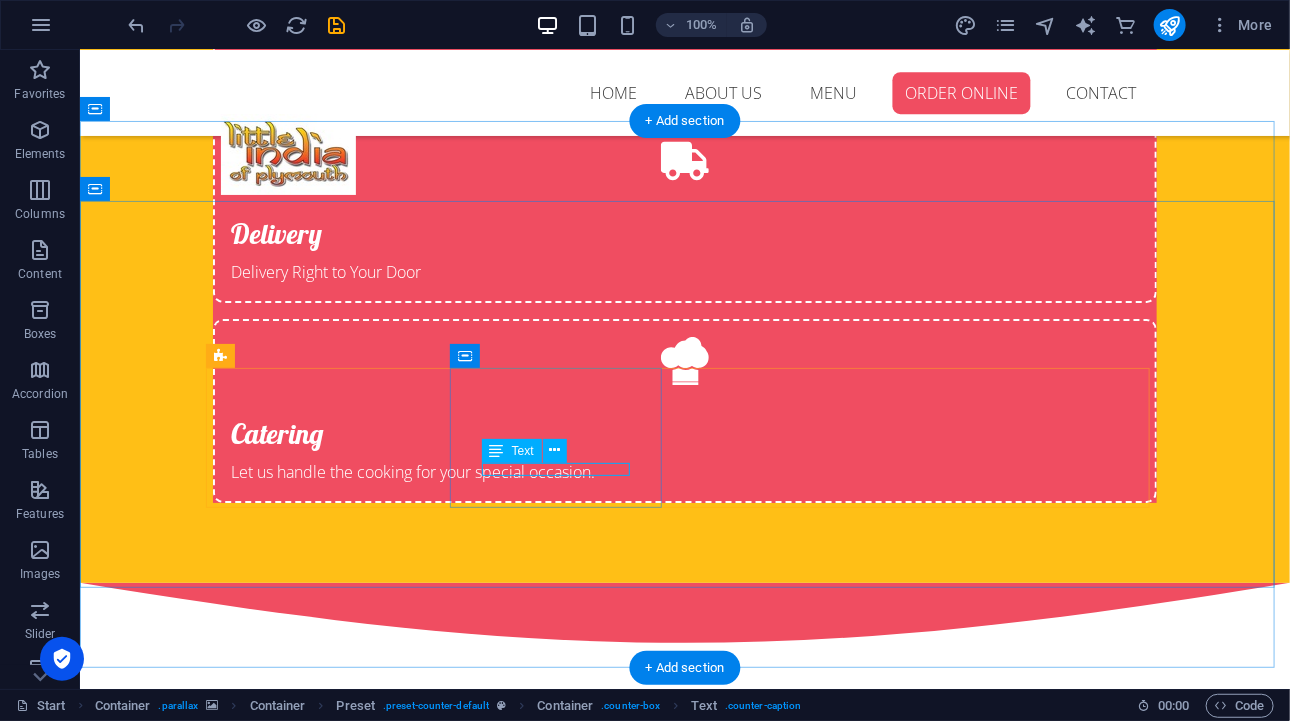 click on "Shakes" at bounding box center (684, 2997) 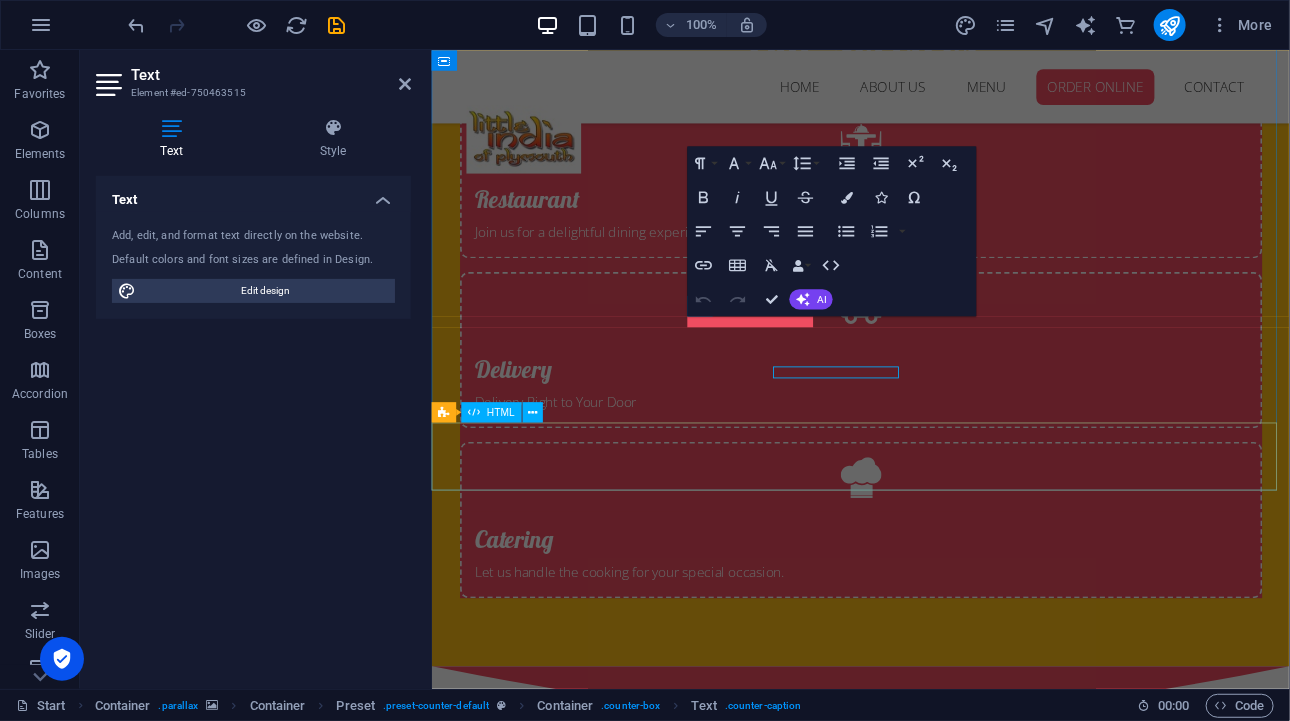 scroll, scrollTop: 2860, scrollLeft: 0, axis: vertical 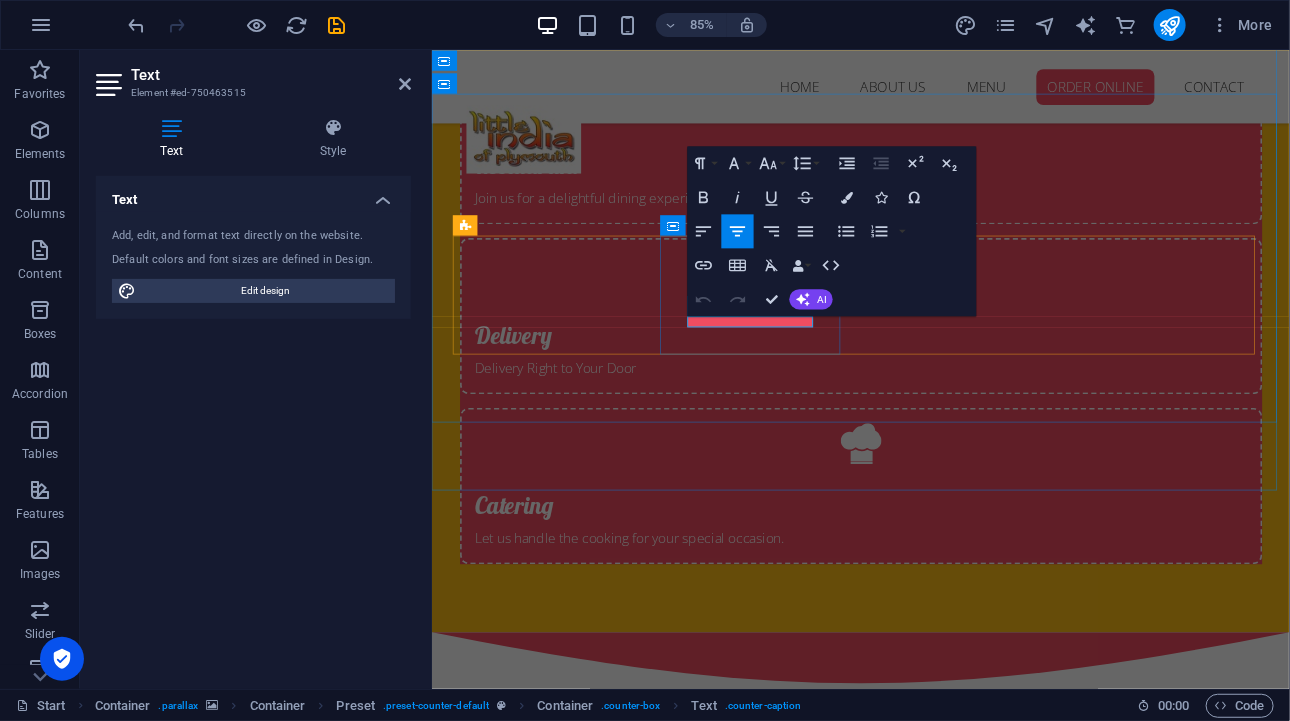 click on "Shakes" at bounding box center [936, 3083] 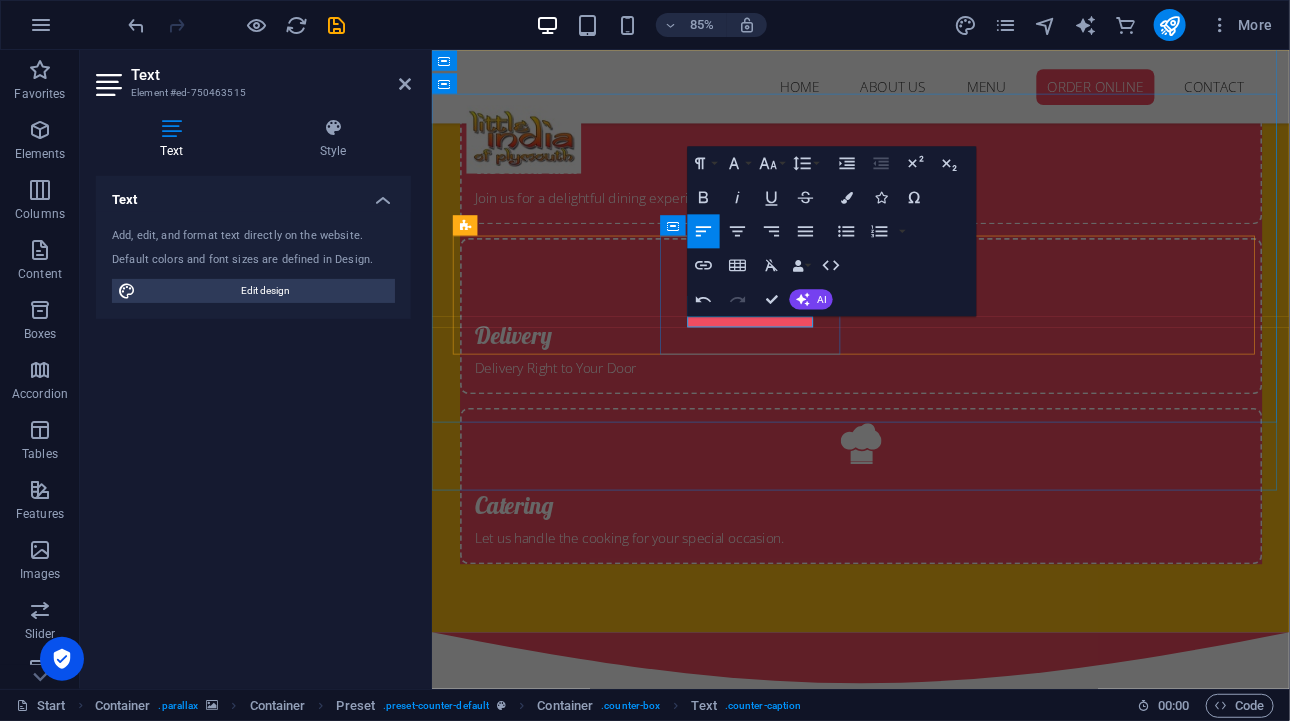 click on "Stablishes" at bounding box center [936, 3083] 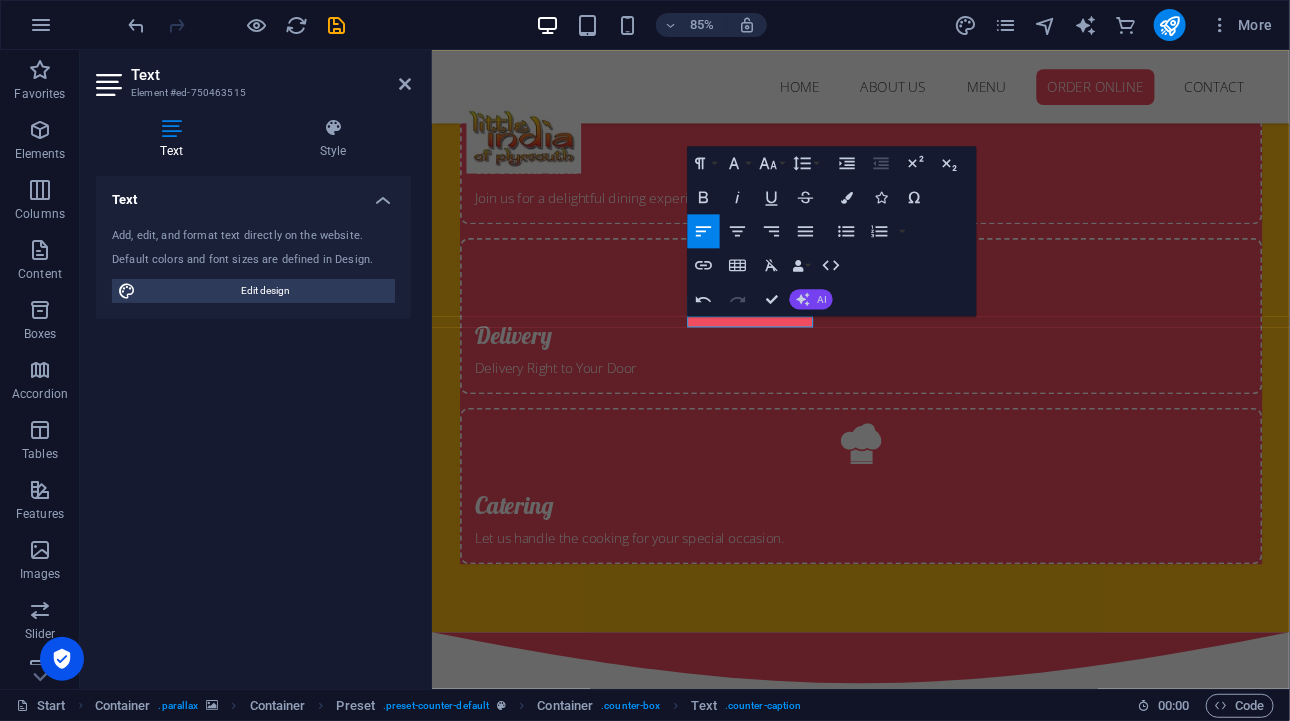 click 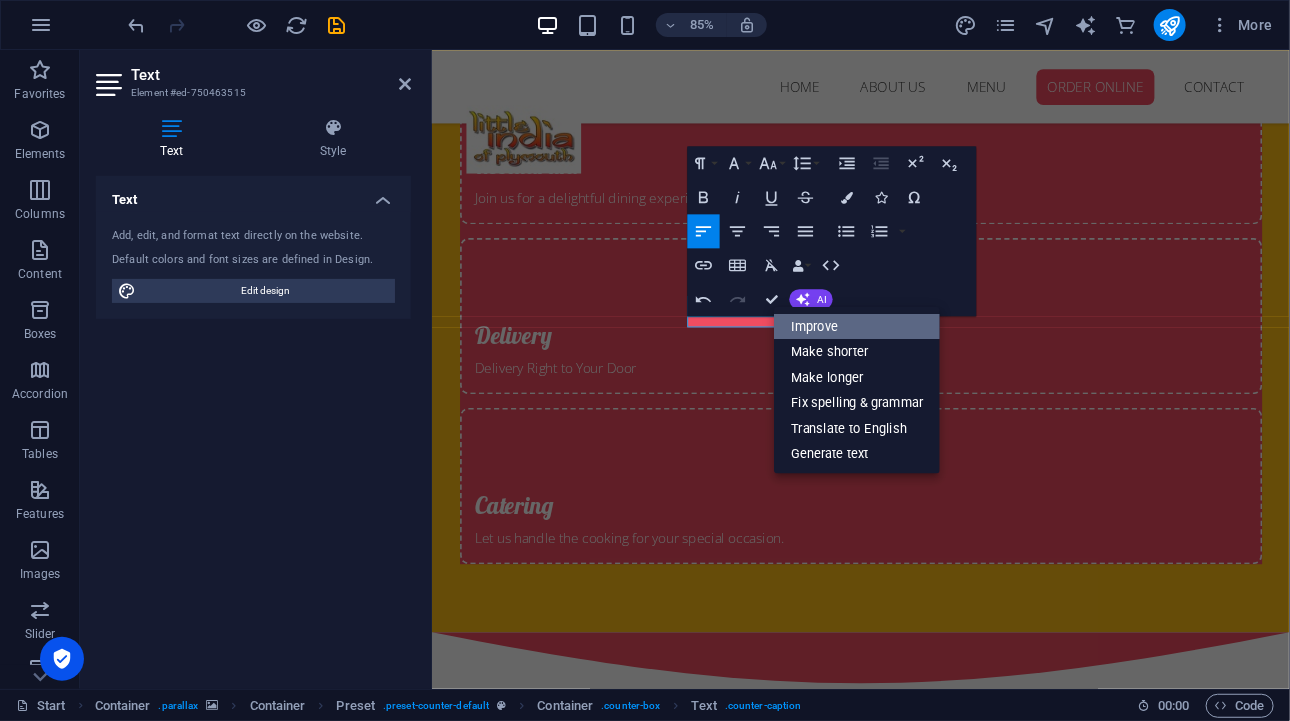 click on "Improve" at bounding box center (858, 327) 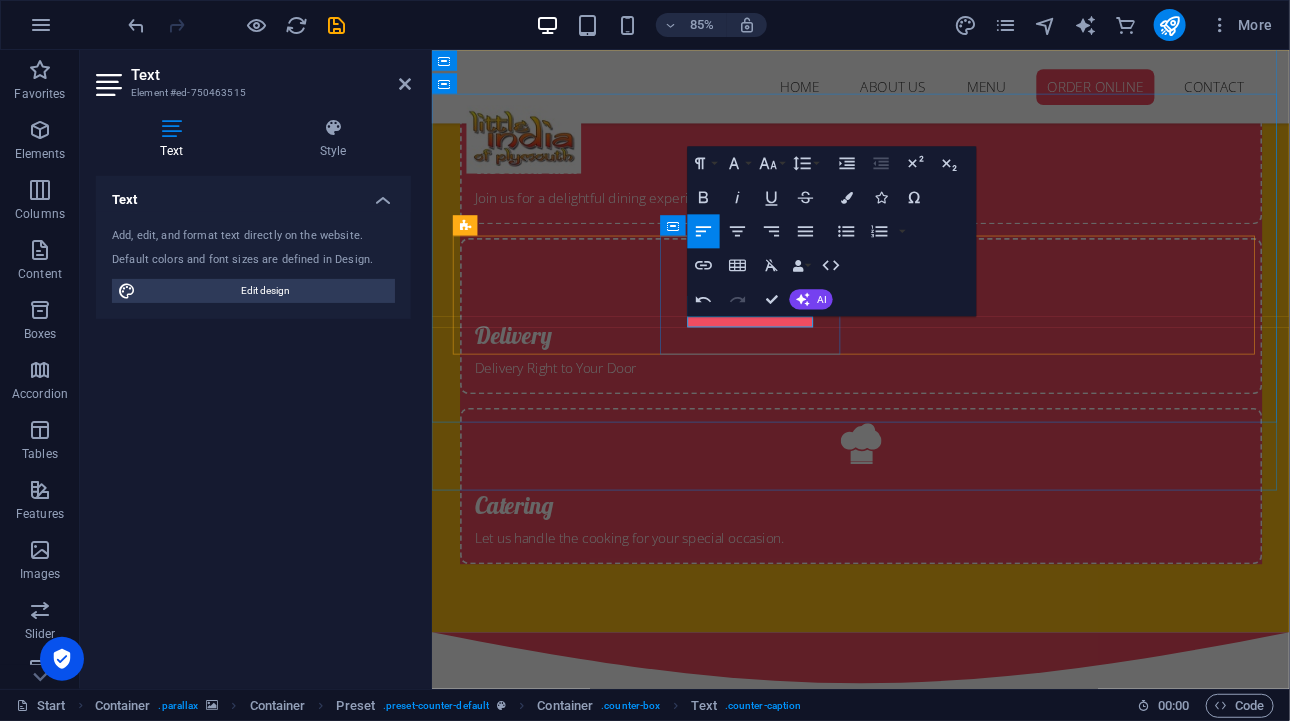 click on "ESTABLISHES" at bounding box center (936, 3083) 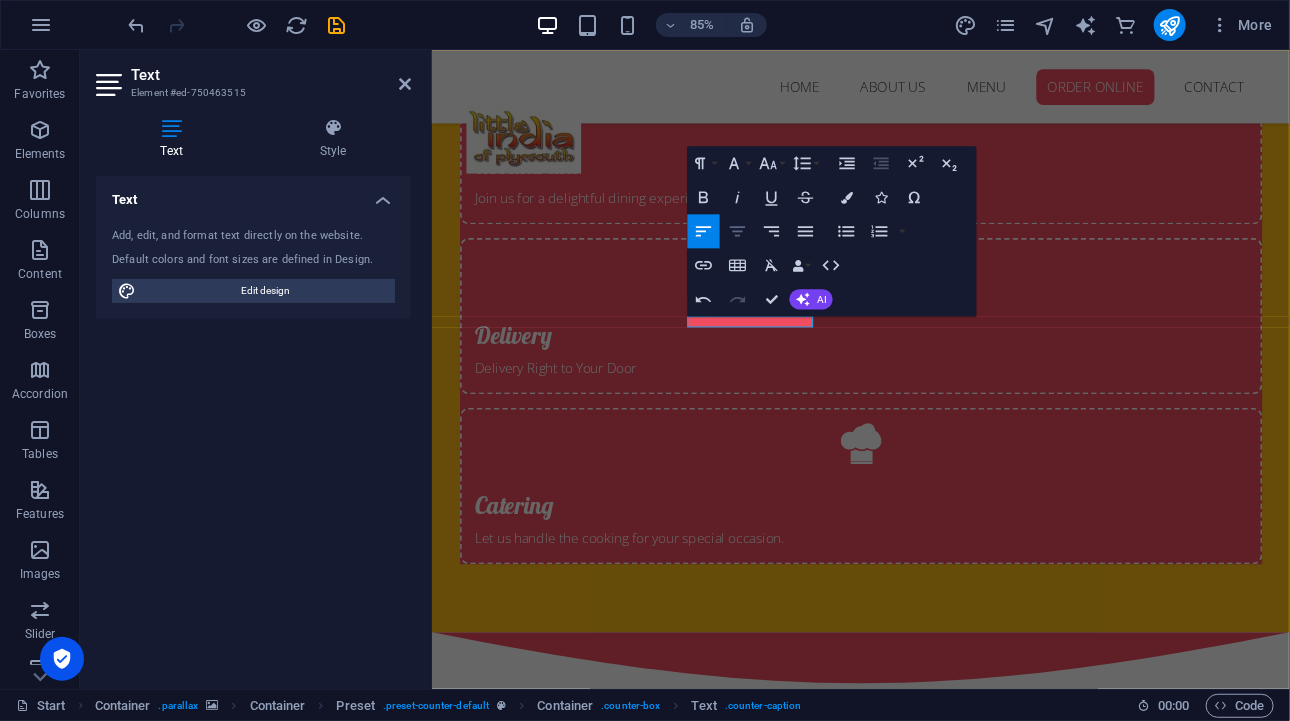 click 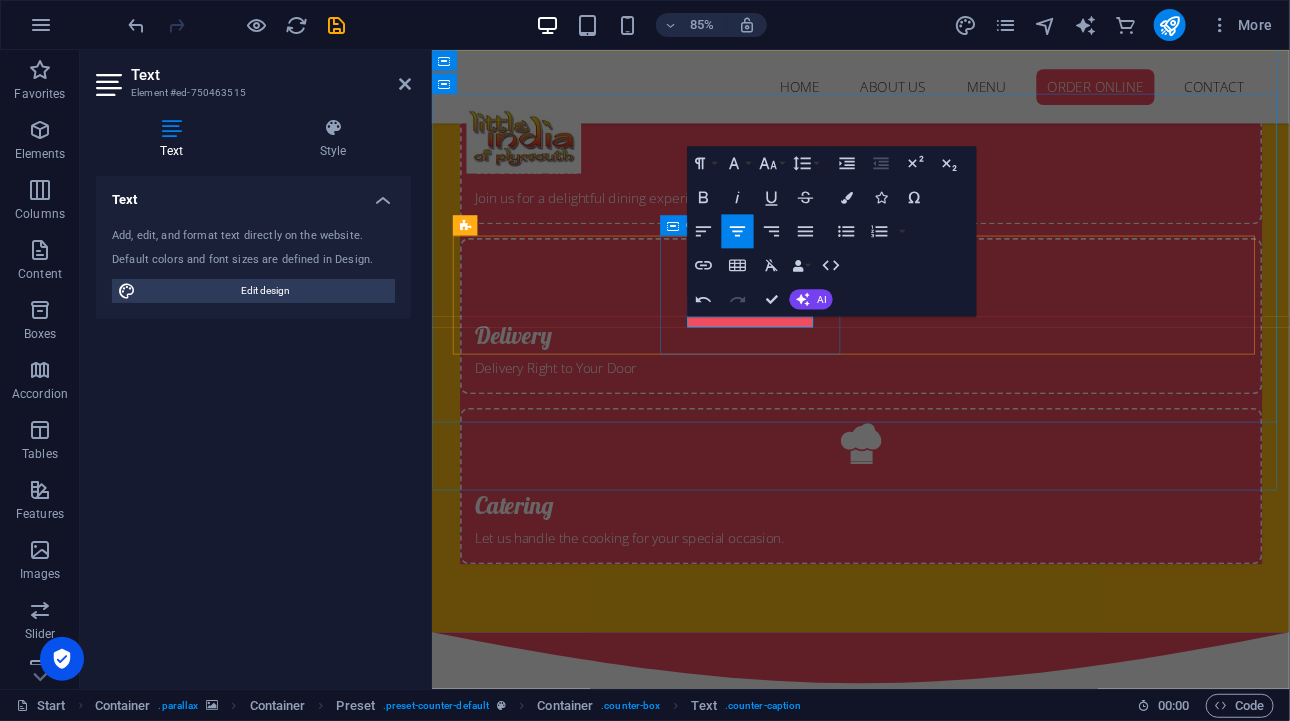 click on "25 ESTABLISHES" at bounding box center [936, 3052] 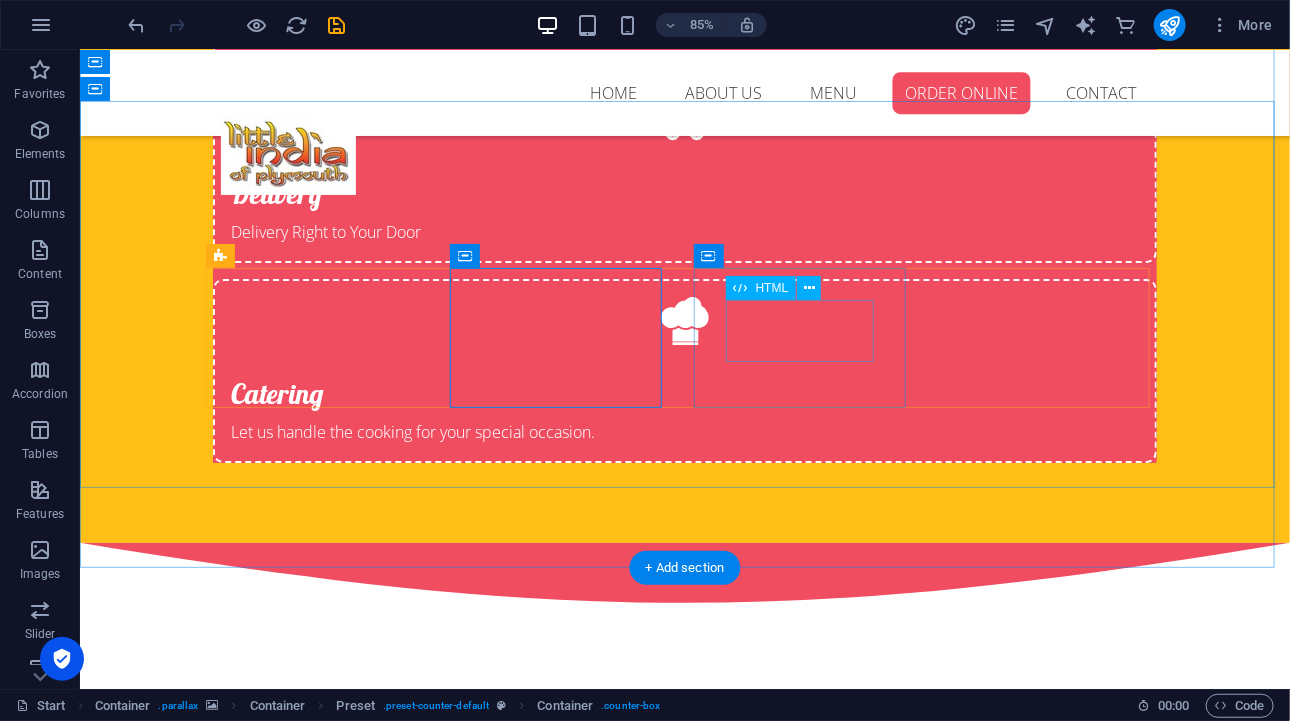 scroll, scrollTop: 2920, scrollLeft: 0, axis: vertical 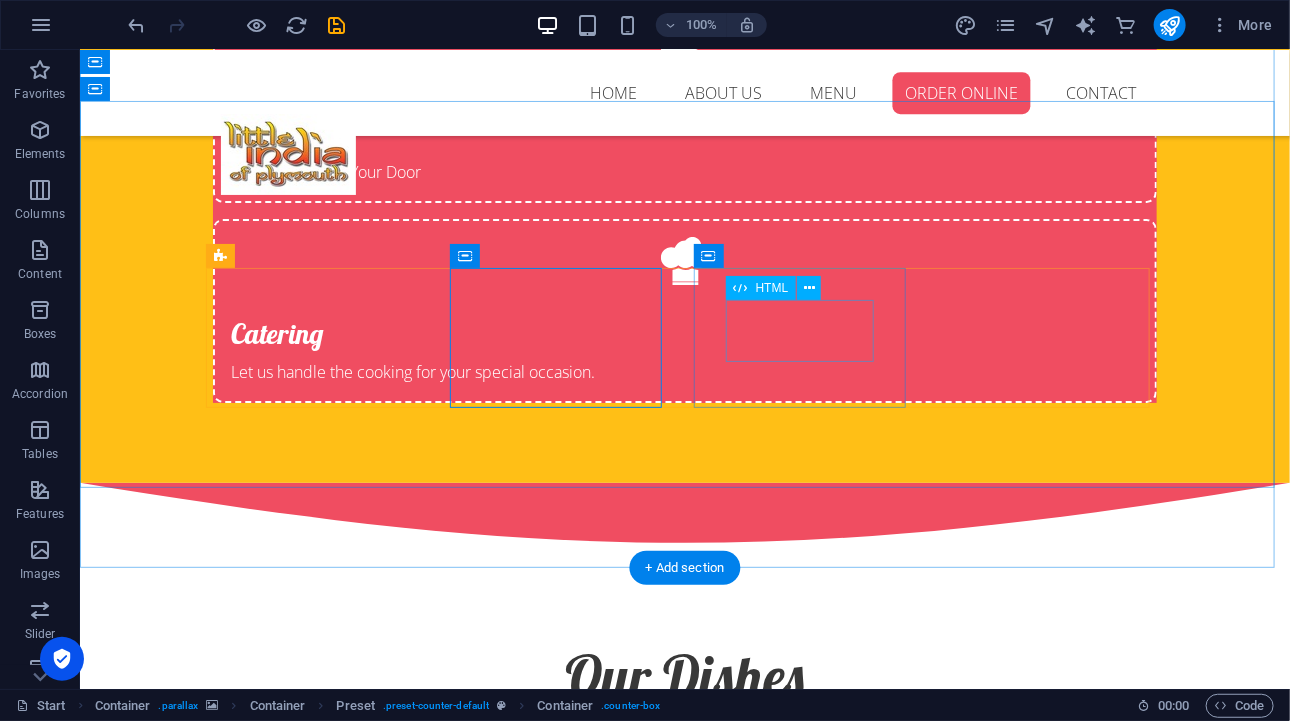 click on "11" at bounding box center [684, 3014] 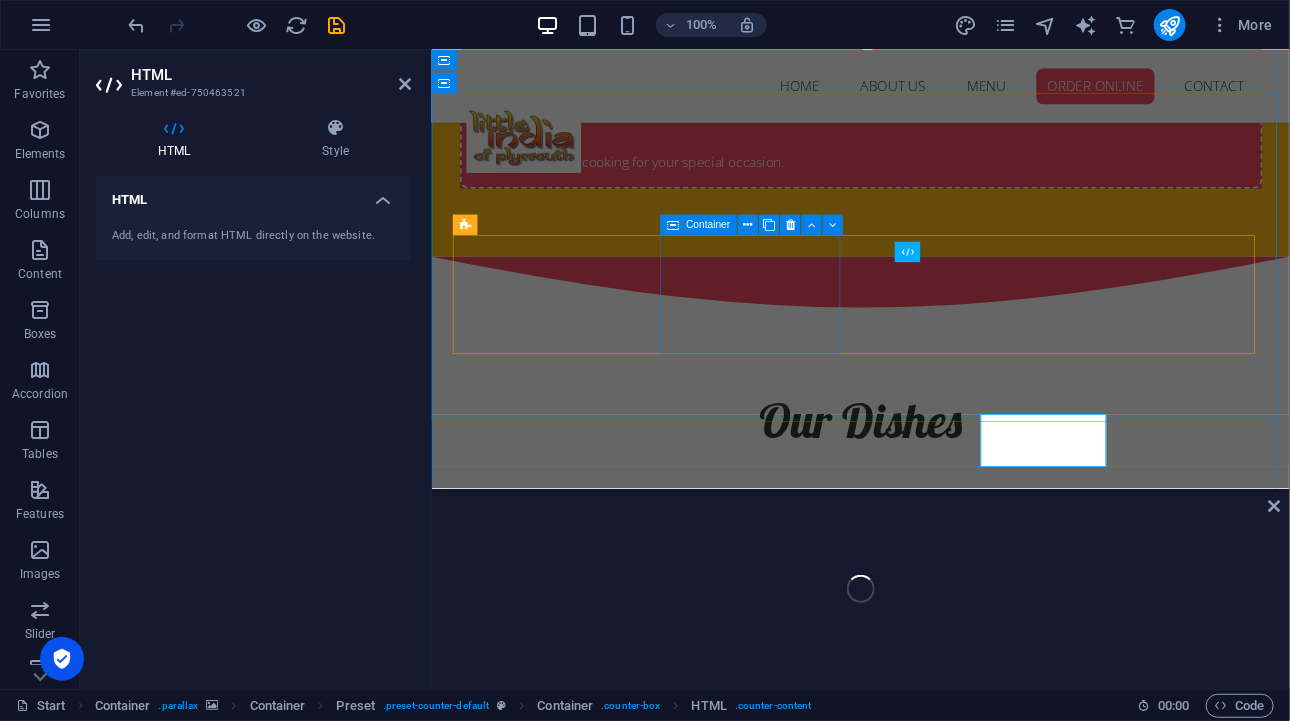 scroll, scrollTop: 2741, scrollLeft: 0, axis: vertical 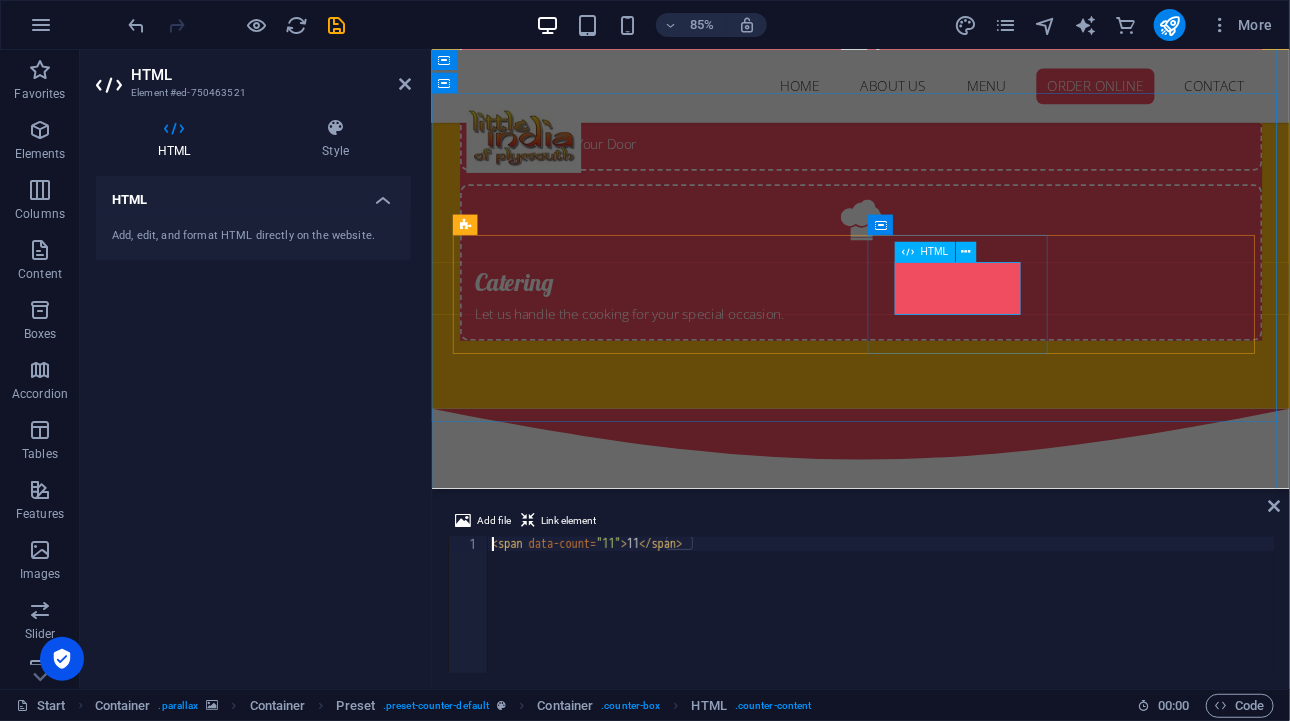 click on "11" at bounding box center [936, 2762] 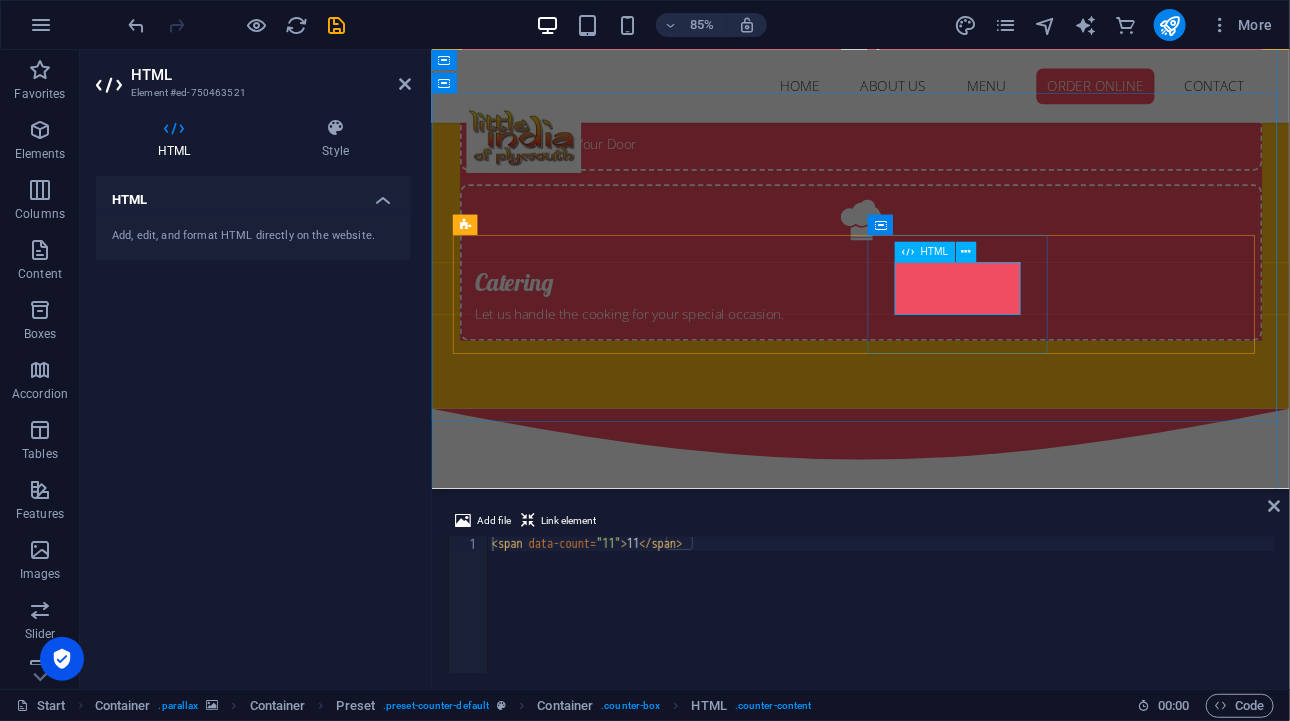 click on "11" at bounding box center (936, 2762) 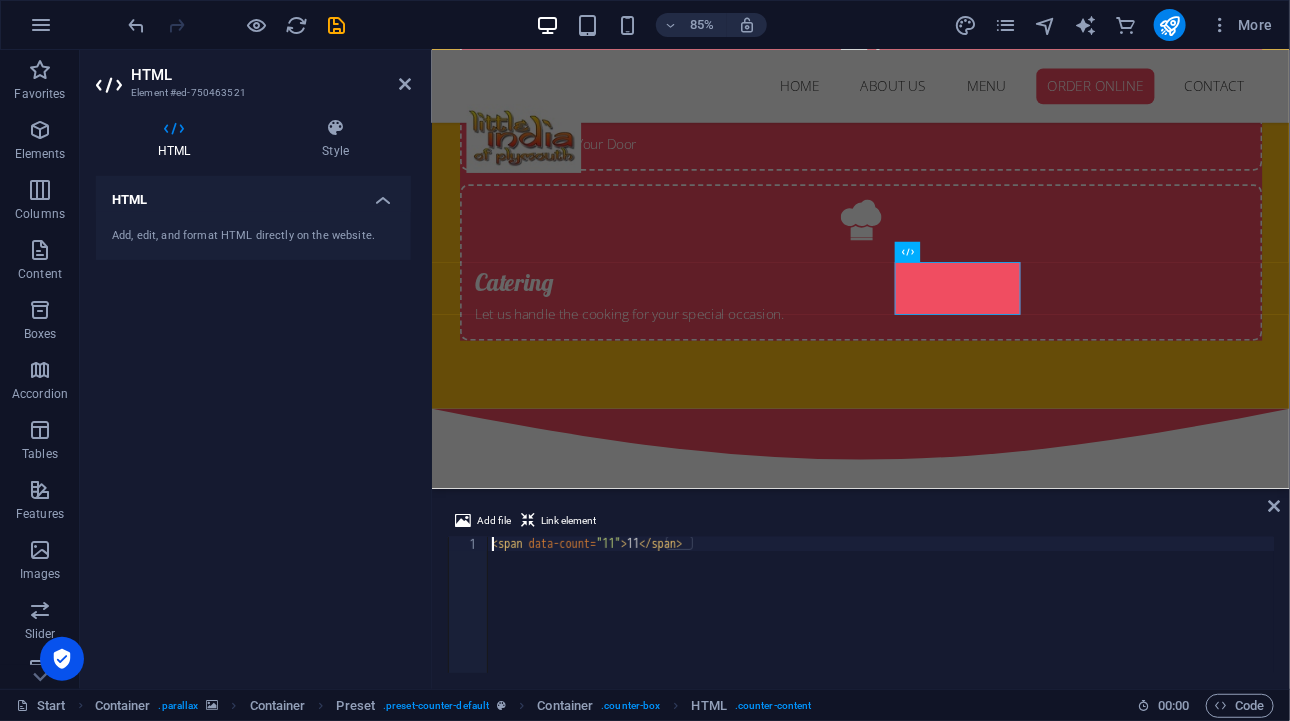 click on "Add file Link element" at bounding box center [861, 523] 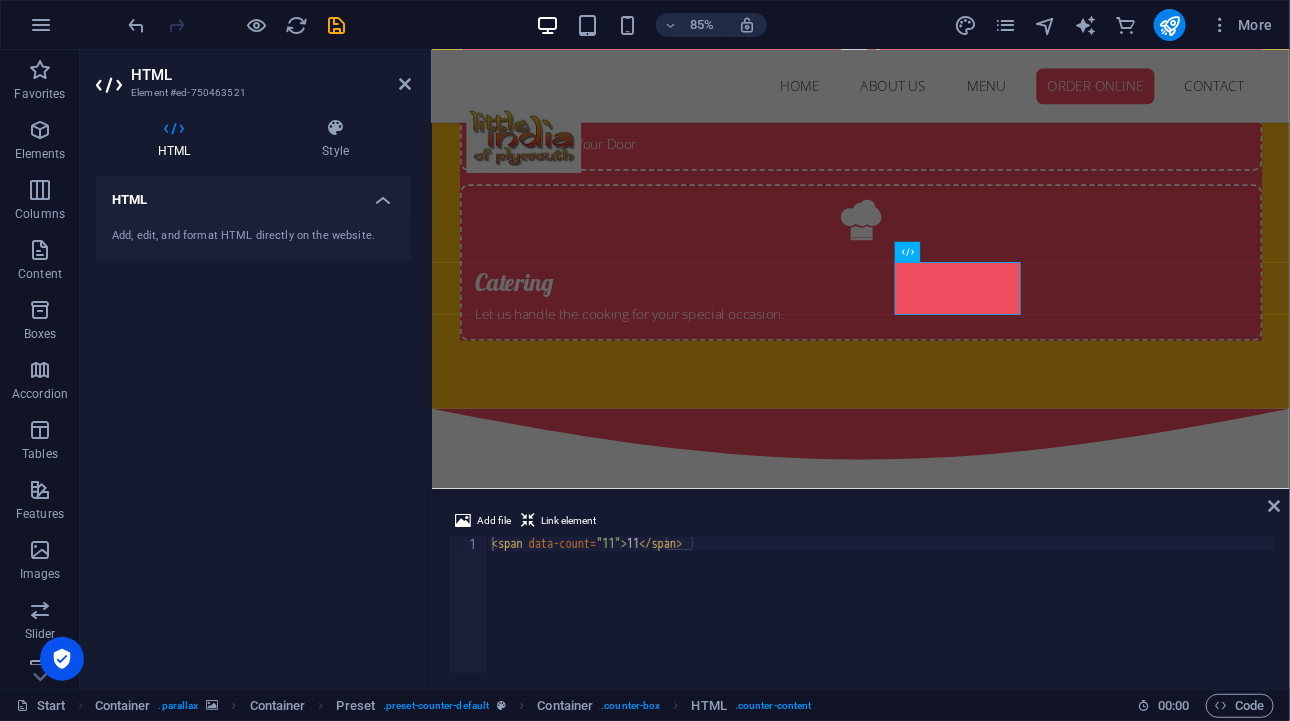 click on "< span   data-count = "11" > 11 </ span >" at bounding box center [881, 619] 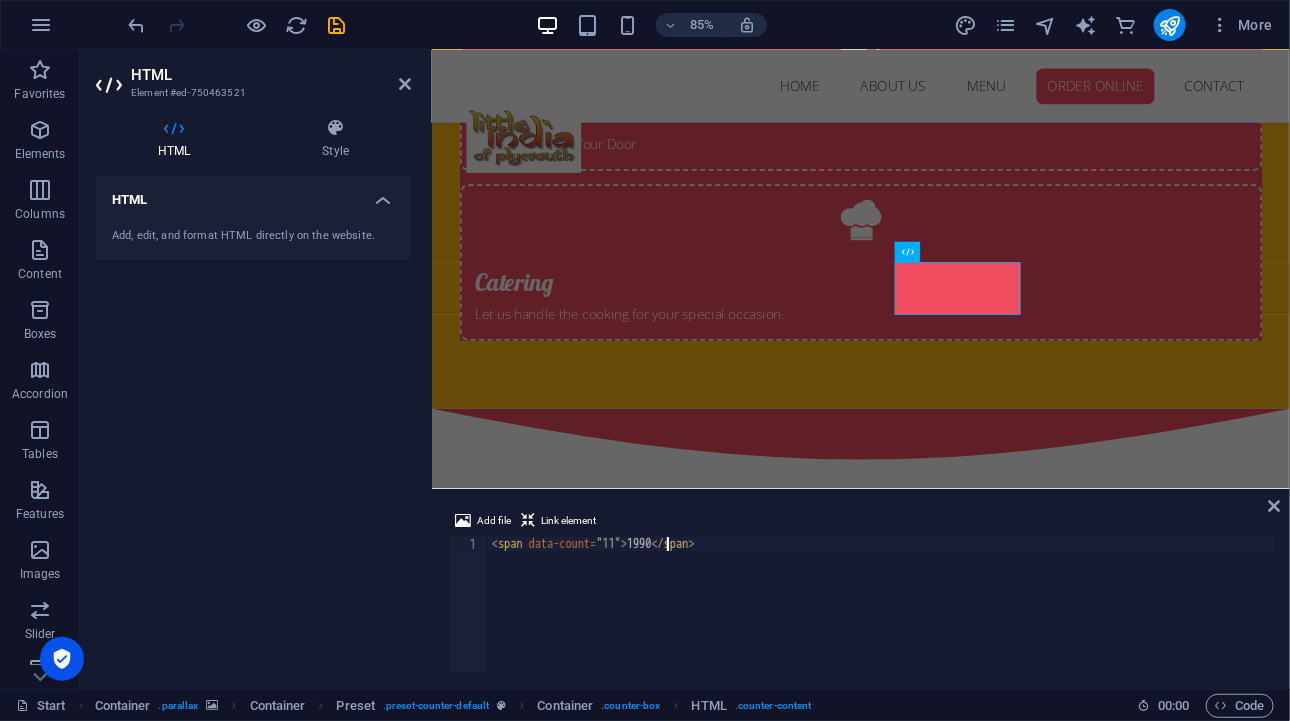 scroll, scrollTop: 0, scrollLeft: 14, axis: horizontal 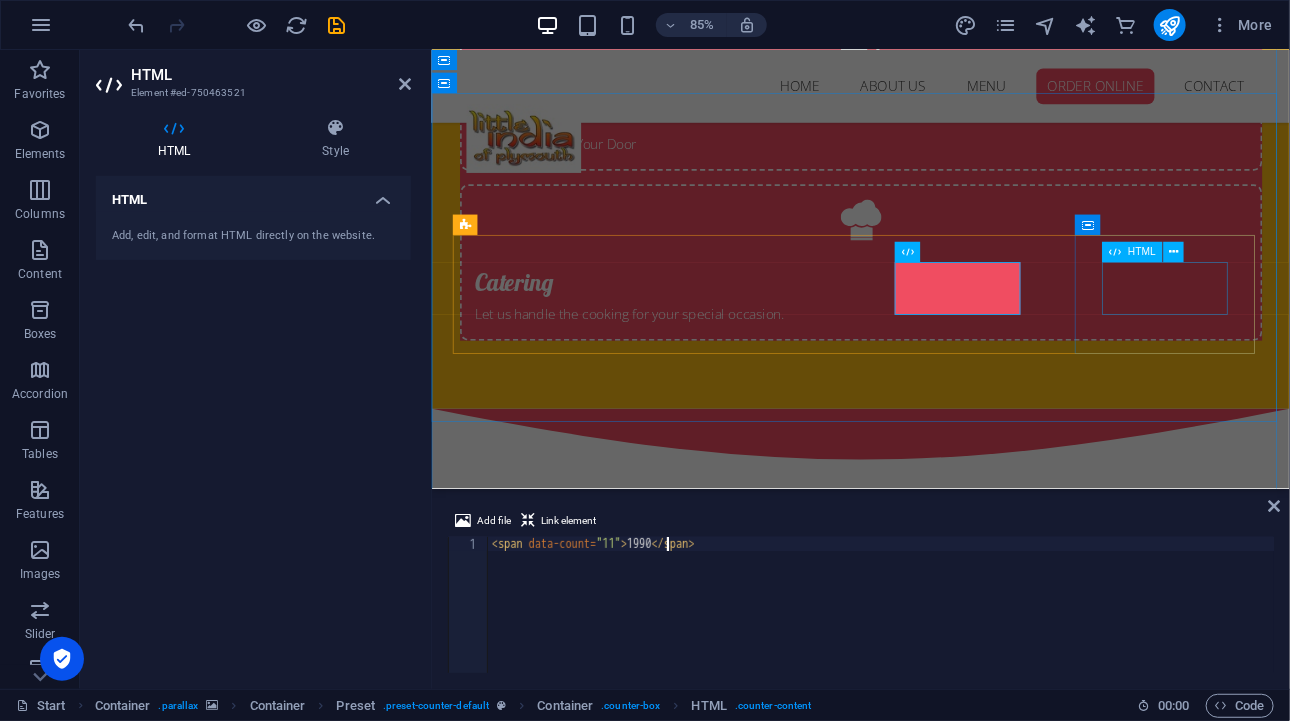 type on "<span data-count="11">1990</span>" 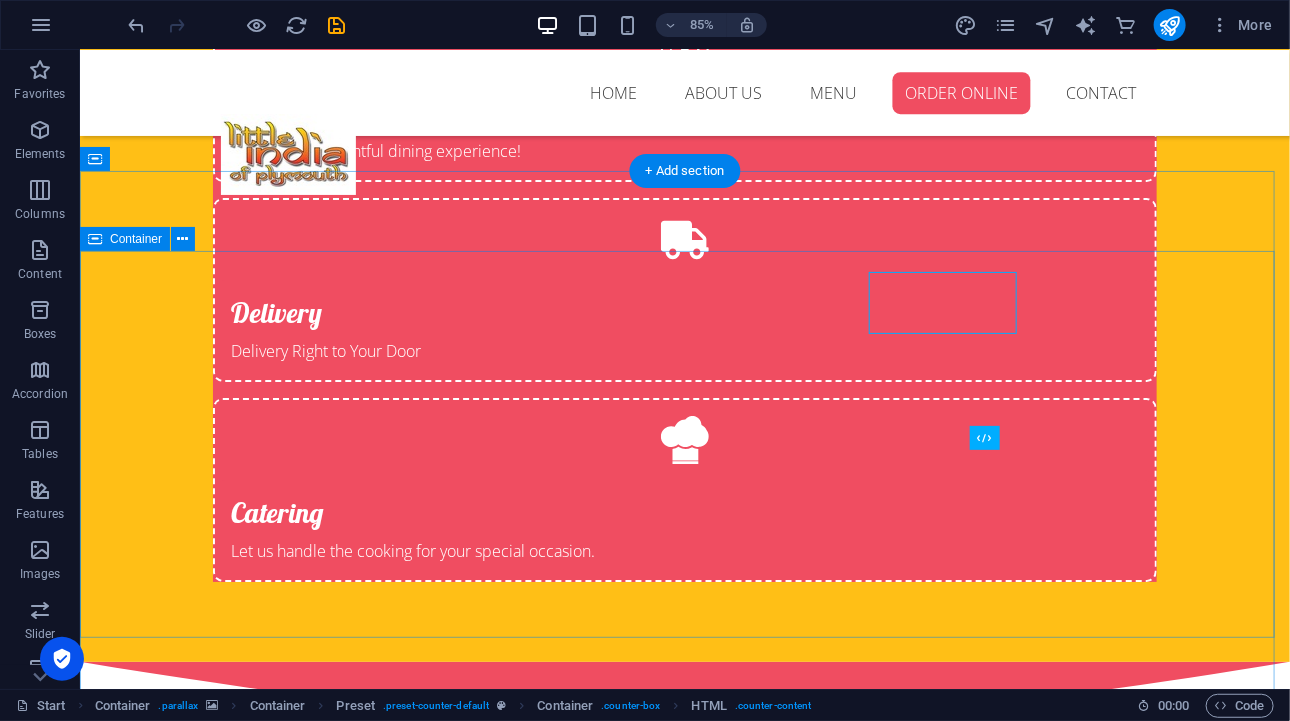 scroll, scrollTop: 2770, scrollLeft: 0, axis: vertical 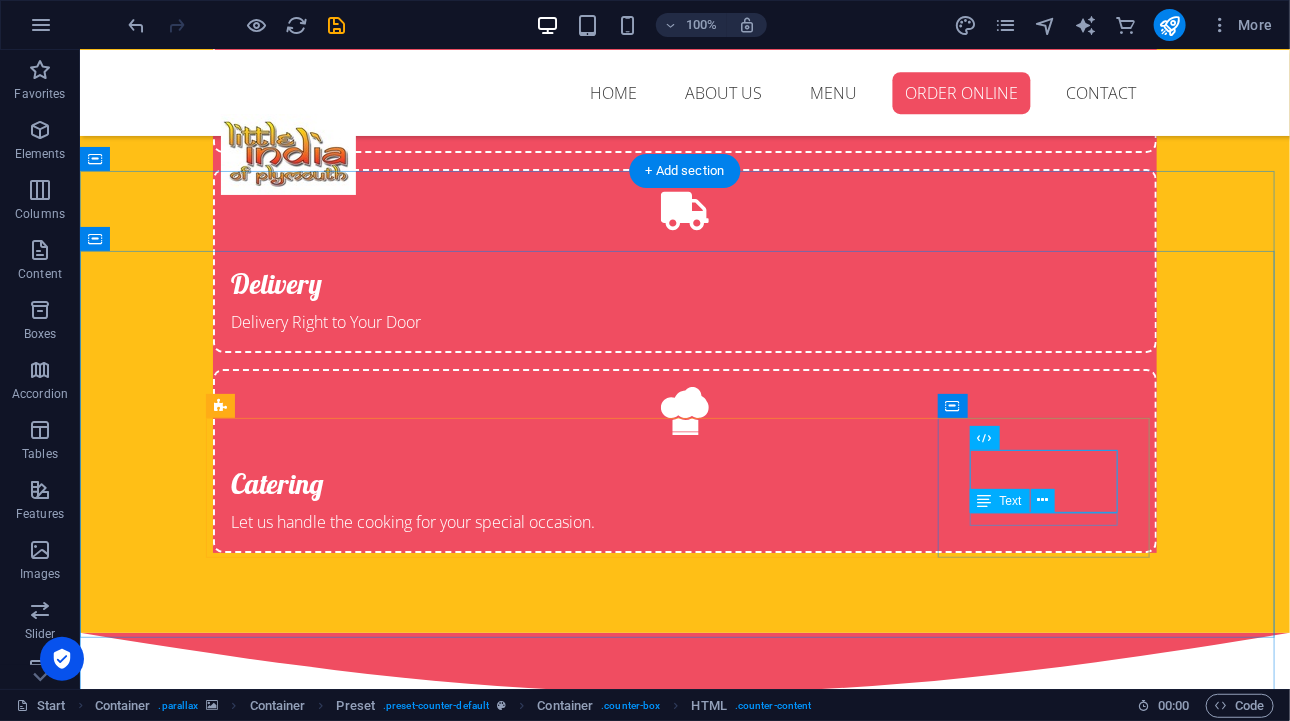 click on "Stores" at bounding box center [684, 3359] 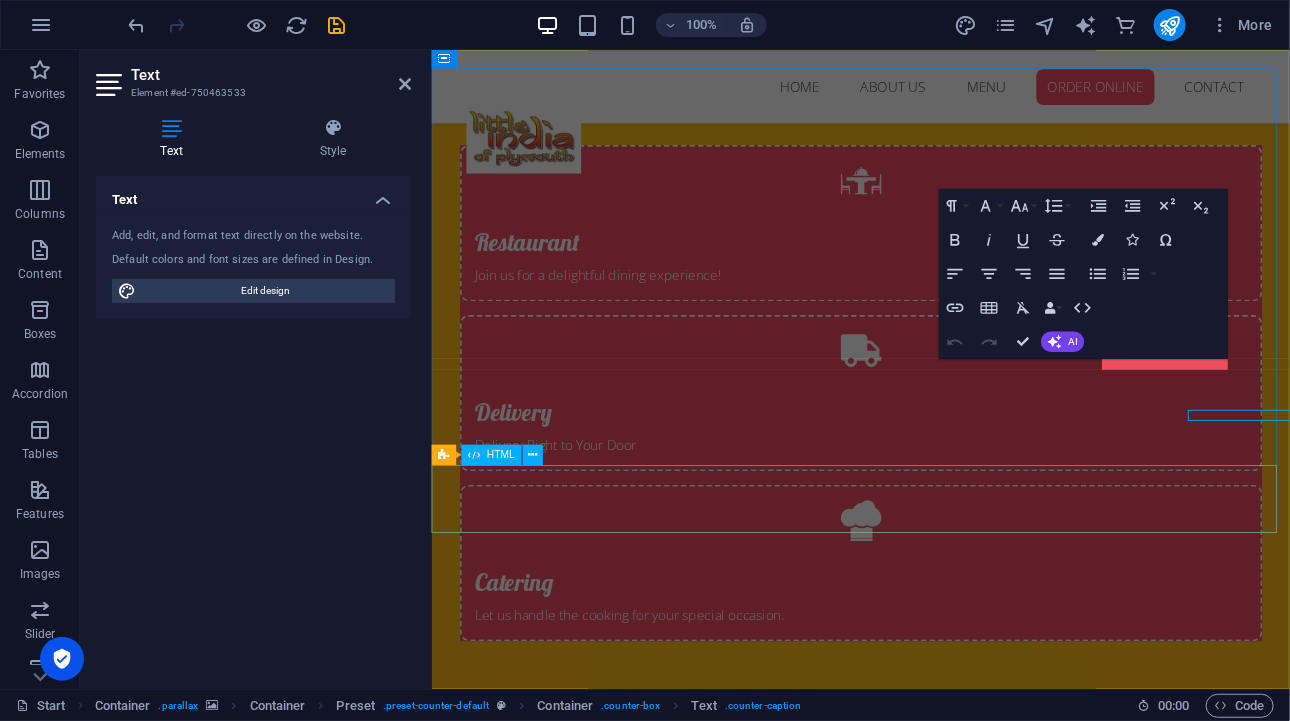 scroll, scrollTop: 2810, scrollLeft: 0, axis: vertical 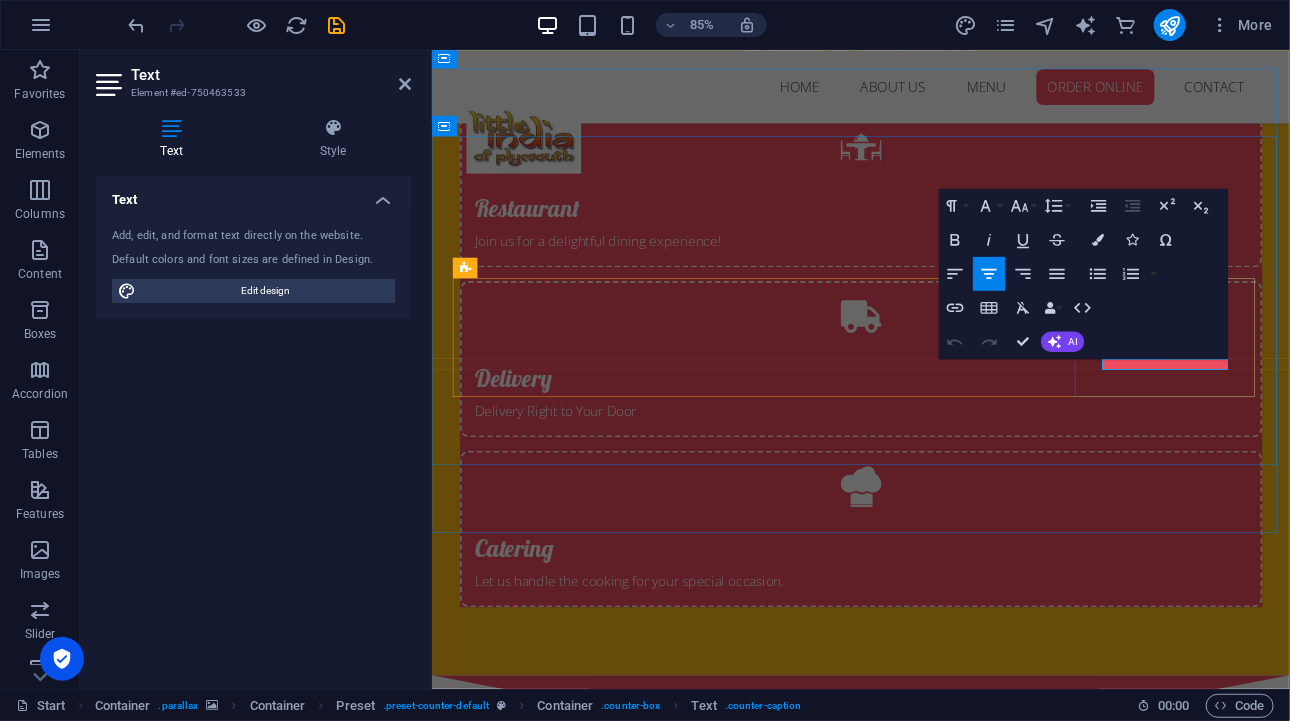 click on "Stores" at bounding box center [936, 3445] 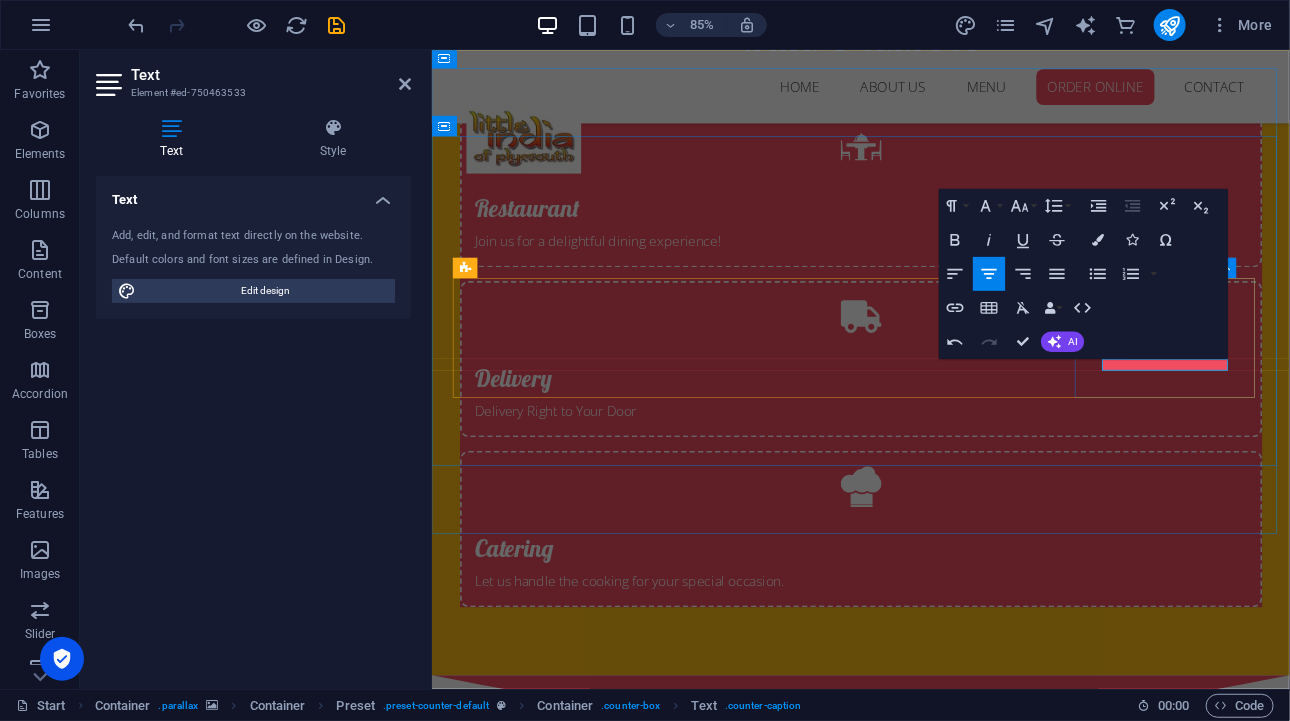 click on "56 Google reviews" at bounding box center [936, 3414] 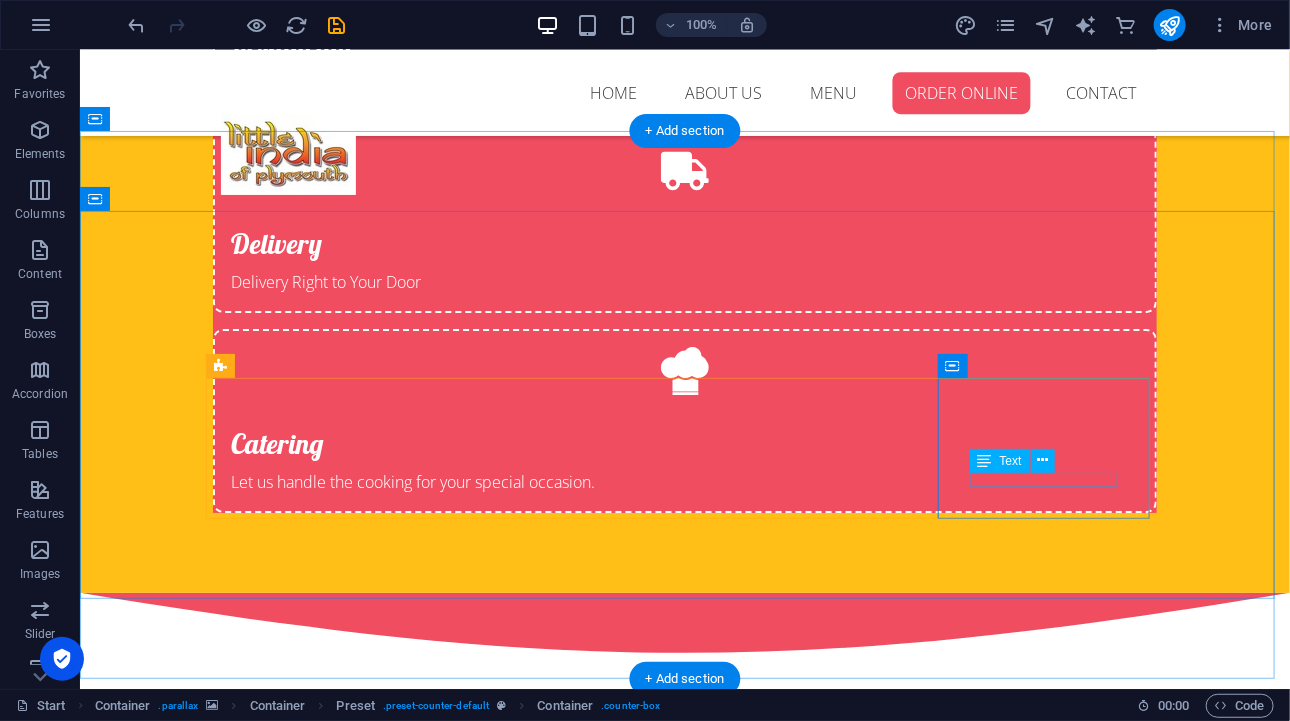 click on "Google reviews" at bounding box center (684, 3320) 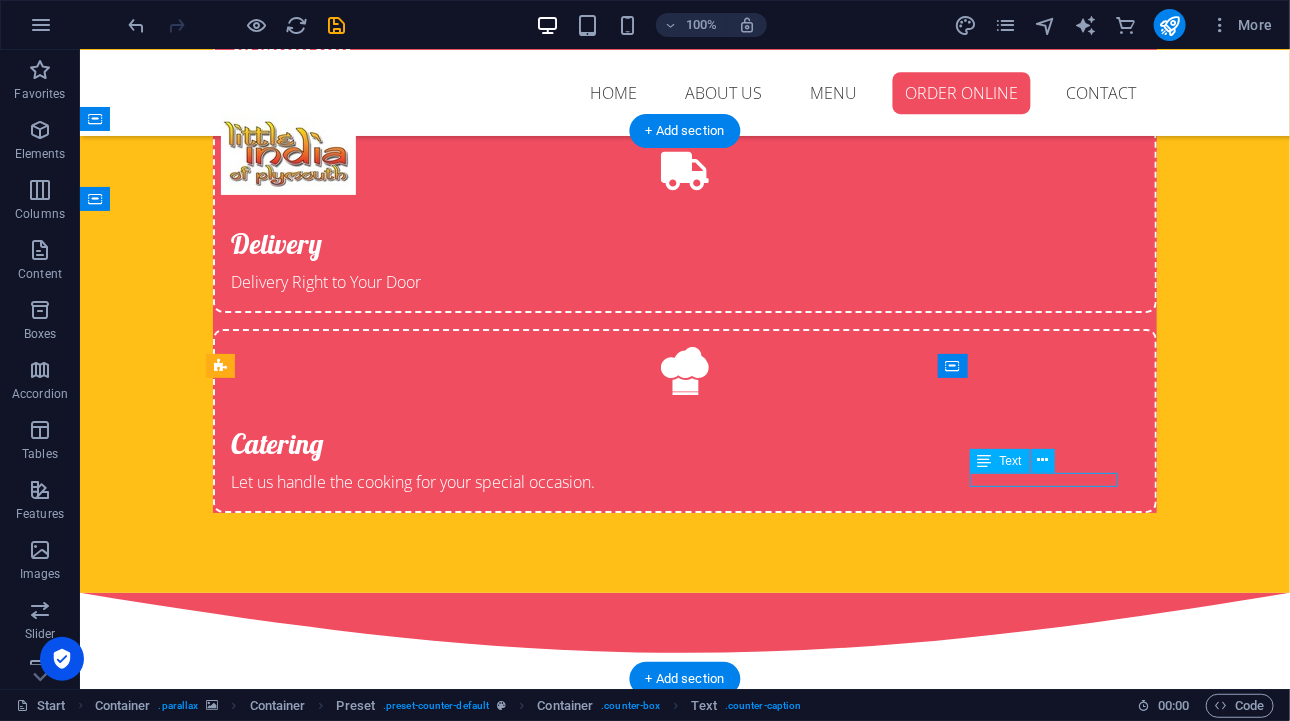 click on "Google reviews" at bounding box center [684, 3320] 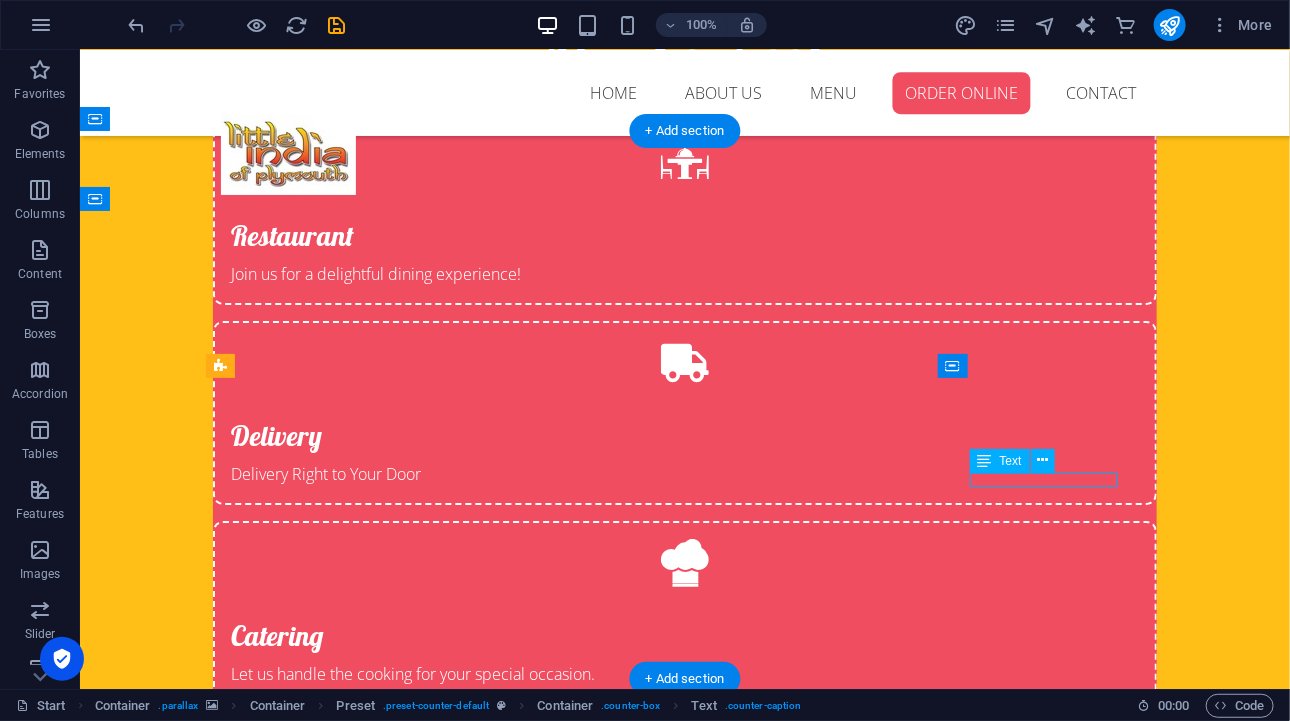 scroll, scrollTop: 2850, scrollLeft: 0, axis: vertical 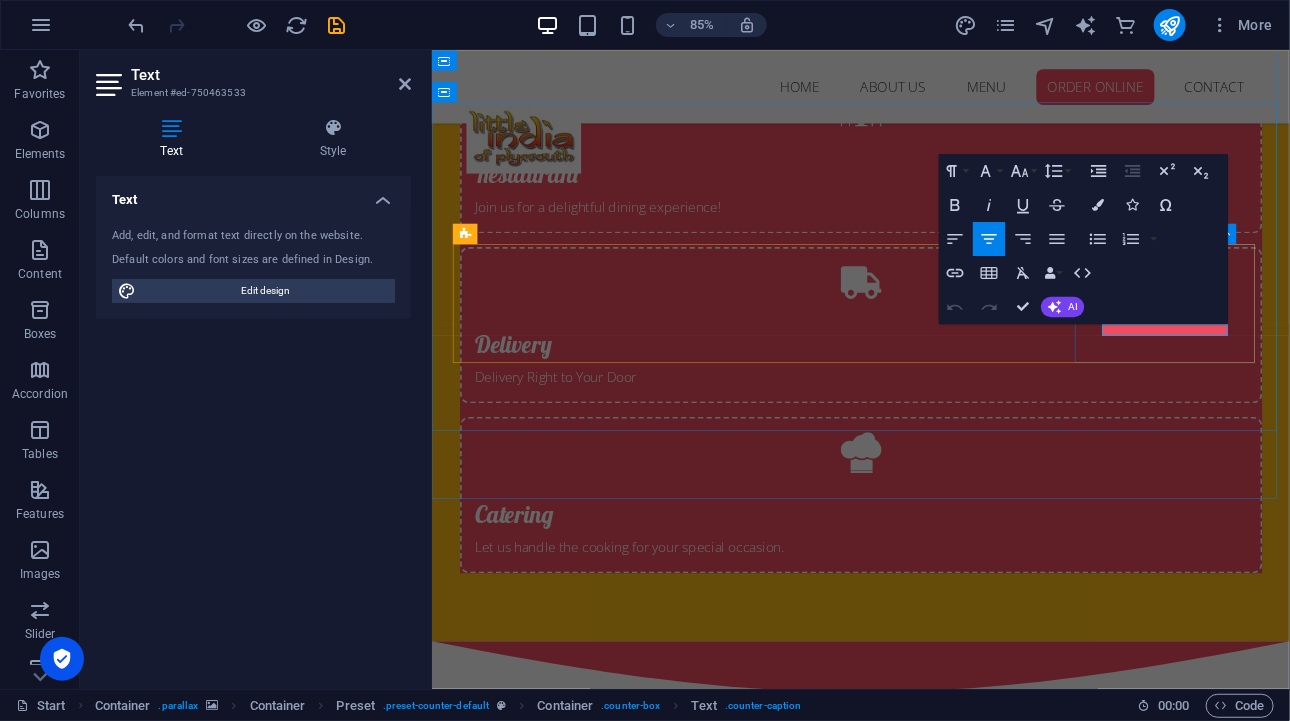 drag, startPoint x: 1354, startPoint y: 382, endPoint x: 1236, endPoint y: 390, distance: 118.270874 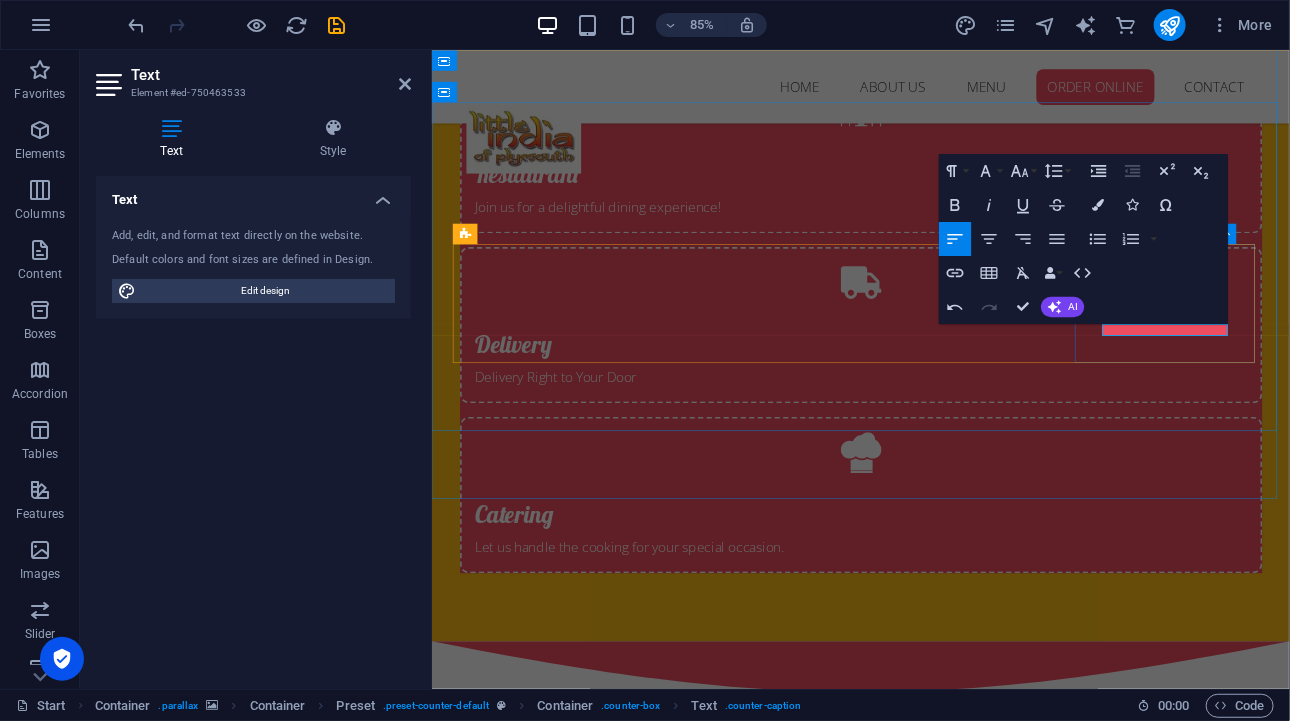 type 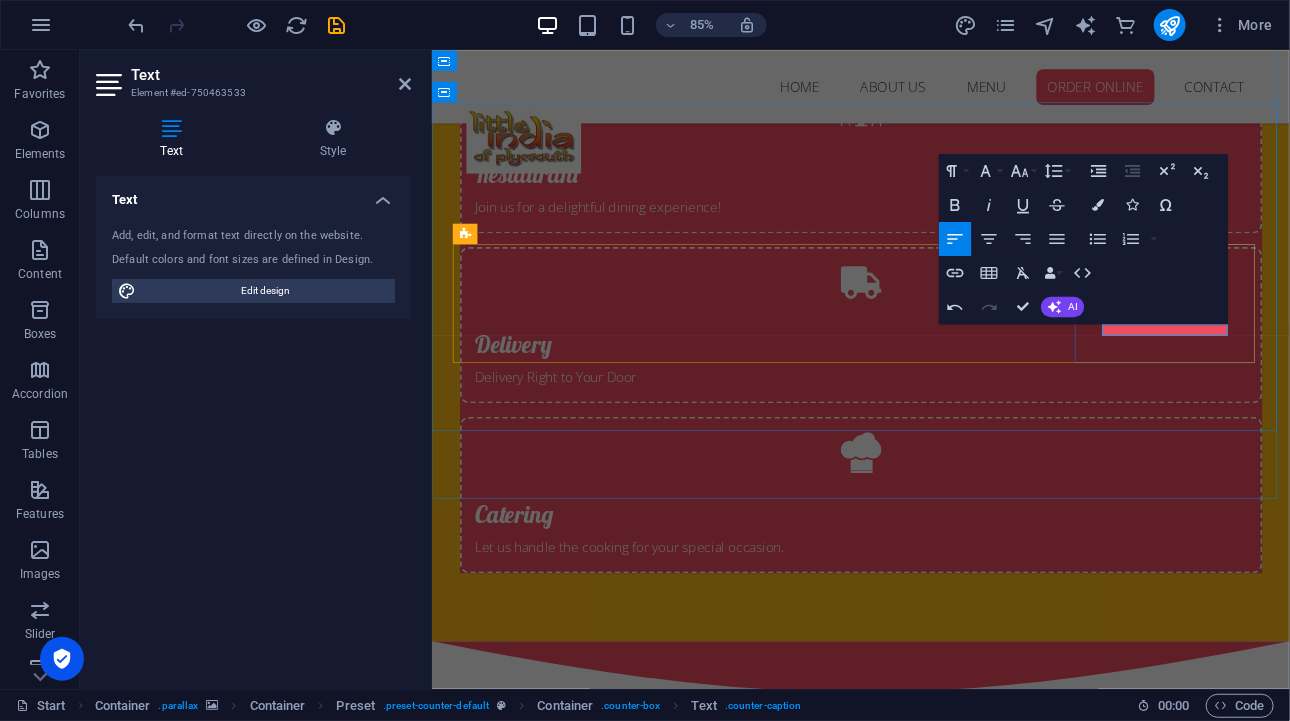 drag, startPoint x: 1322, startPoint y: 377, endPoint x: 1223, endPoint y: 381, distance: 99.08077 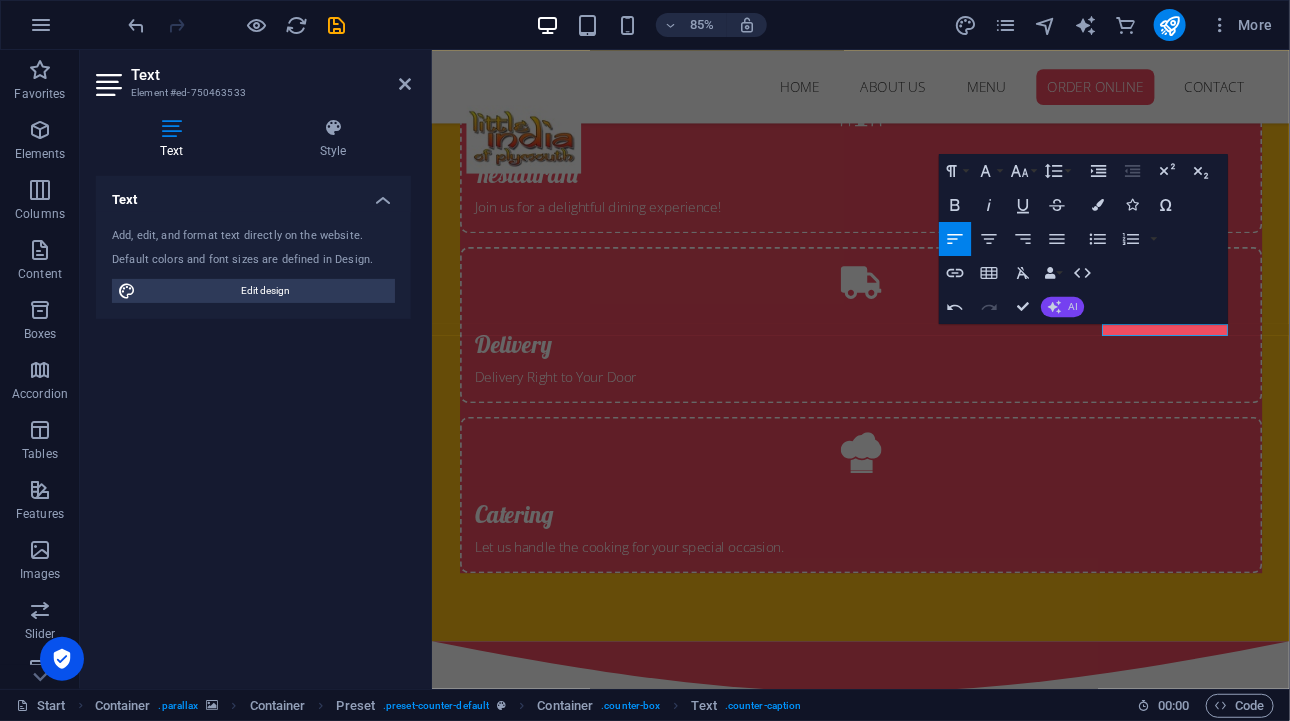 click on "AI" at bounding box center (1073, 307) 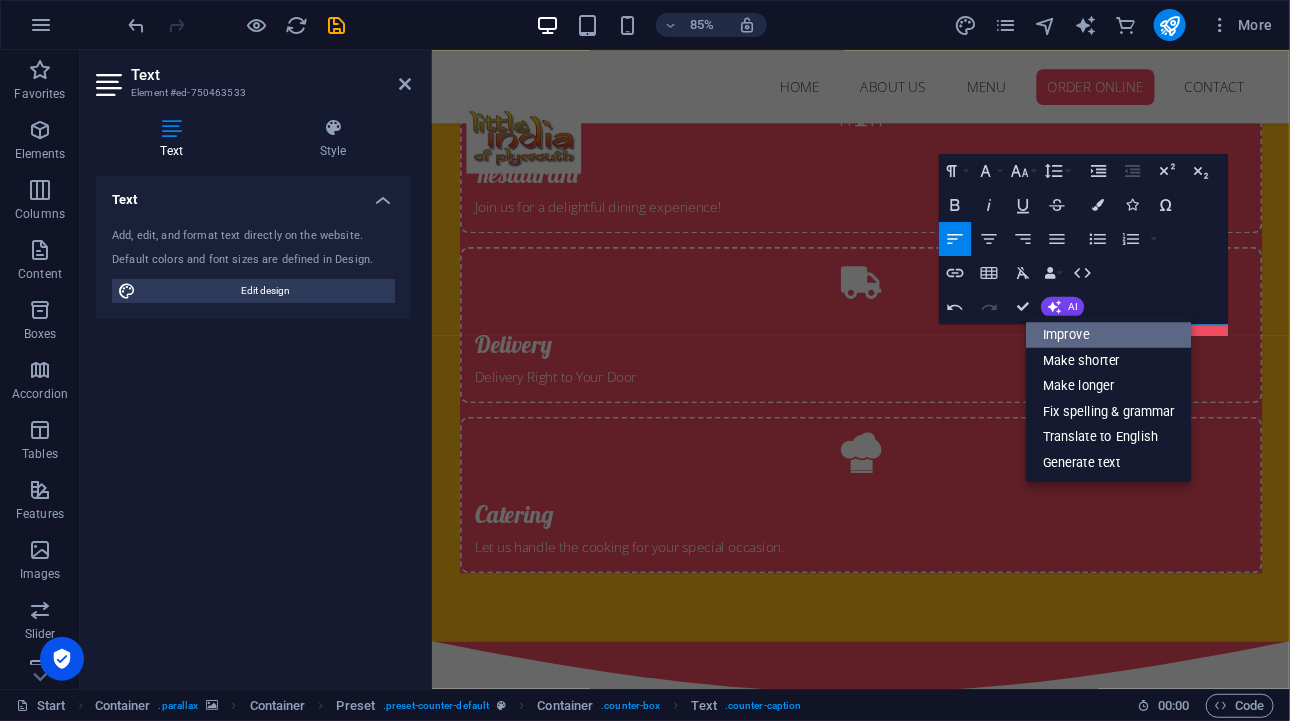 click on "Improve" at bounding box center (1109, 335) 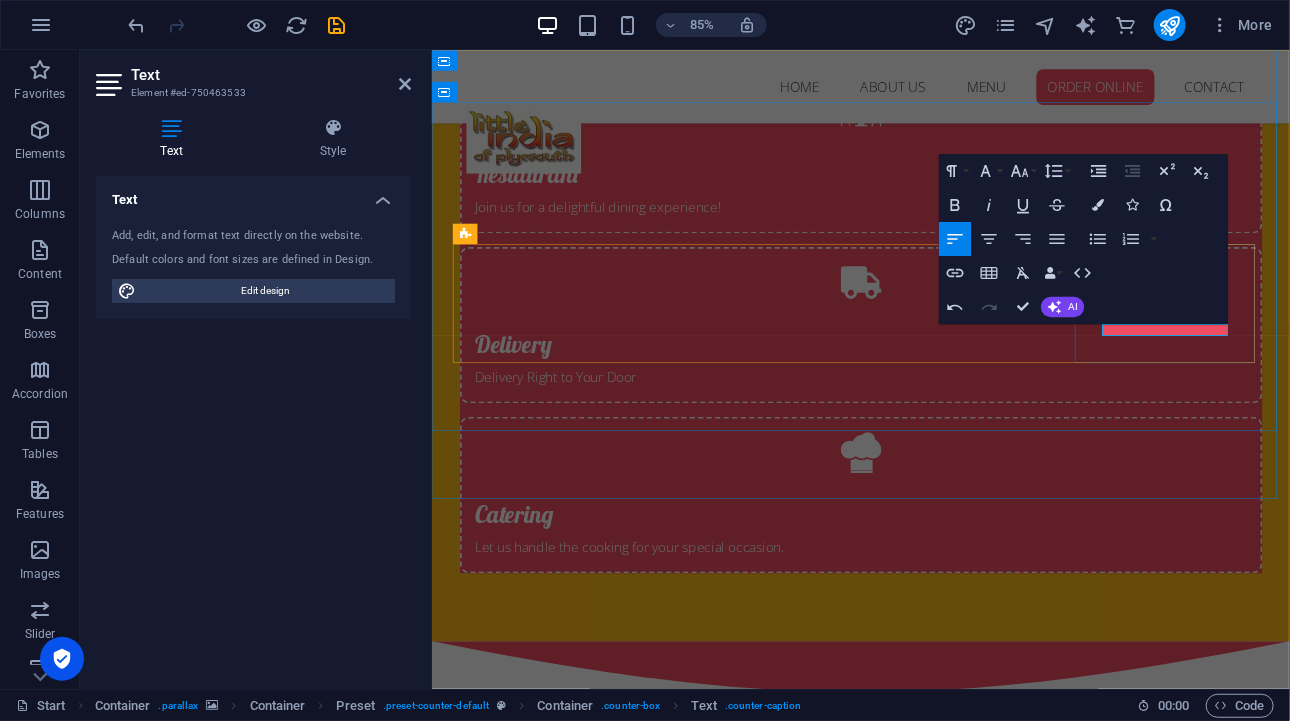 click on "GOOGLE REVIEWS" at bounding box center (936, 3405) 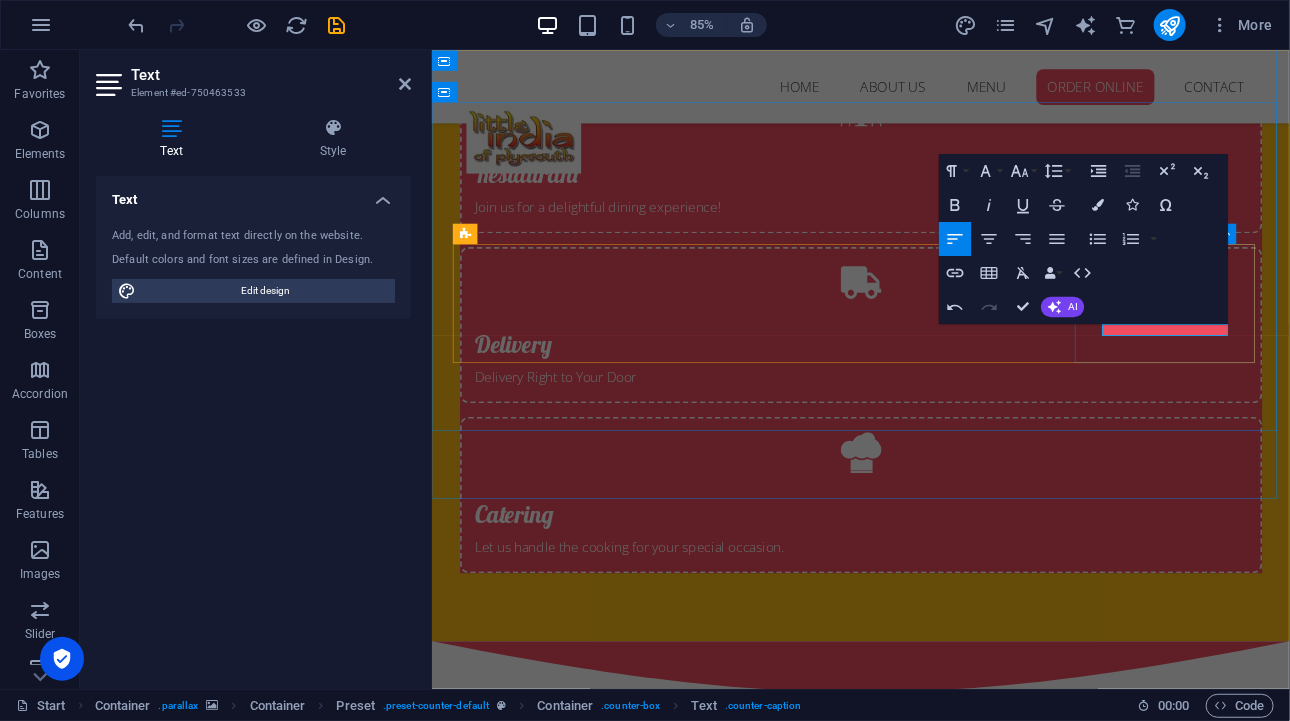click on "56 GOOGLE REVIEWS" at bounding box center (936, 3374) 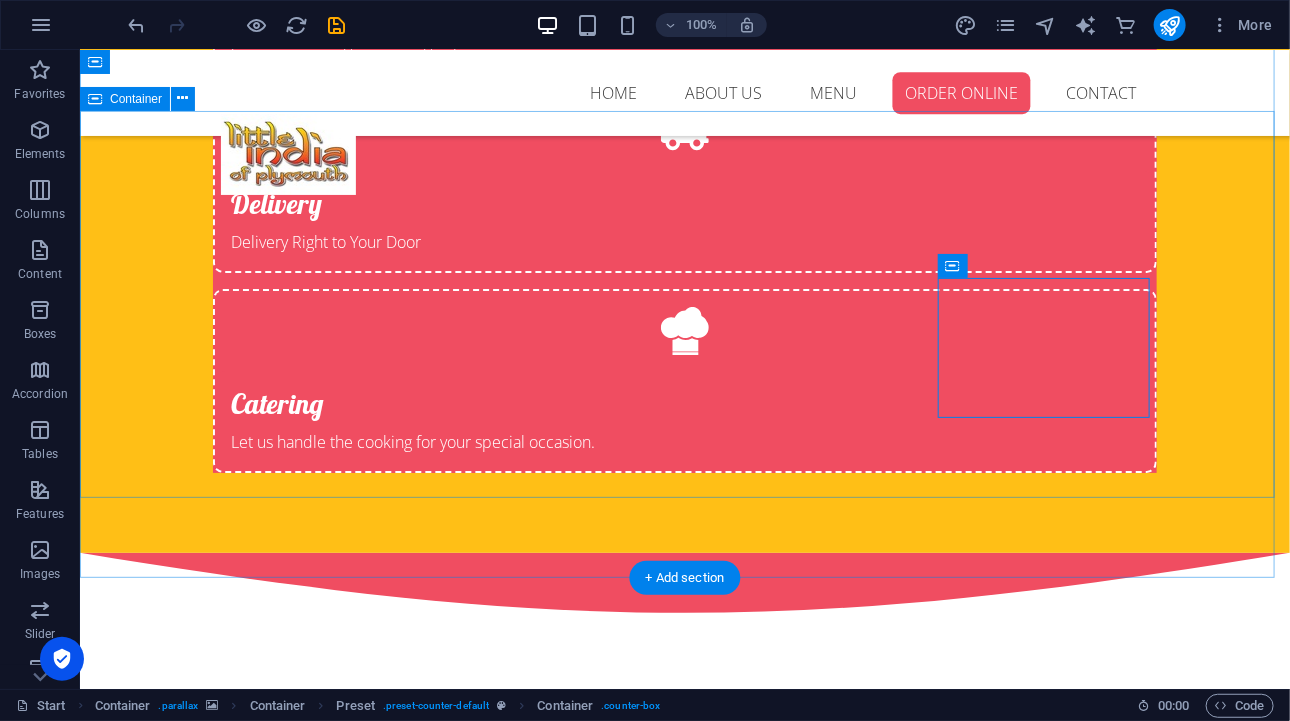 scroll, scrollTop: 2910, scrollLeft: 0, axis: vertical 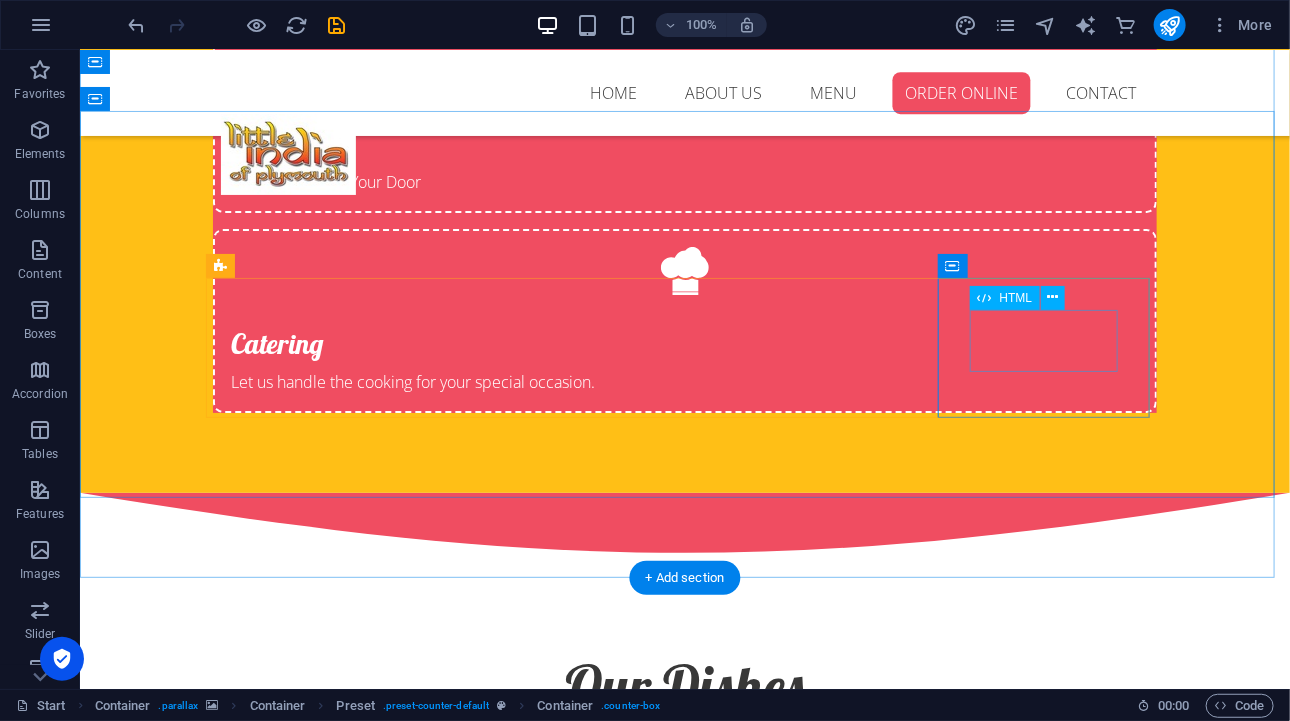 click on "56" at bounding box center (684, 3180) 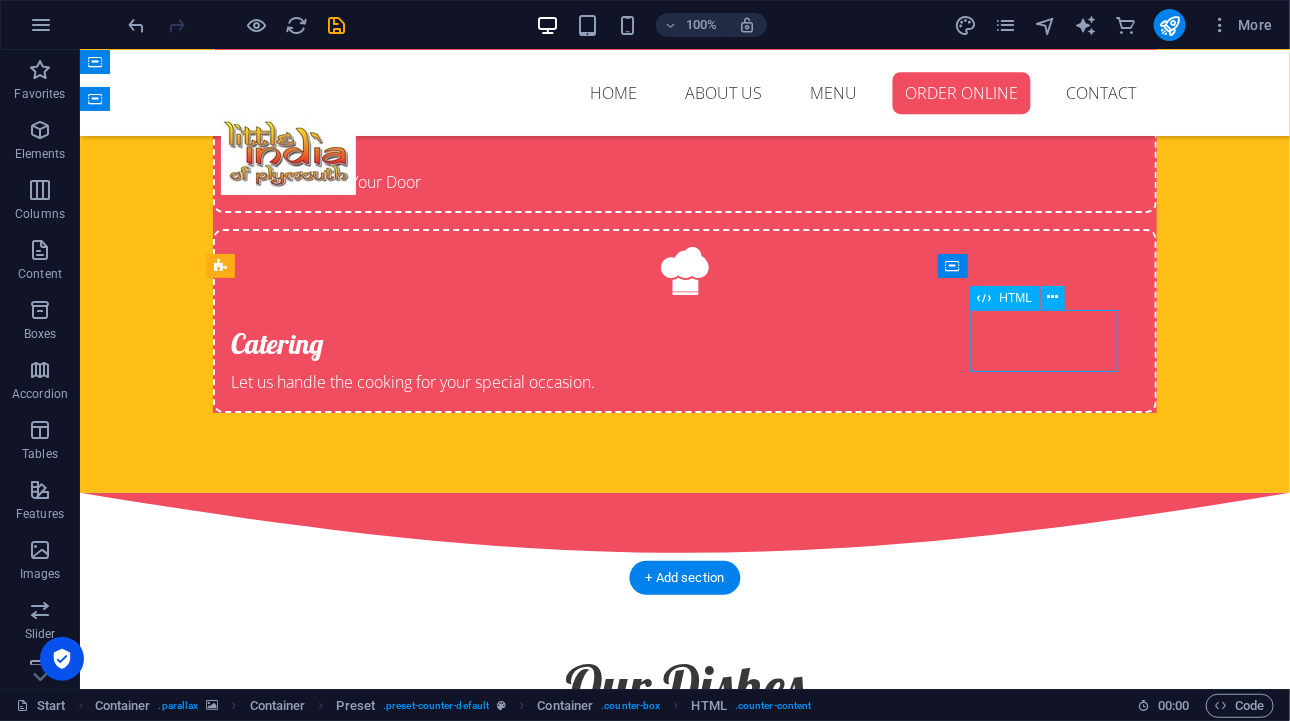 click on "56" at bounding box center [684, 3180] 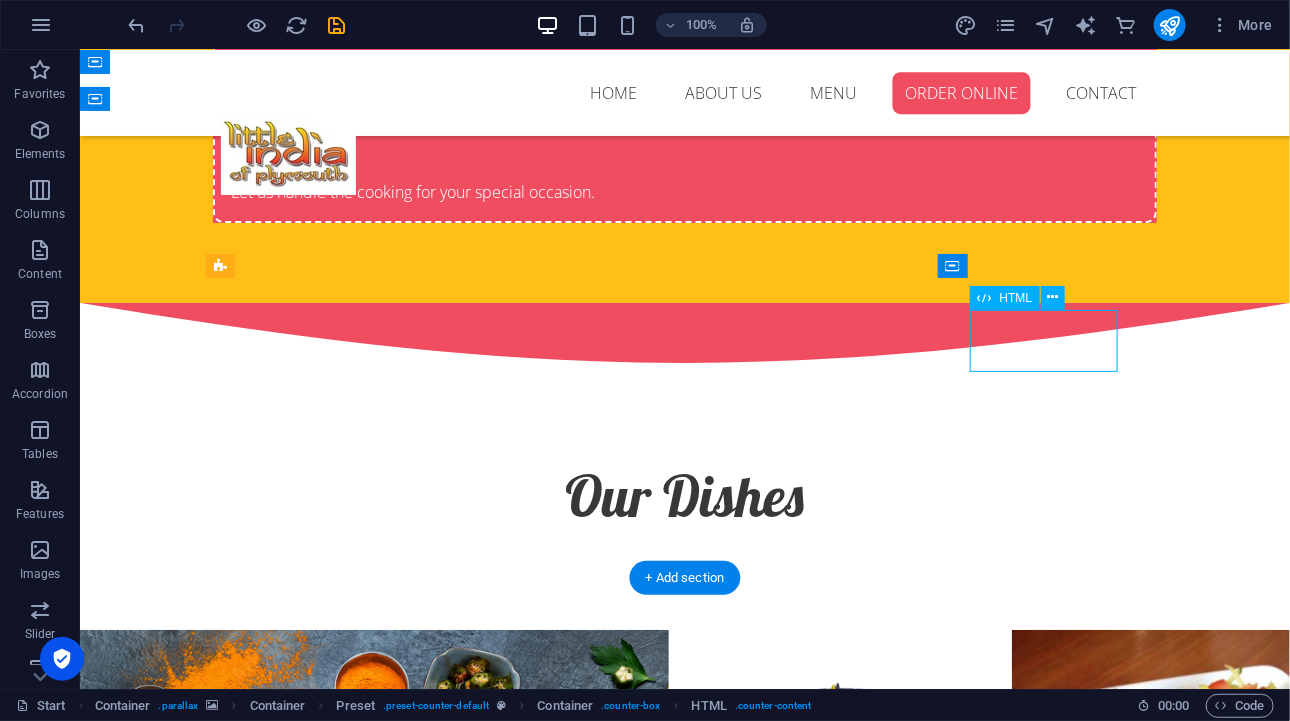 scroll, scrollTop: 2731, scrollLeft: 0, axis: vertical 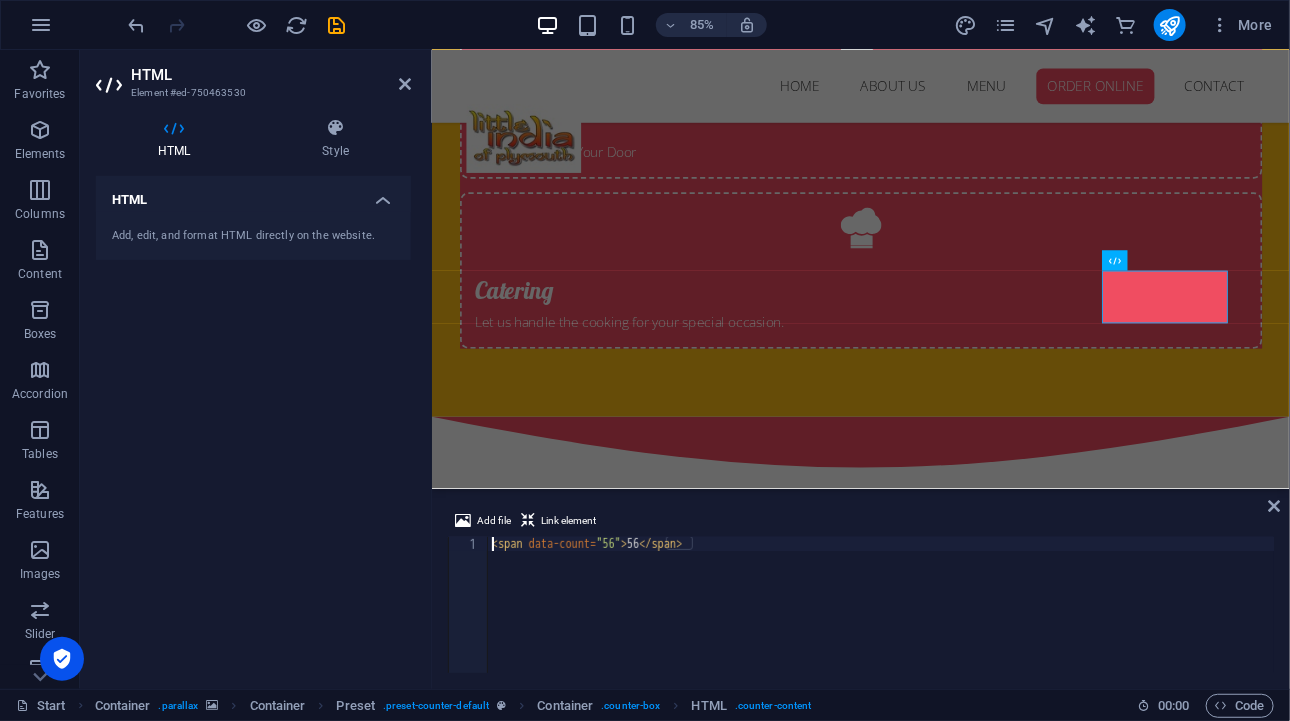 click on "< span   data-count = "56" > 56 </ span >" at bounding box center (881, 619) 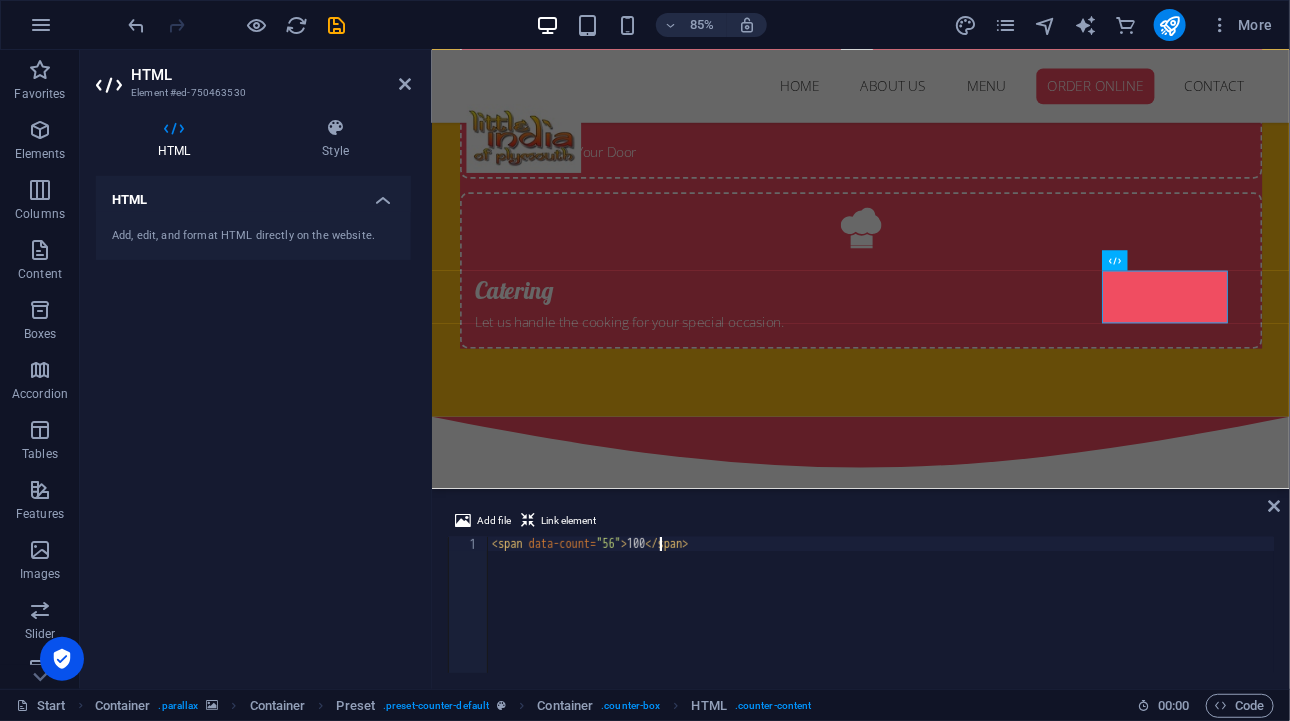 scroll, scrollTop: 0, scrollLeft: 14, axis: horizontal 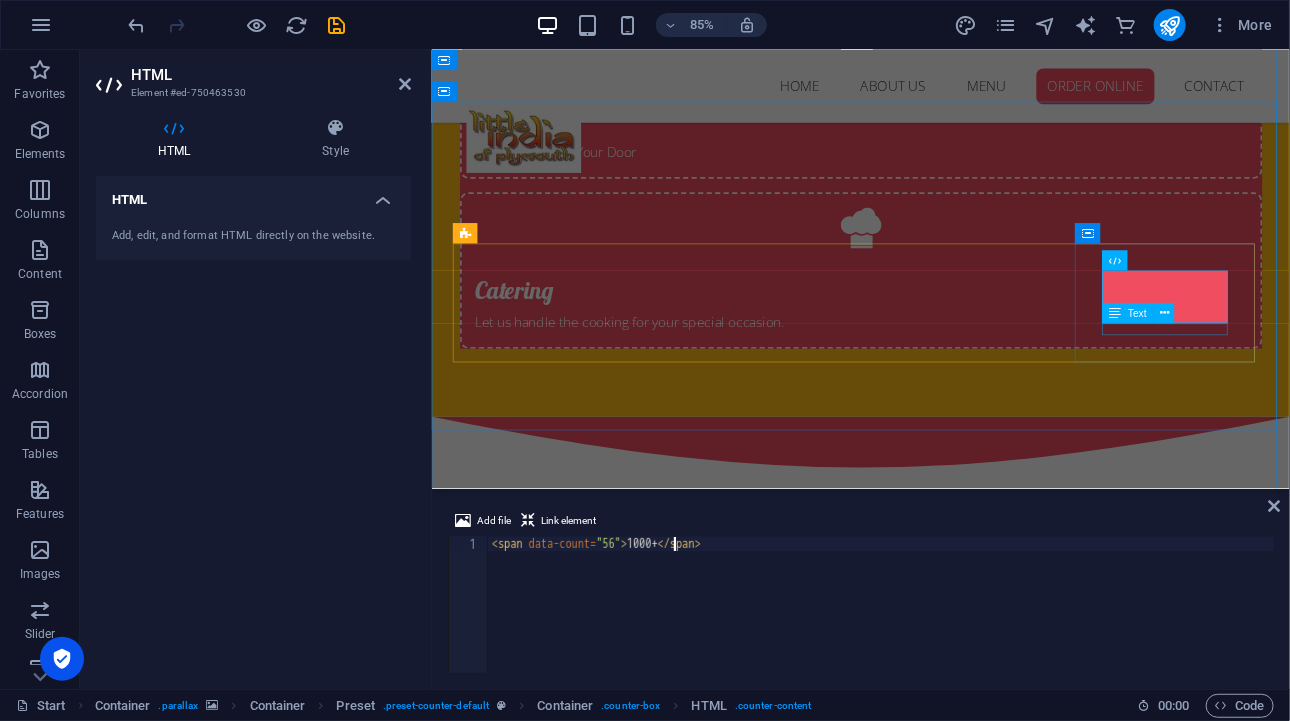 type on "<span data-count="56">1000+</span>" 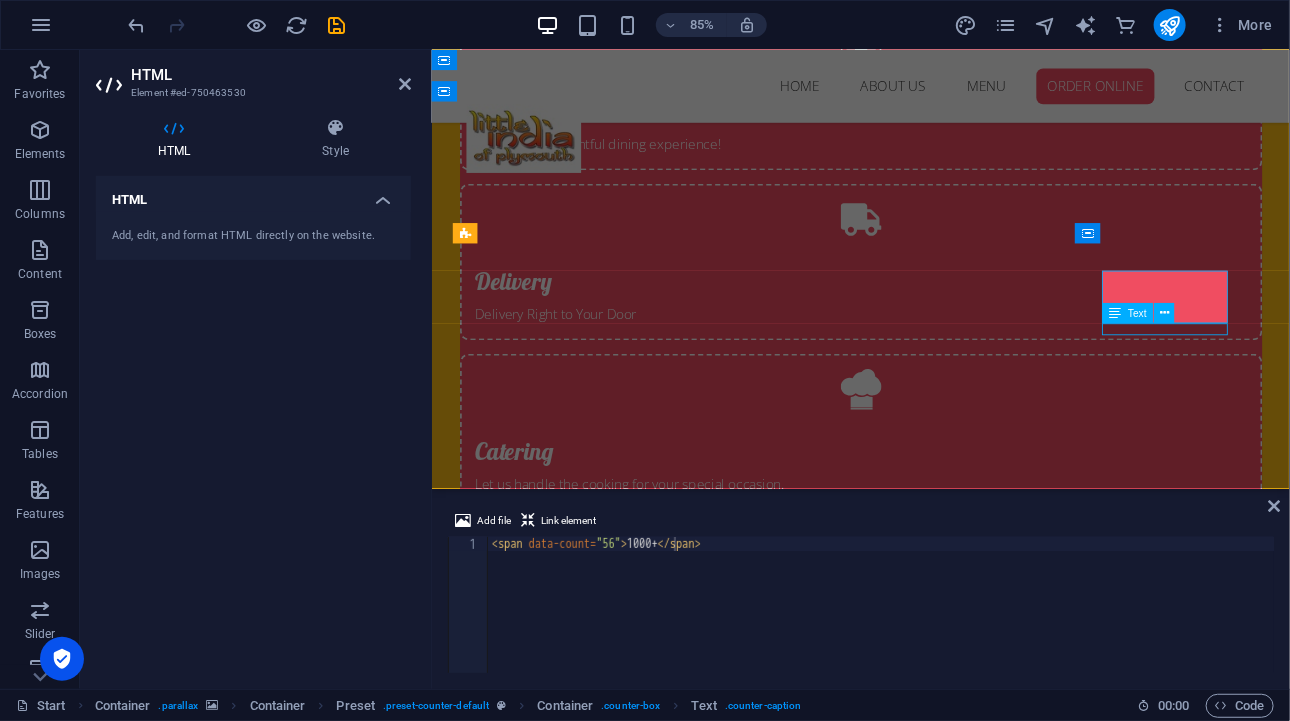 scroll, scrollTop: 3020, scrollLeft: 0, axis: vertical 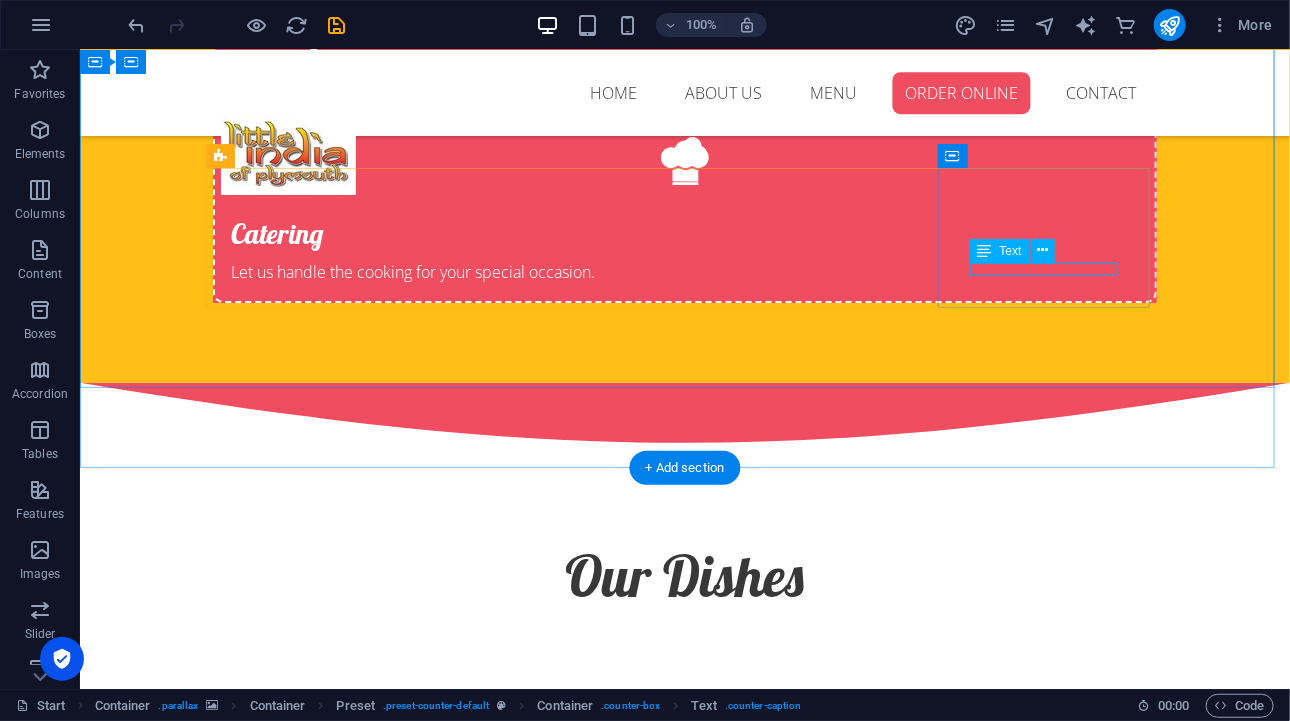 click on "GOOGLE REVIEWS" at bounding box center (684, 3109) 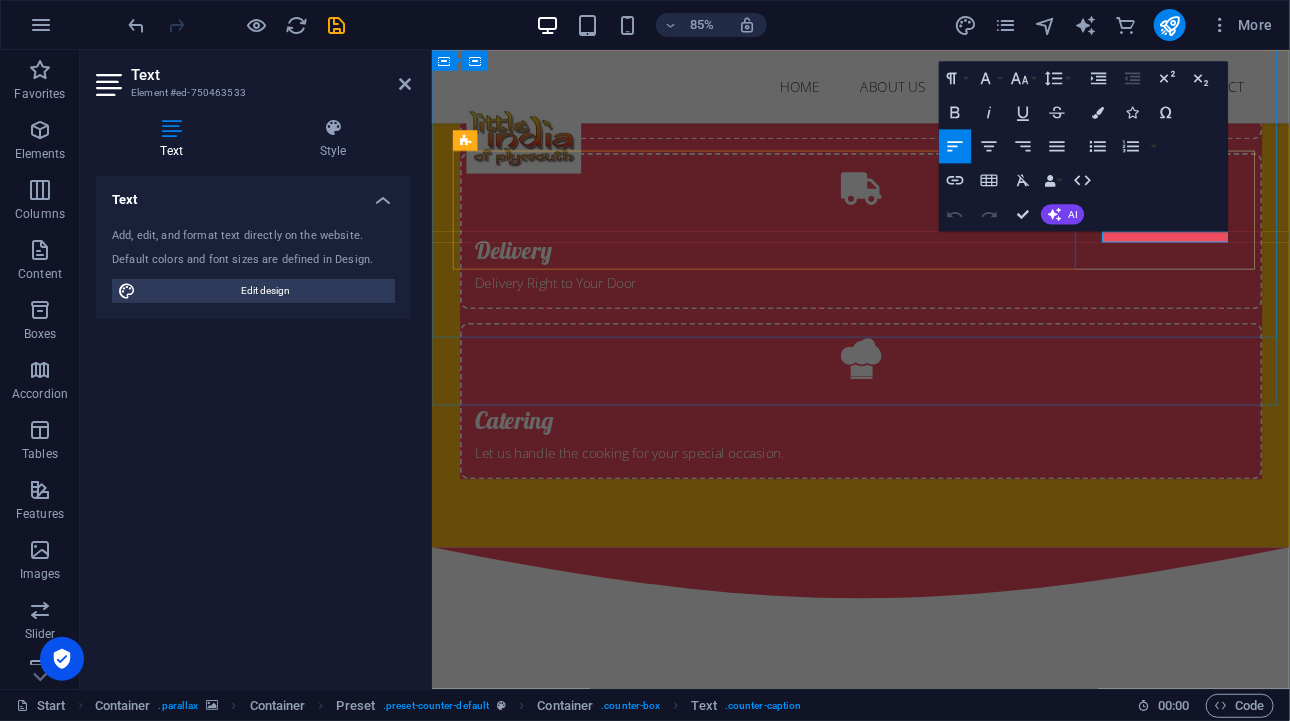 click on "GOOGLE REVIEWS" at bounding box center [936, 3295] 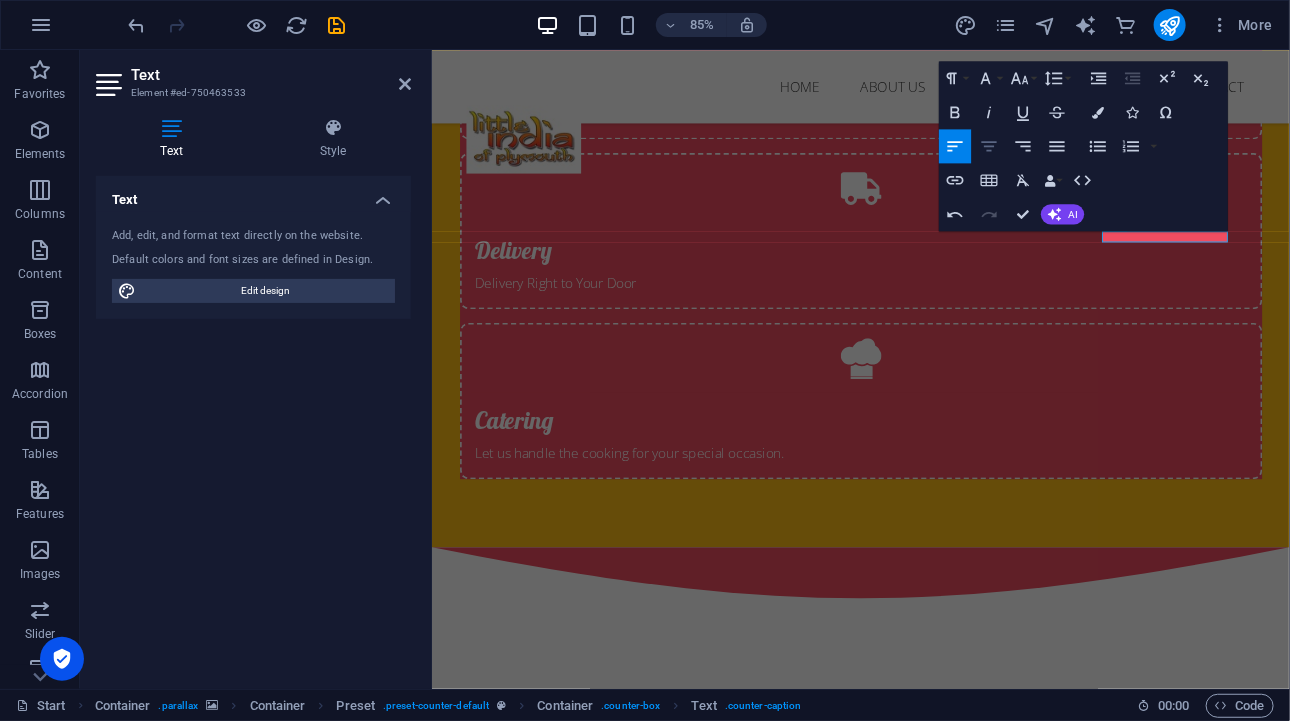 click on "[GEOGRAPHIC_DATA]" at bounding box center (990, 146) 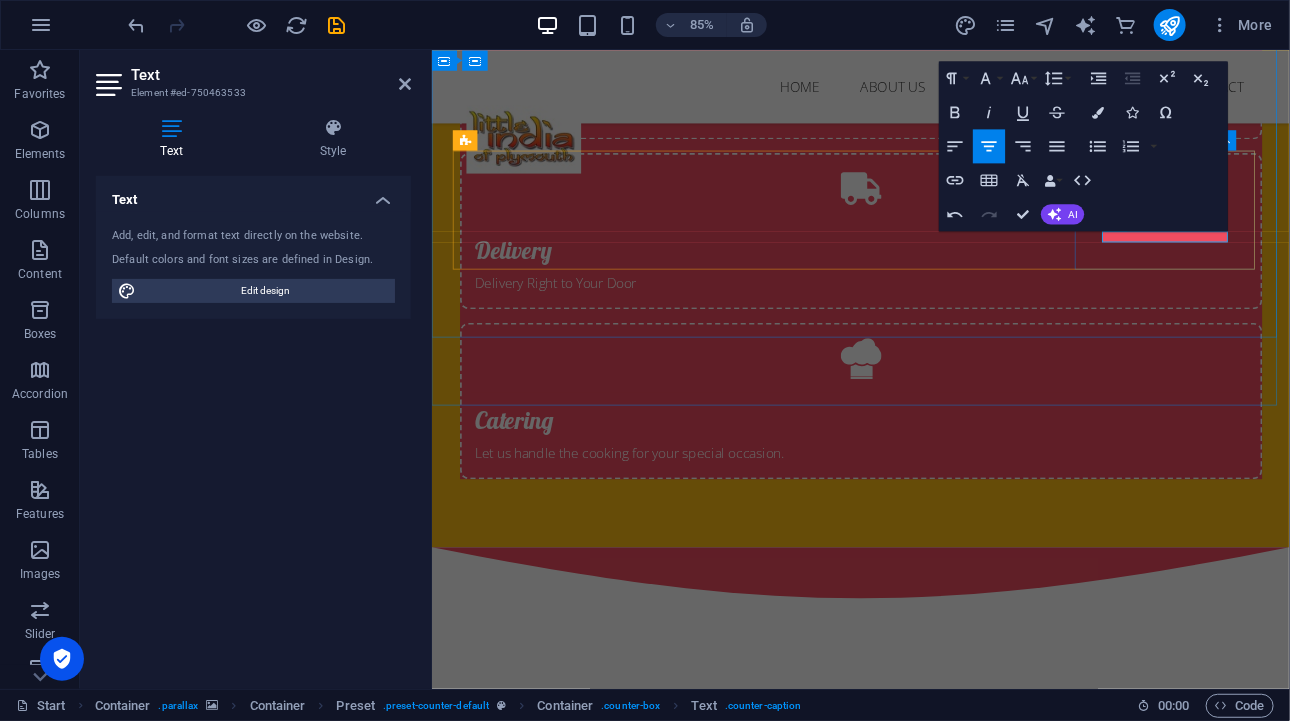 click on "1000+ REVIEWS" at bounding box center [936, 3264] 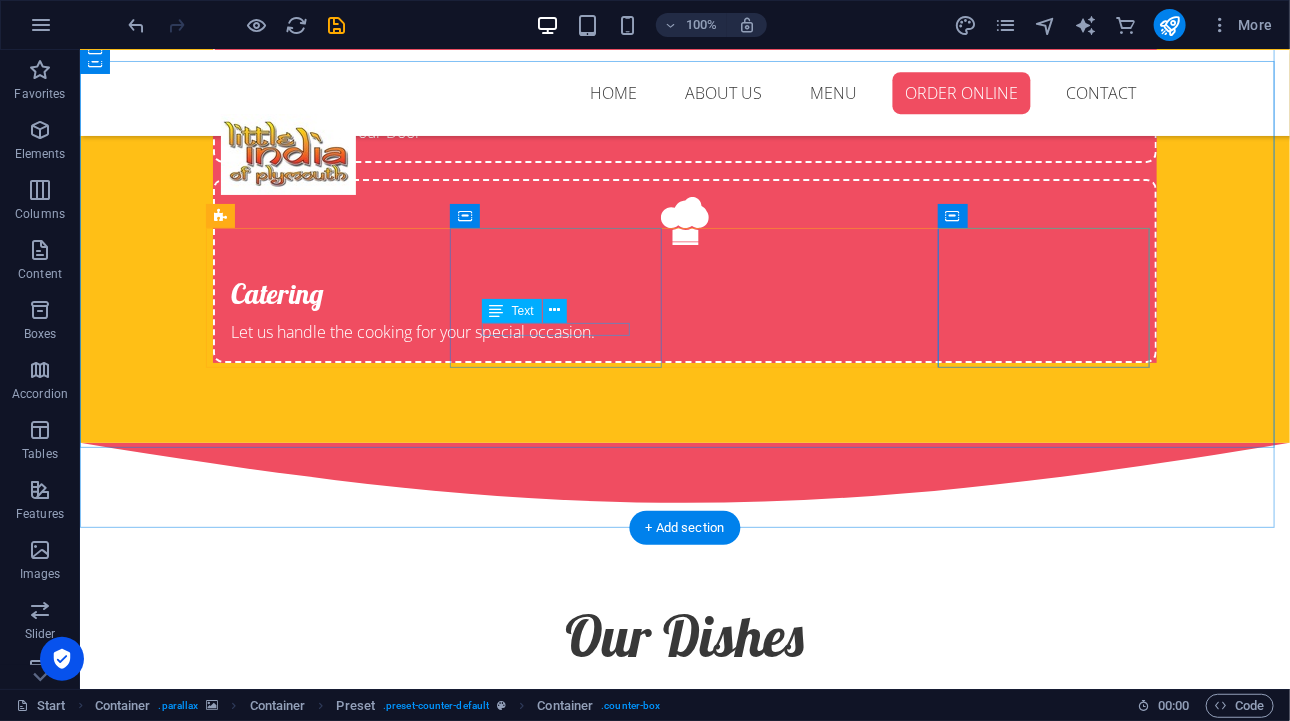 click on "ESTABLISHES" at bounding box center (684, 2857) 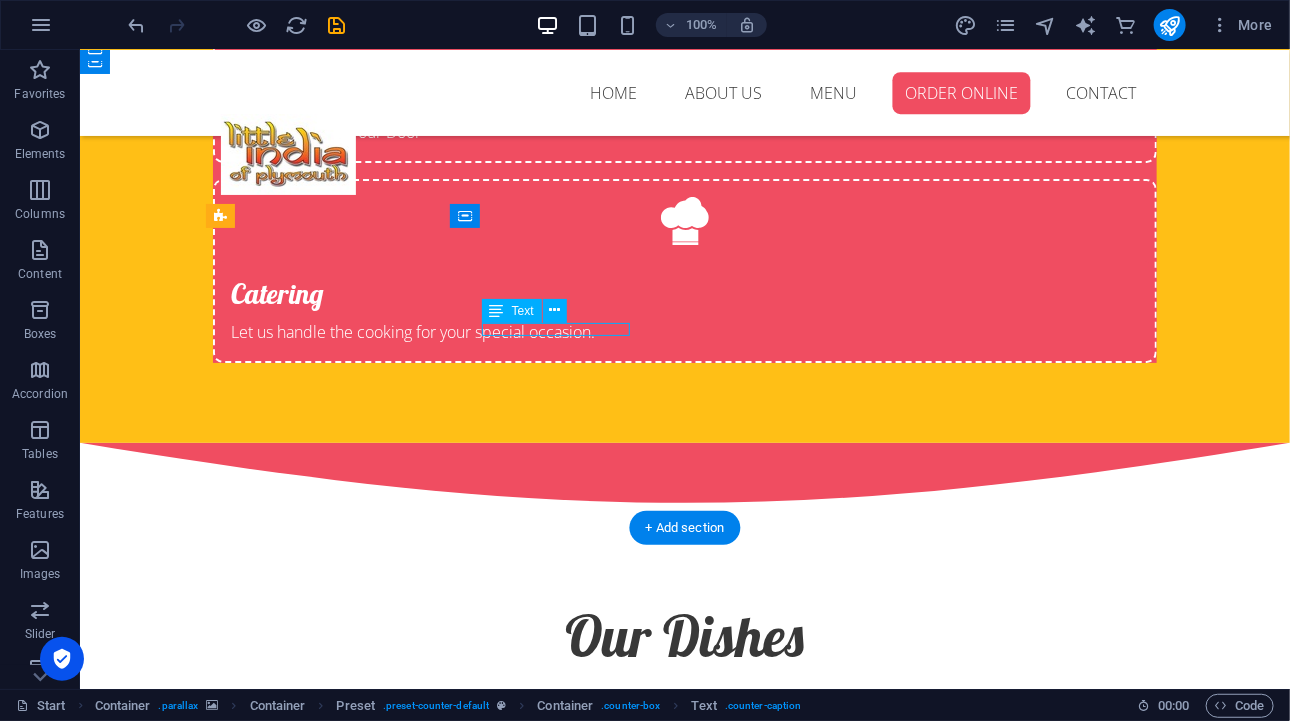 click on "ESTABLISHES" at bounding box center (684, 2857) 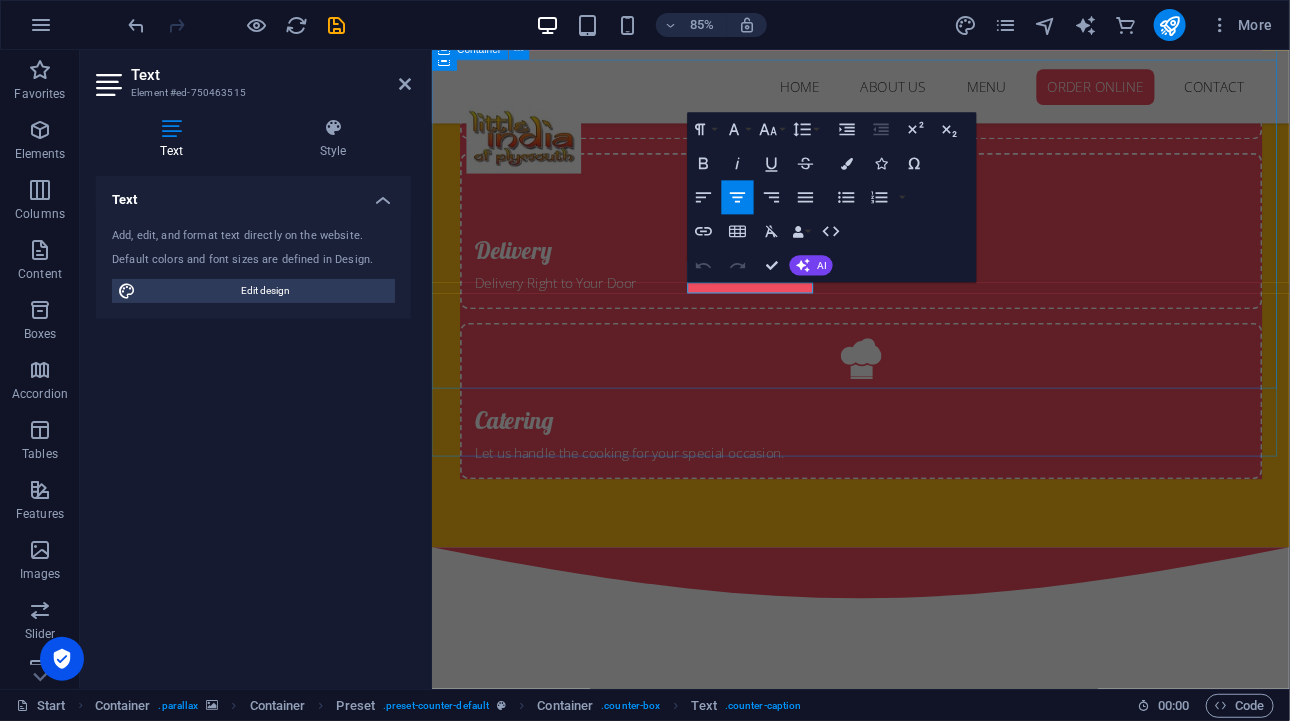 scroll, scrollTop: 2900, scrollLeft: 0, axis: vertical 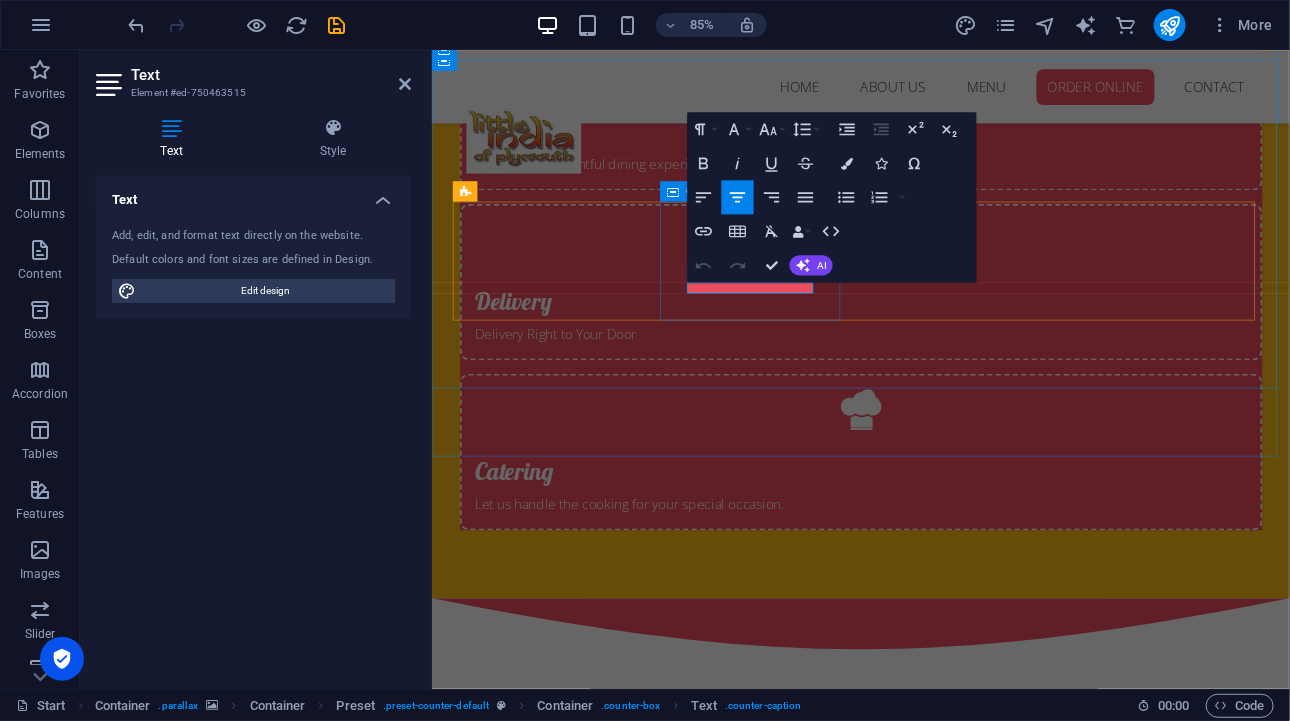 click on "25 ESTABLISHES" at bounding box center (936, 3012) 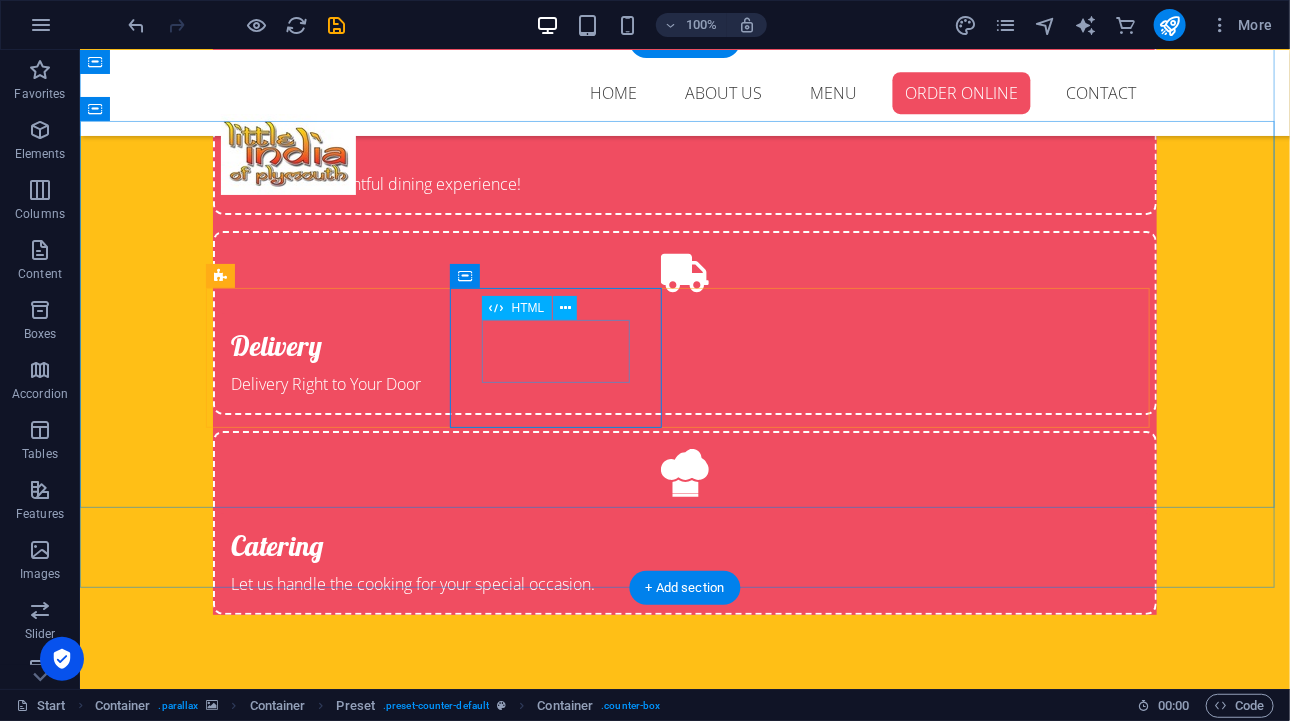 click on "25" at bounding box center [684, 3155] 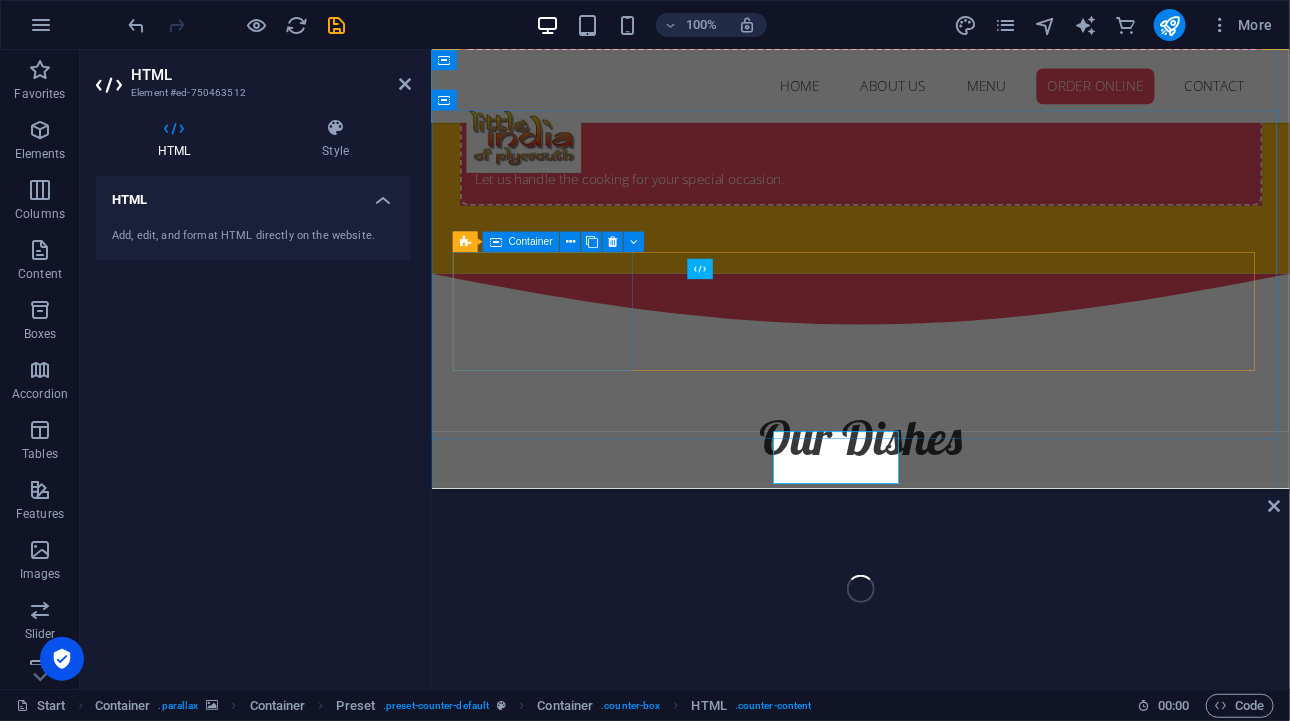 scroll, scrollTop: 2721, scrollLeft: 0, axis: vertical 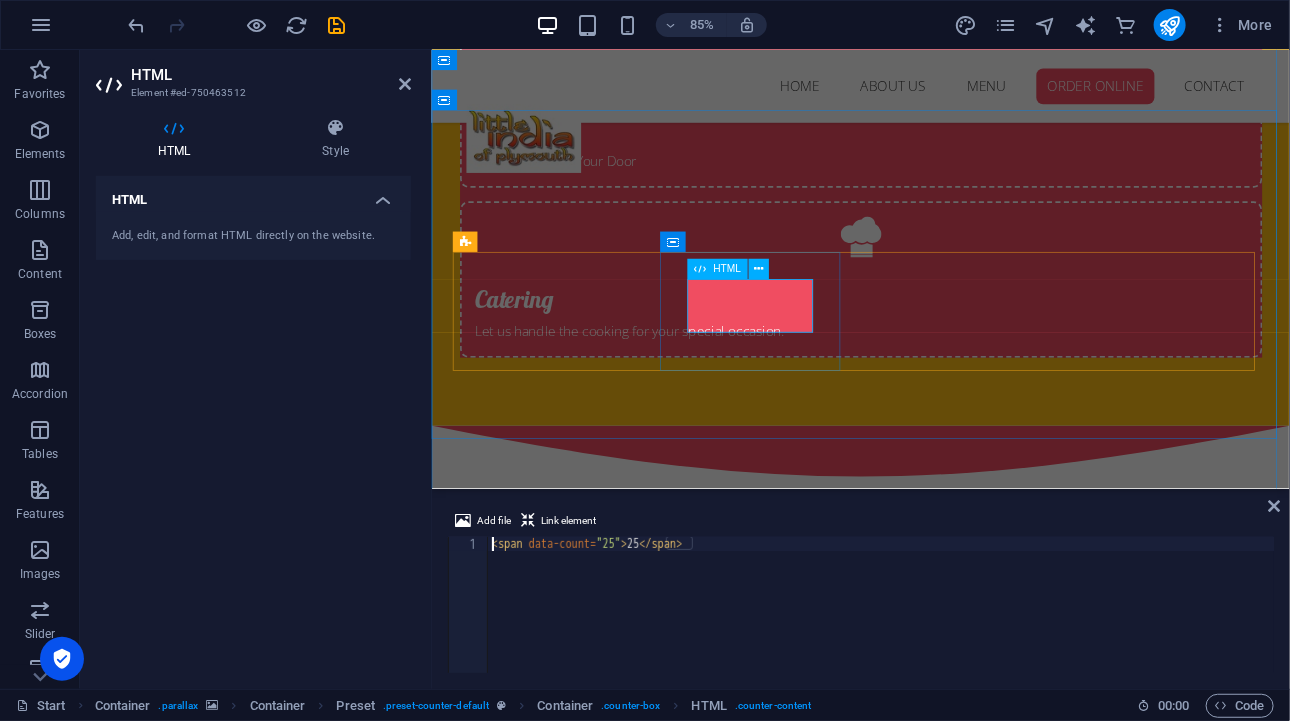 click on "25" at bounding box center [936, 2626] 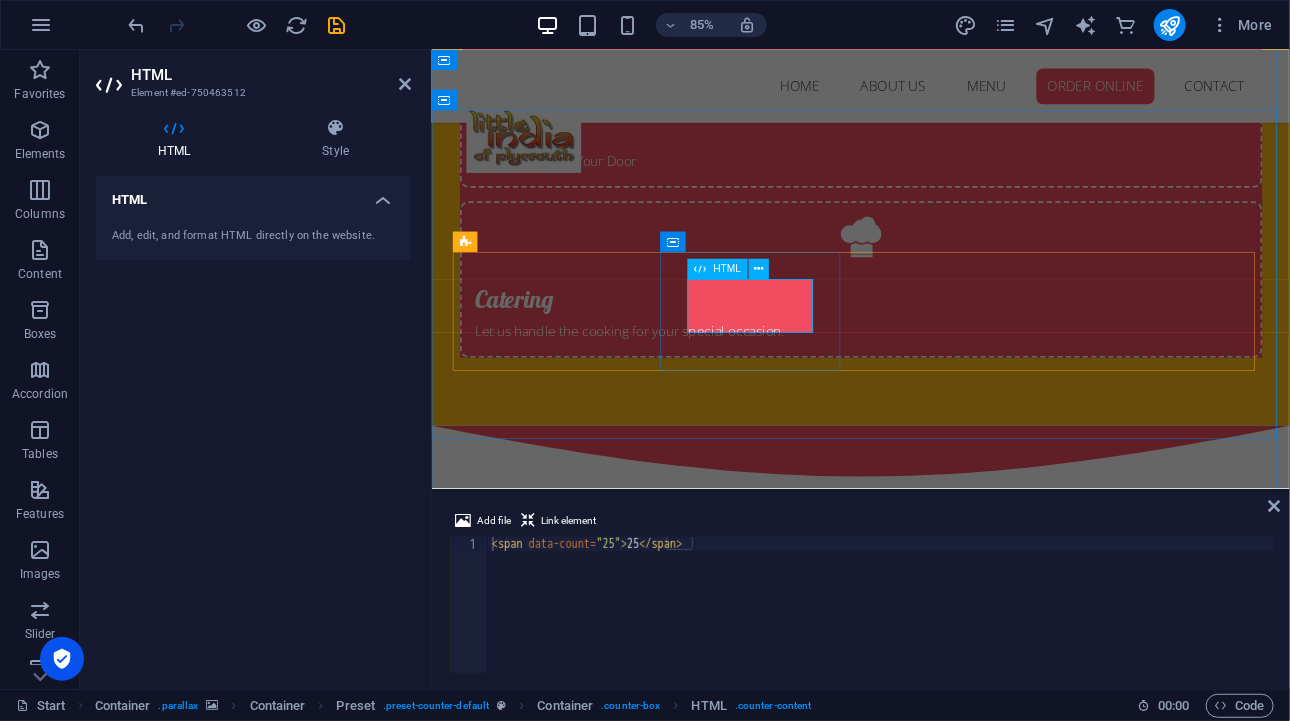 click on "25" at bounding box center [936, 2626] 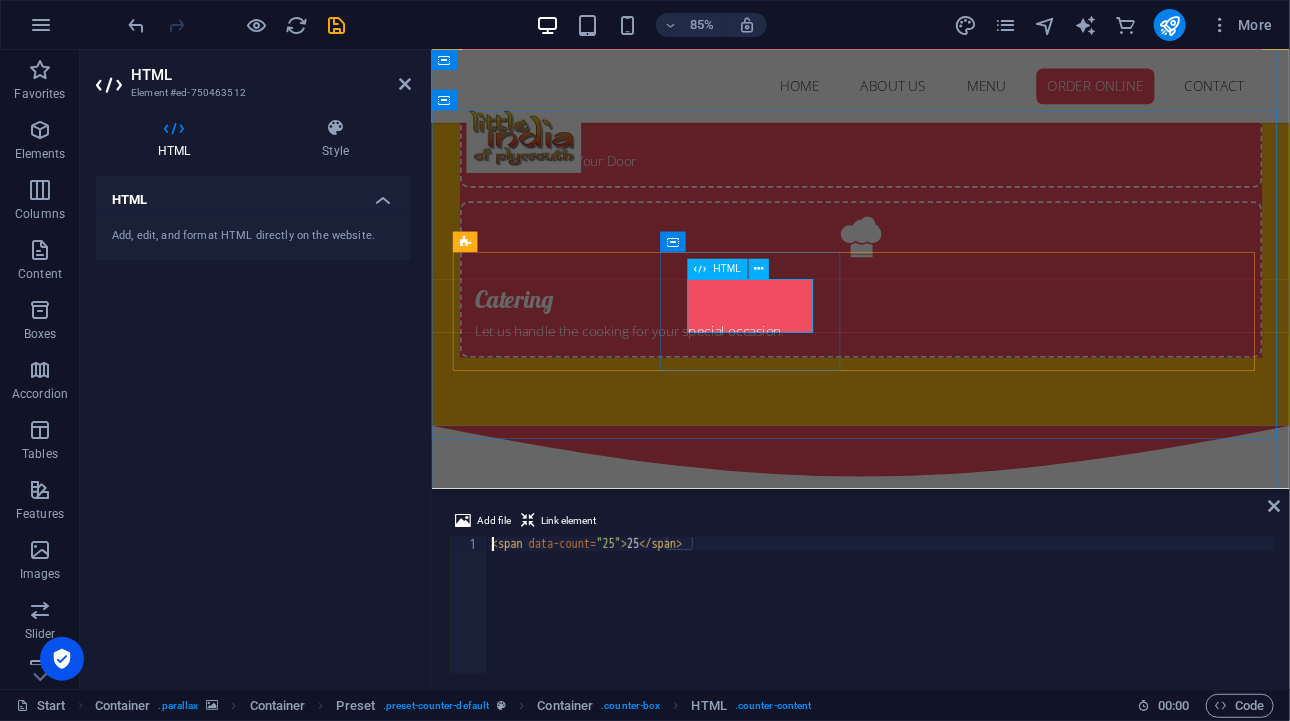 click on "25" at bounding box center [936, 2626] 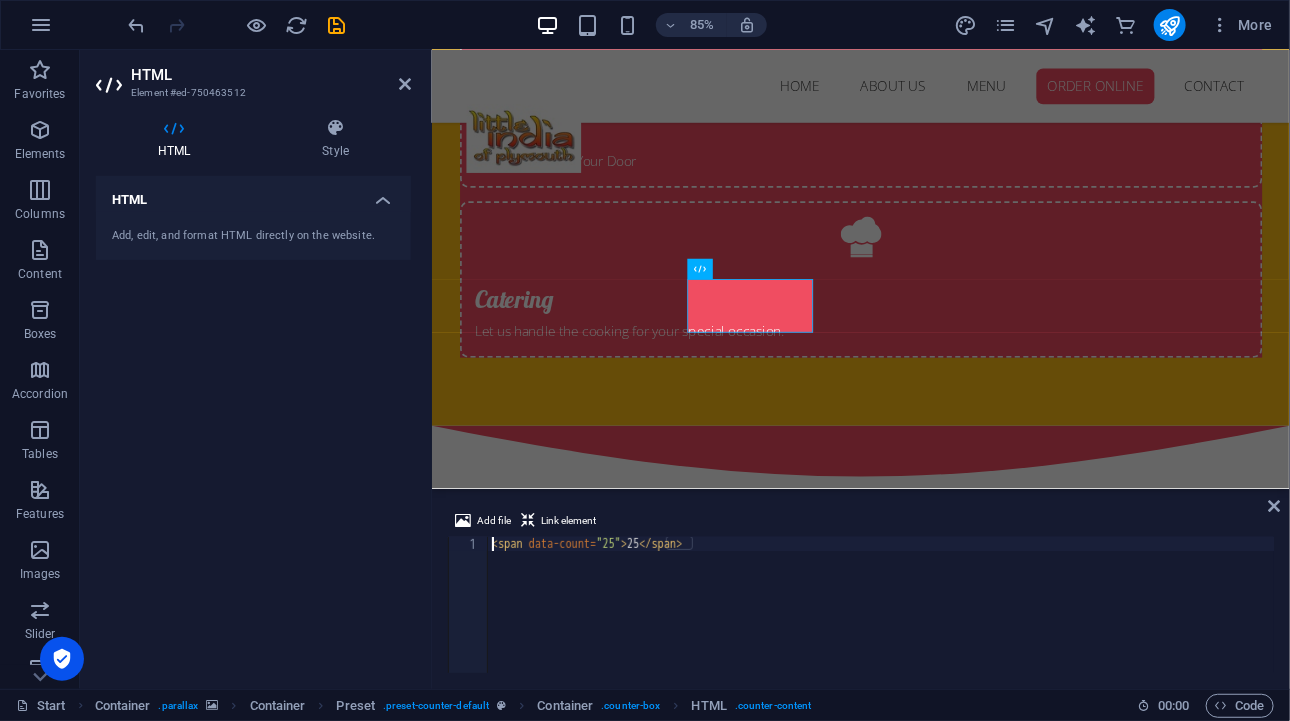 click on "< span   data-count = "25" > 25 </ span >" at bounding box center [881, 619] 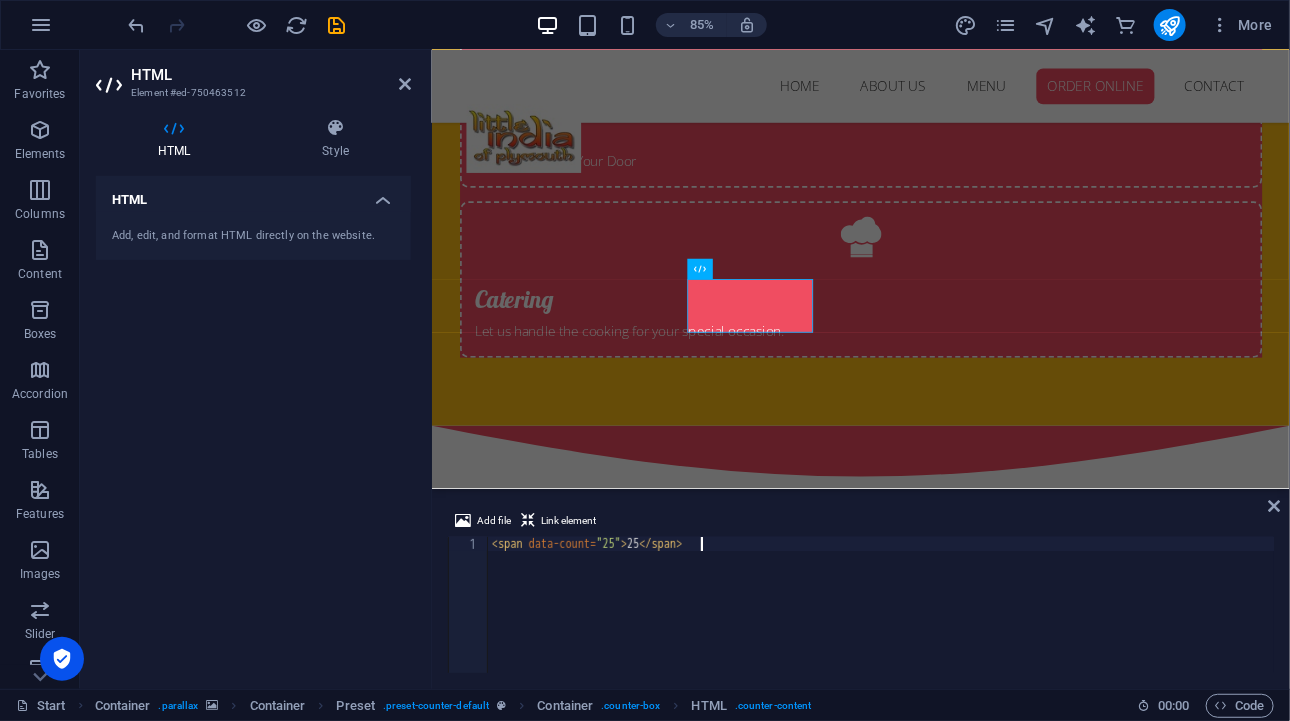 click on "< span   data-count = "25" > 25 </ span >" at bounding box center (881, 619) 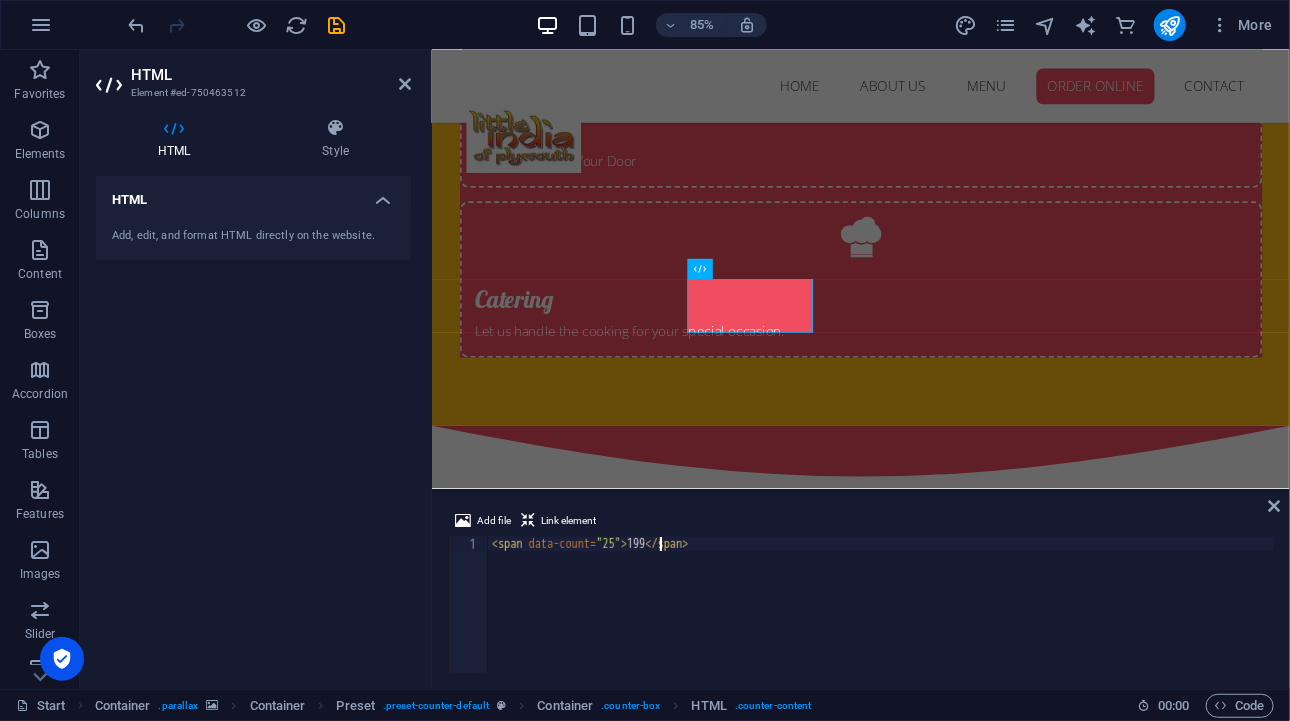 scroll, scrollTop: 0, scrollLeft: 14, axis: horizontal 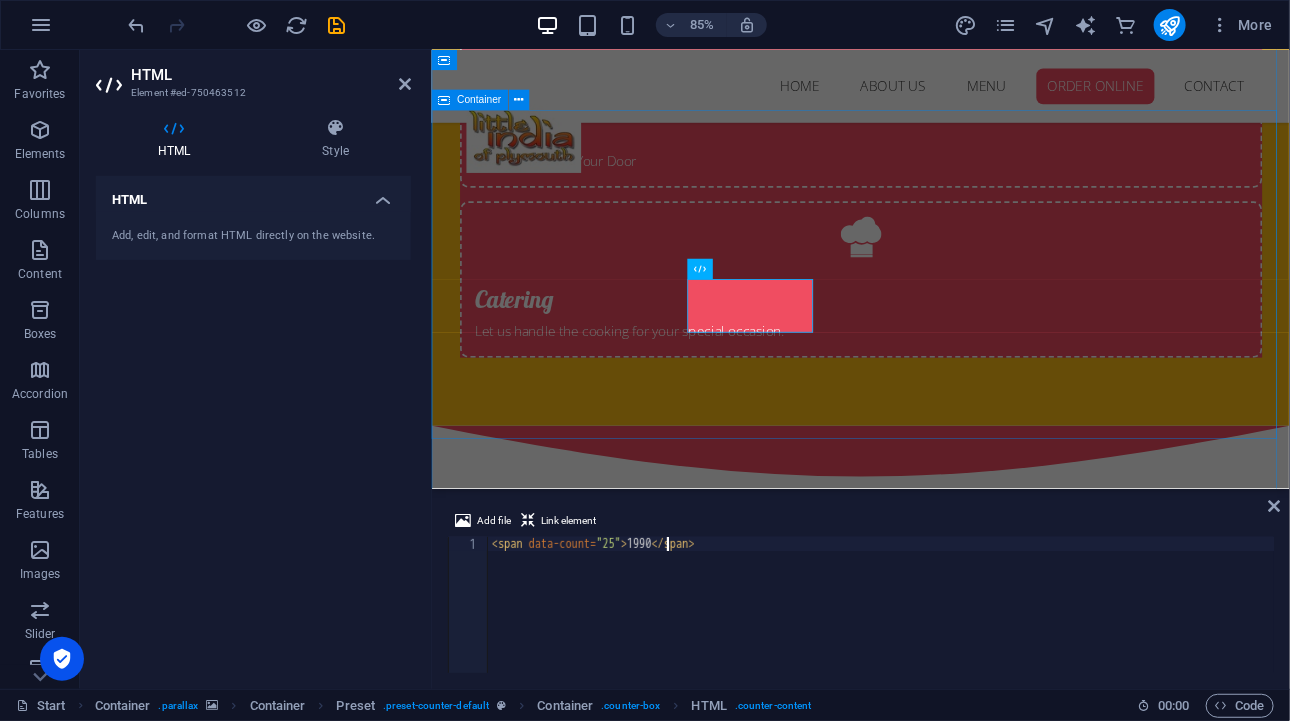 type on "<span data-count="25">1990</span>" 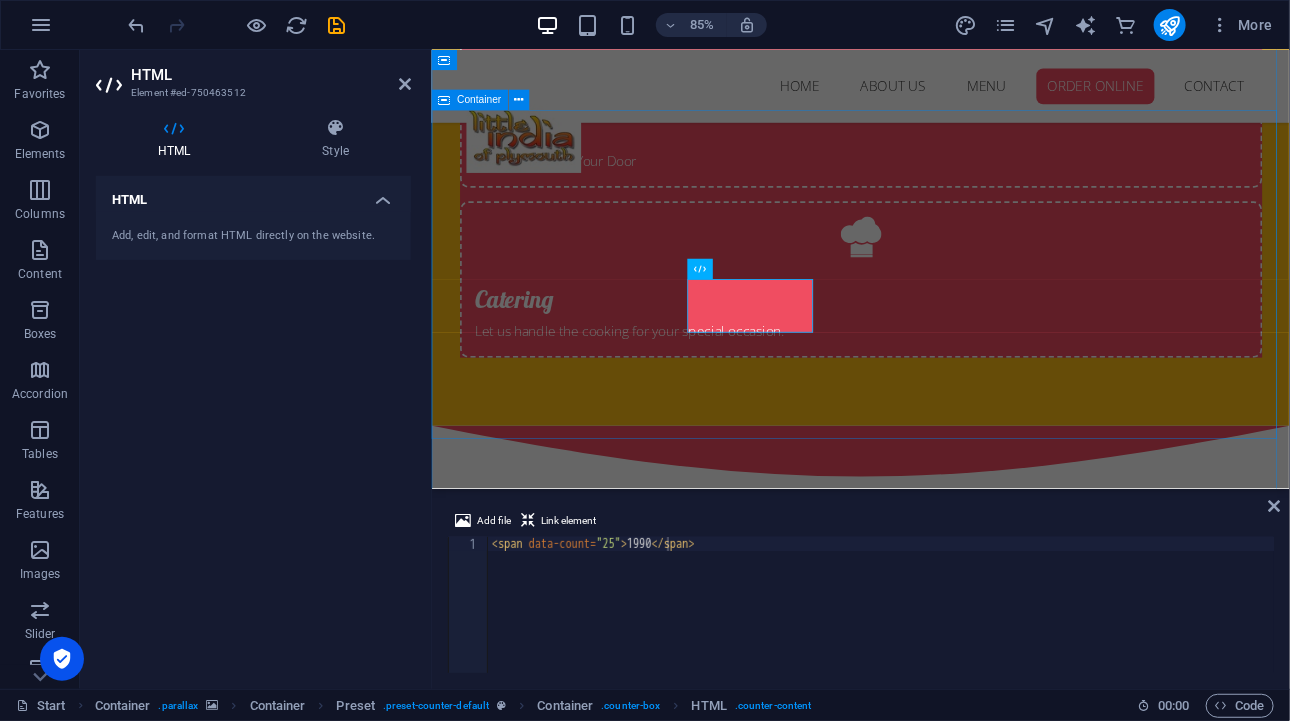 click on "Some facts about  little India Plymouth 172 Dishes 1990 ESTABLISHES 1990 Countries 1000+ REVIEWS" at bounding box center (935, 2633) 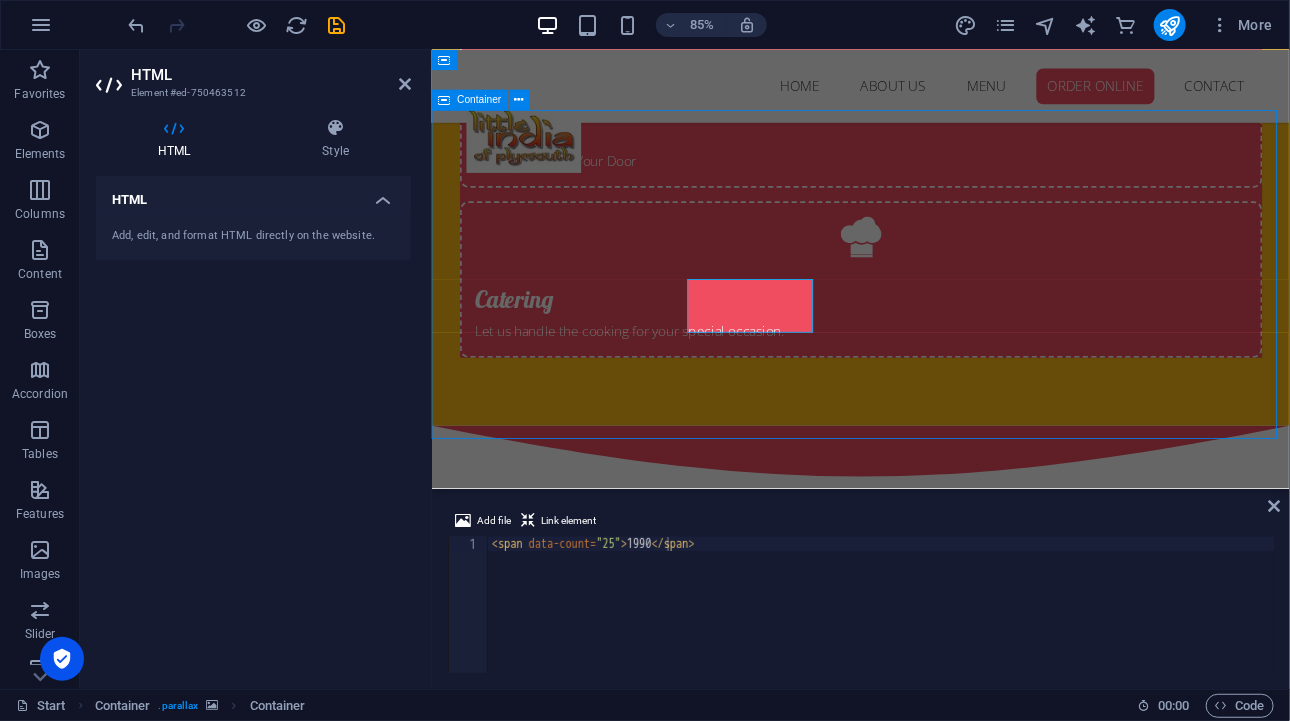 scroll, scrollTop: 2749, scrollLeft: 0, axis: vertical 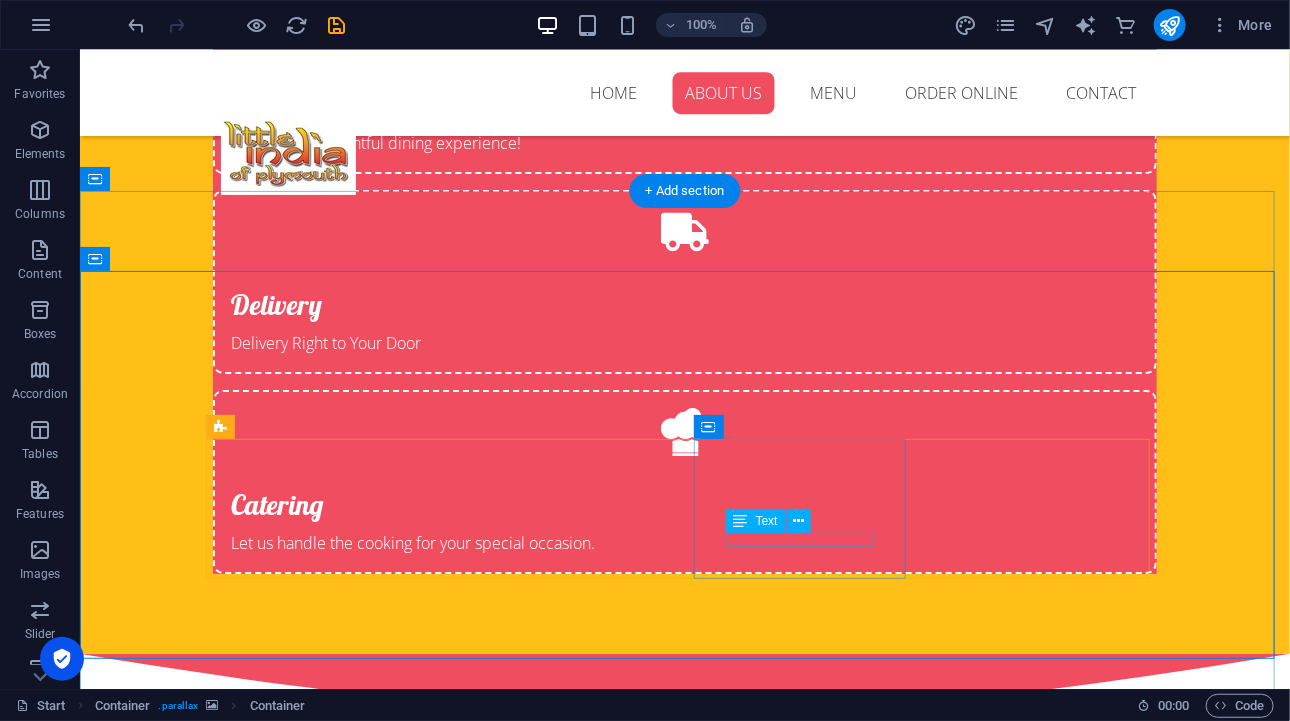 click on "Countries" at bounding box center (684, 3224) 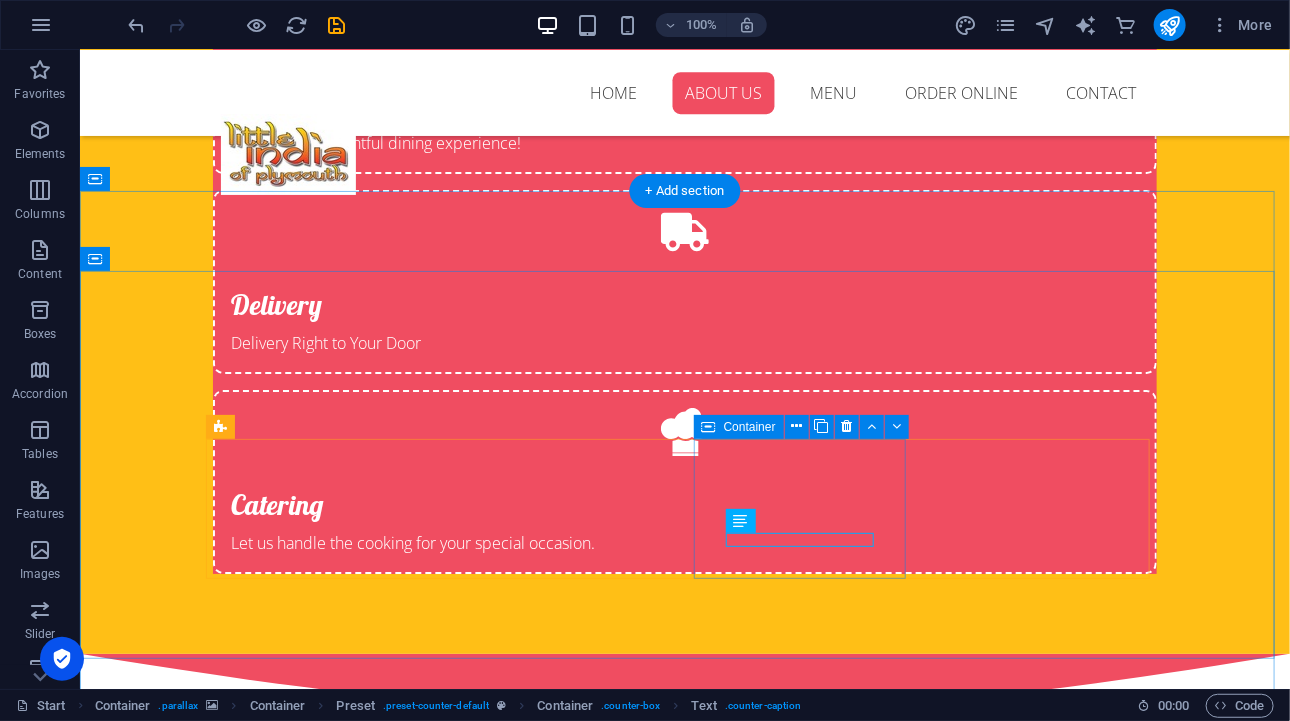 click on "1990 Countries" at bounding box center (684, 3192) 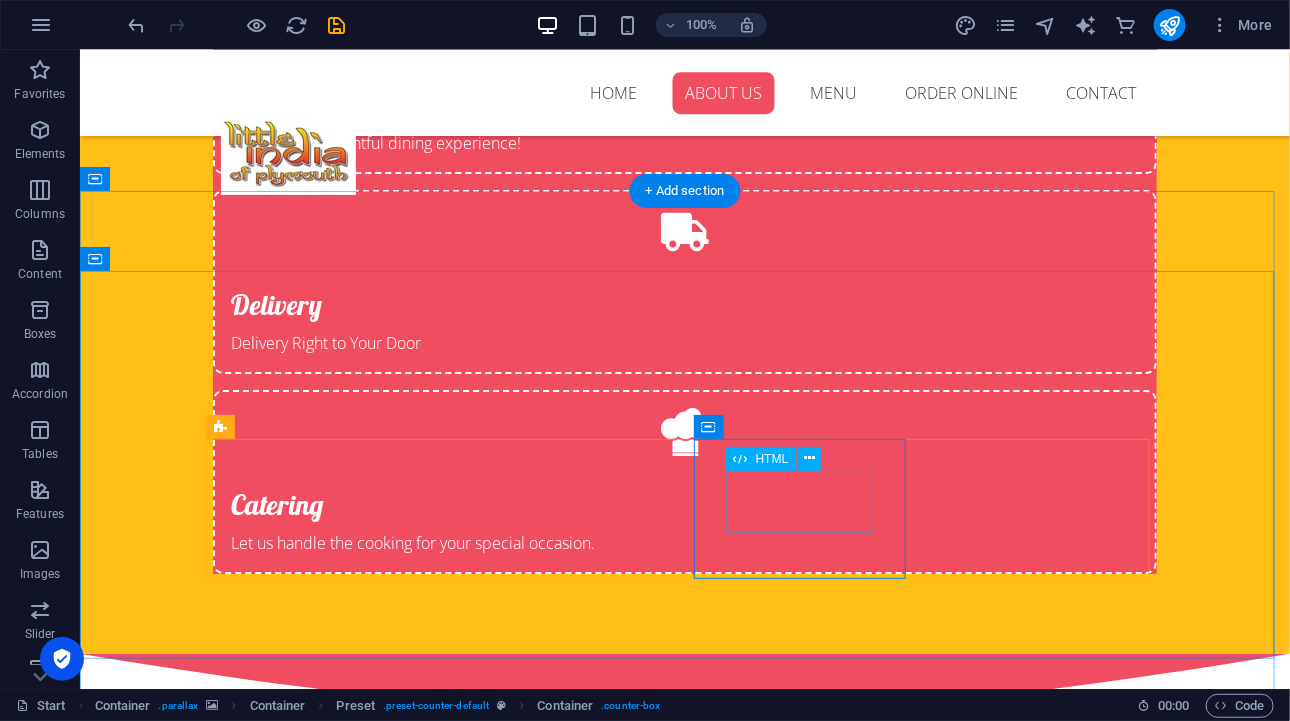 click on "1990" at bounding box center [684, 3185] 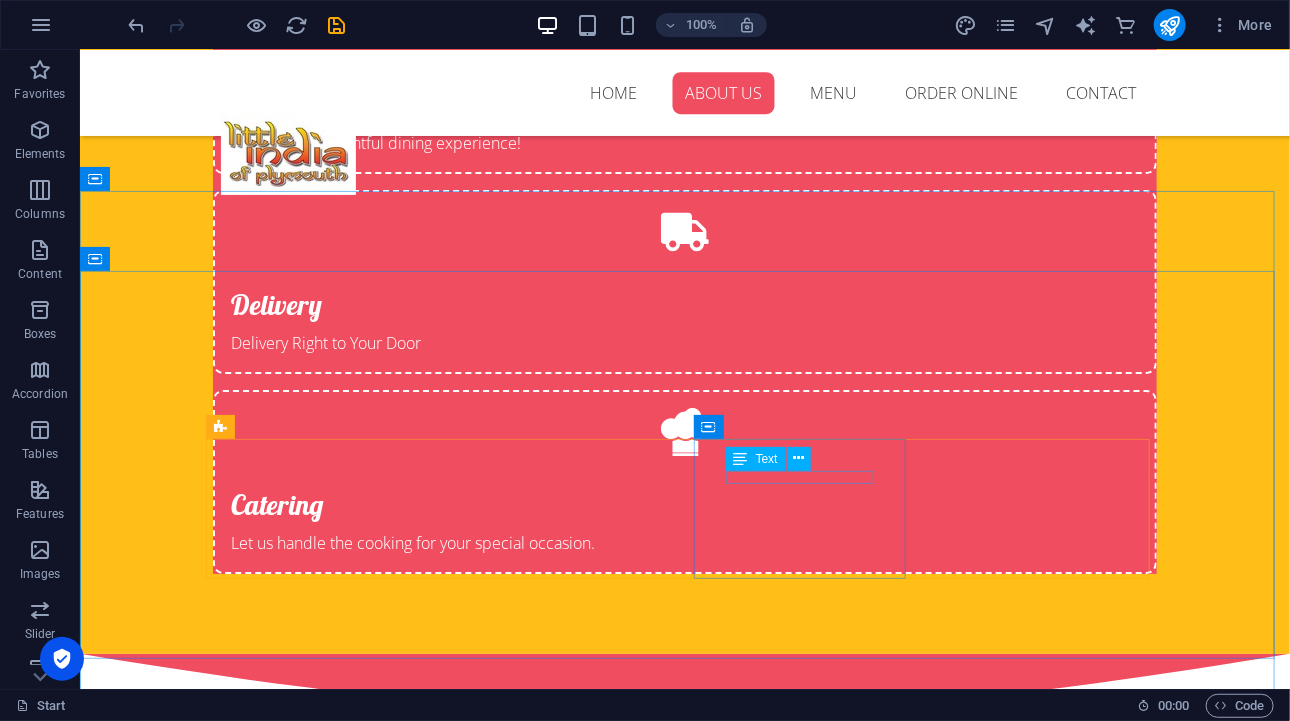 click on "Text" at bounding box center [775, 459] 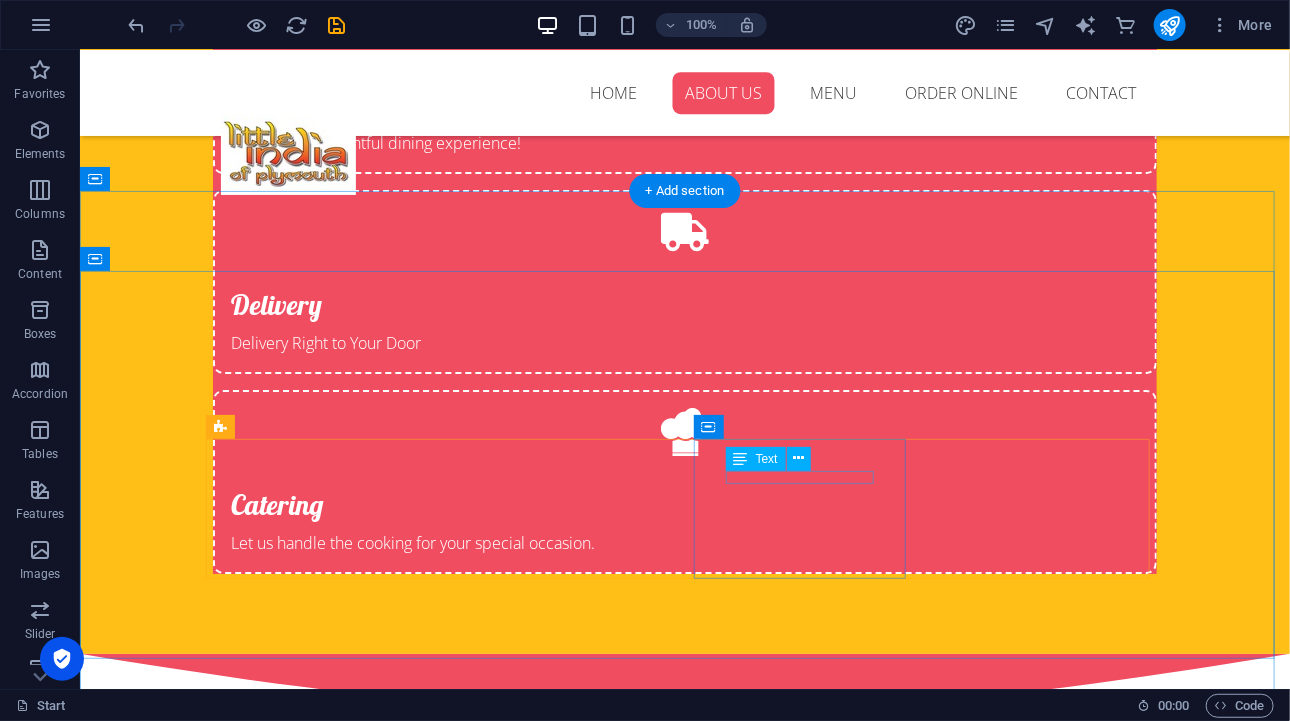click on "Countries" at bounding box center (684, 3161) 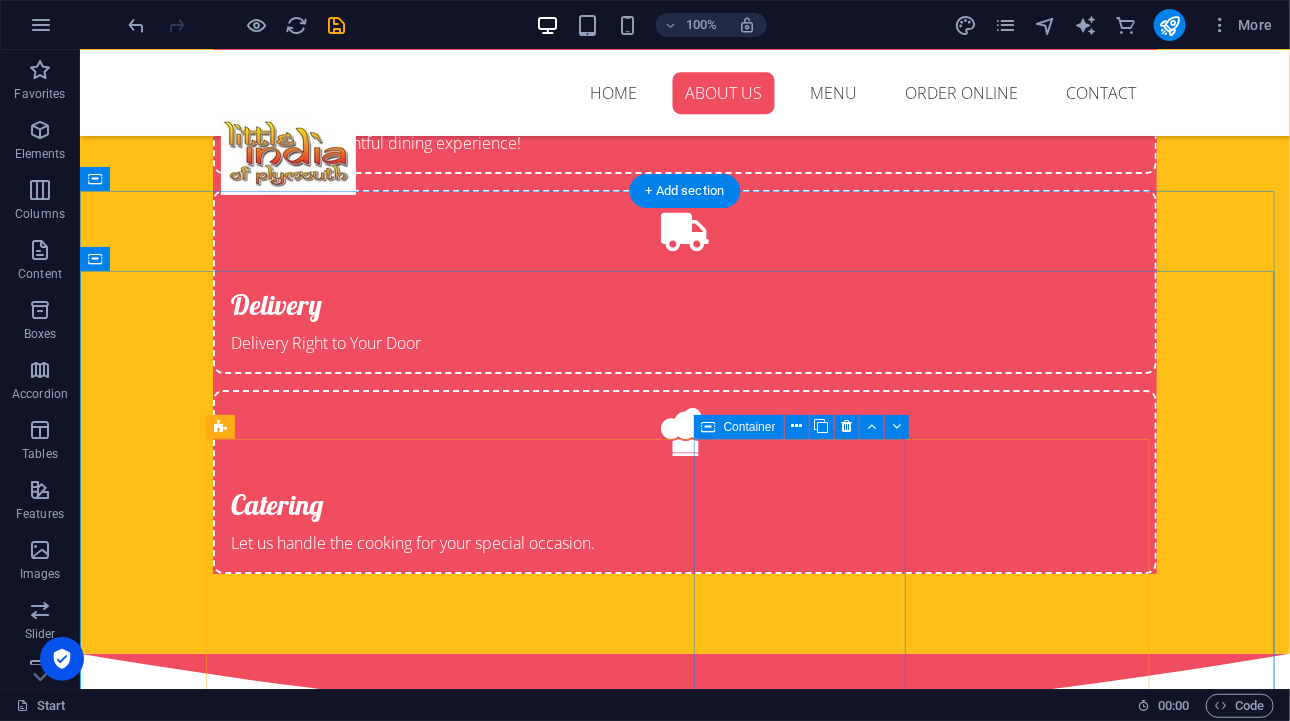 click on "Drop content here or  Add elements  Paste clipboard" at bounding box center [684, 3266] 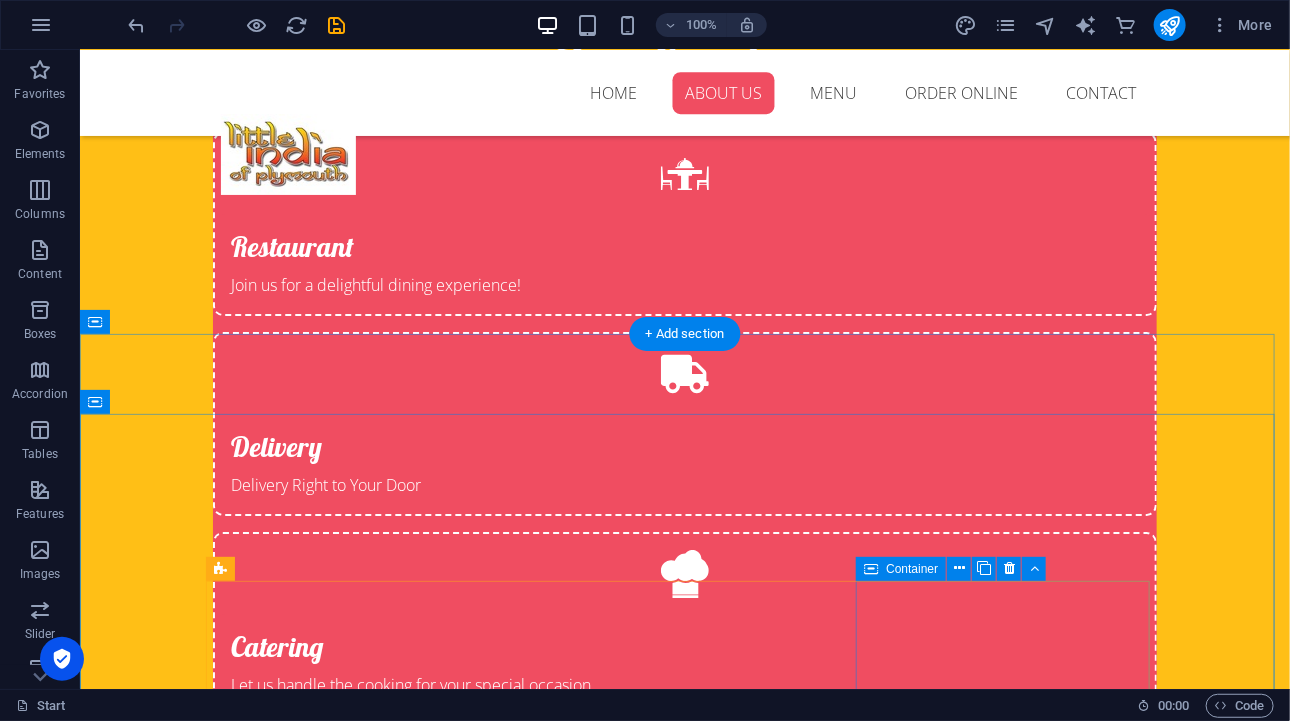 scroll, scrollTop: 2549, scrollLeft: 0, axis: vertical 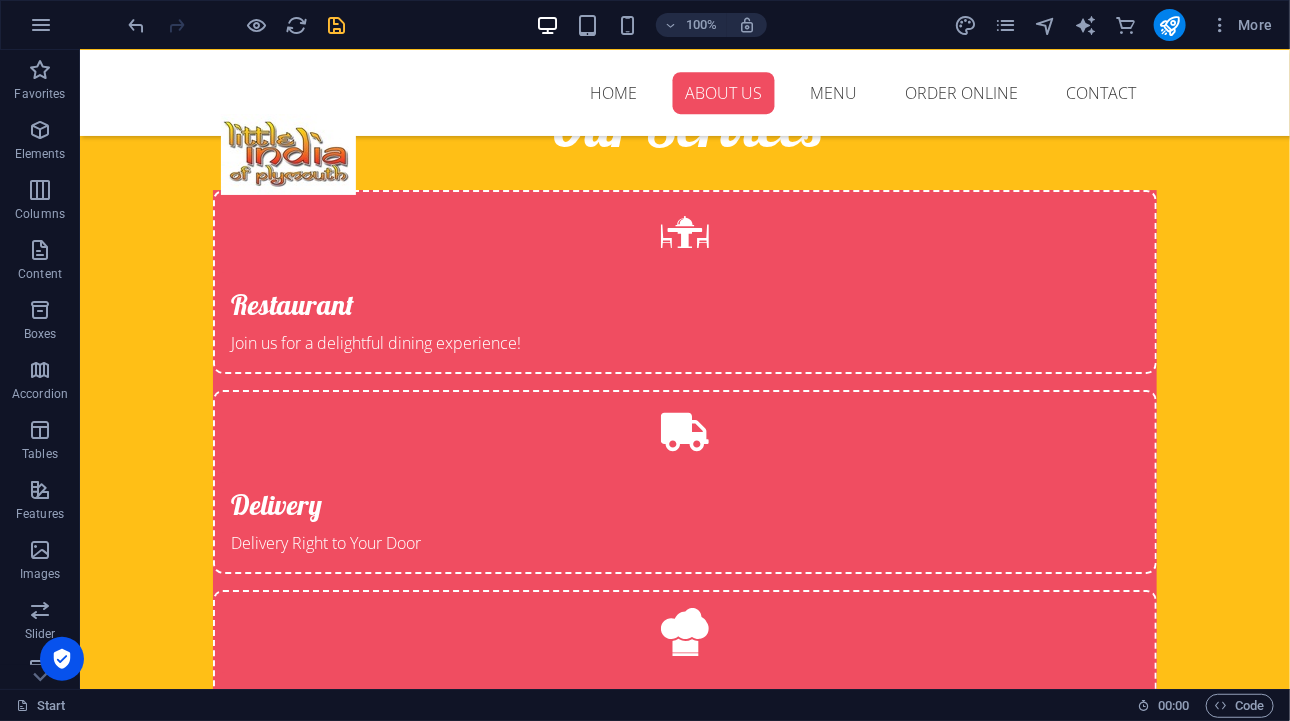 click at bounding box center [337, 25] 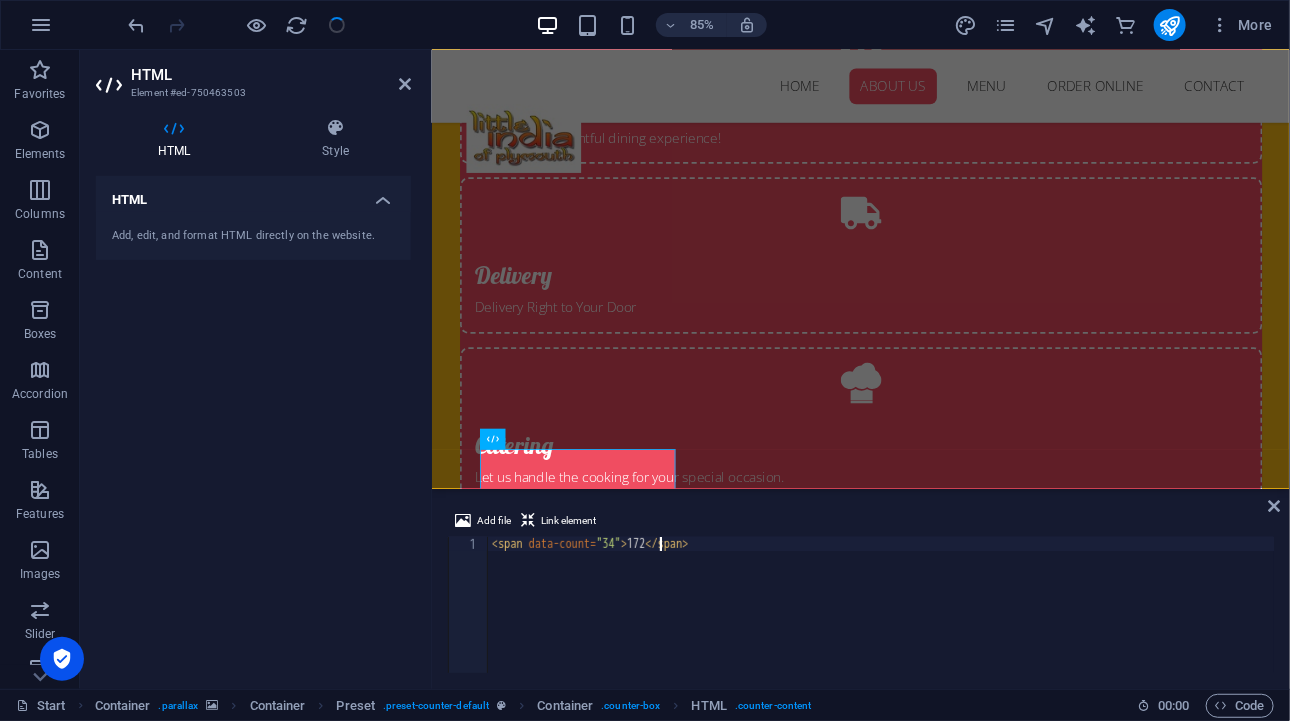 scroll, scrollTop: 2521, scrollLeft: 0, axis: vertical 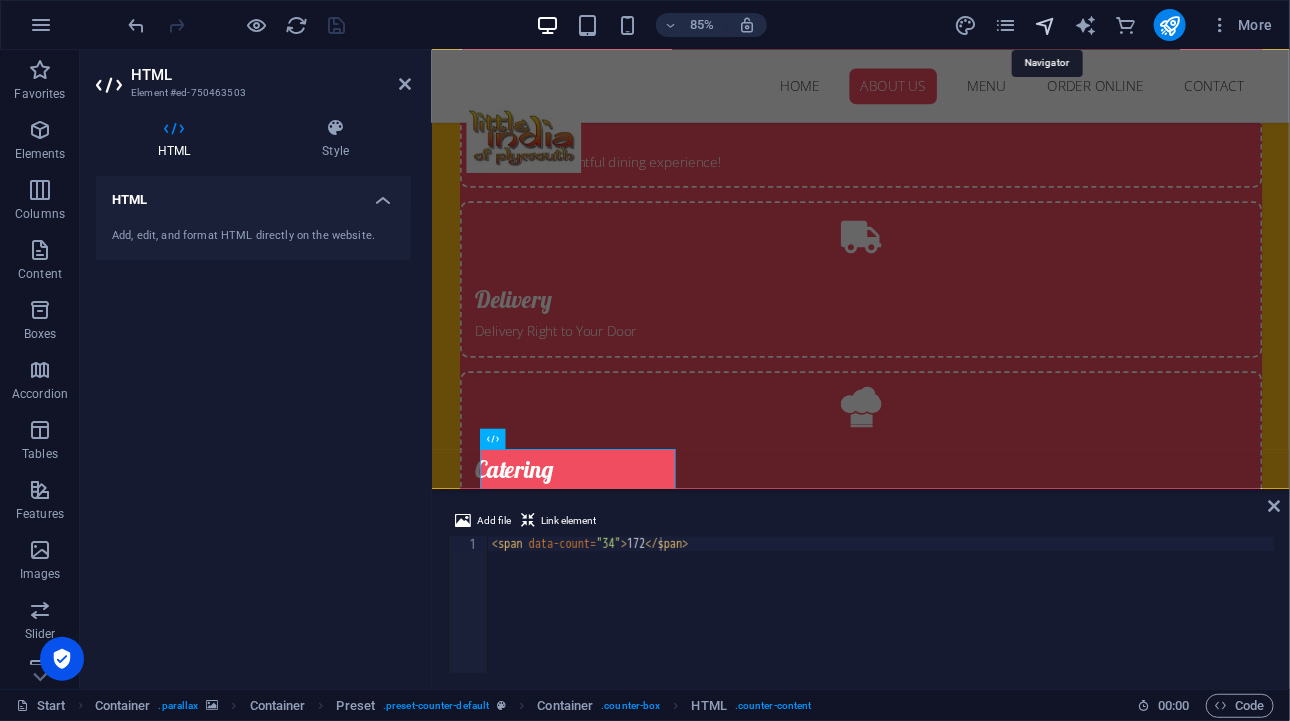 click at bounding box center (1045, 25) 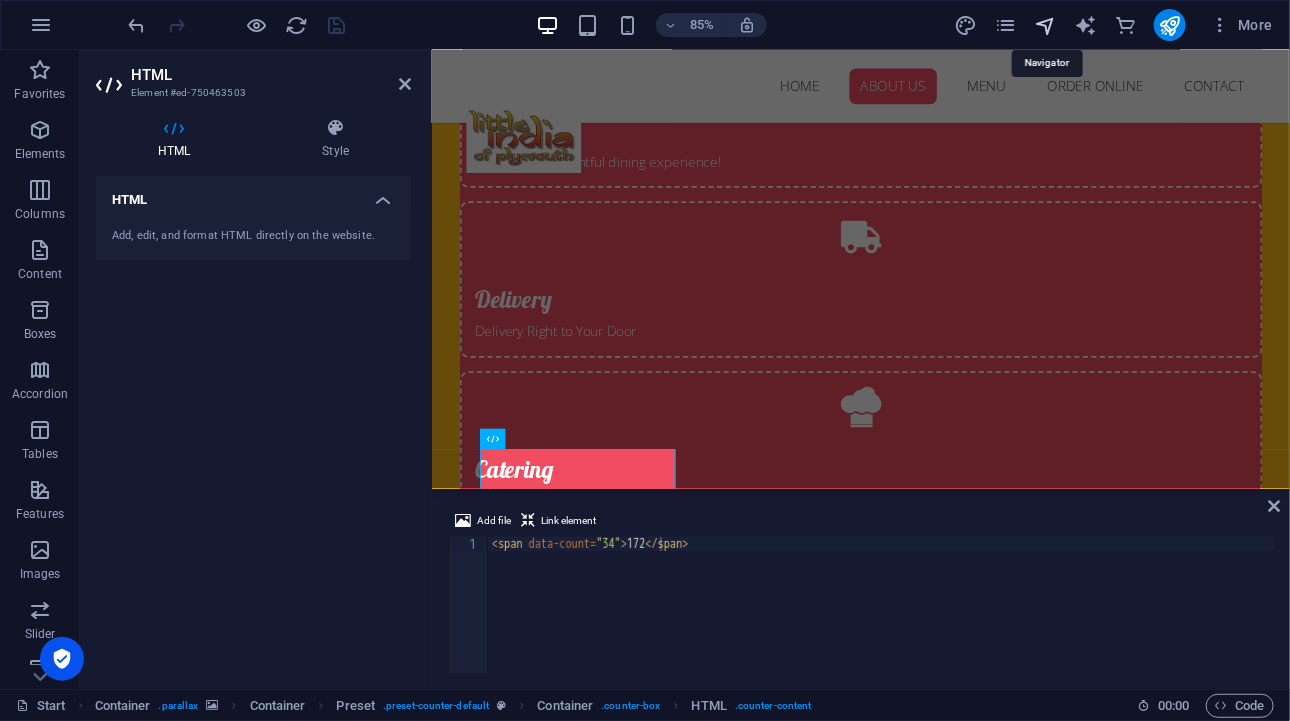 scroll, scrollTop: 3043, scrollLeft: 0, axis: vertical 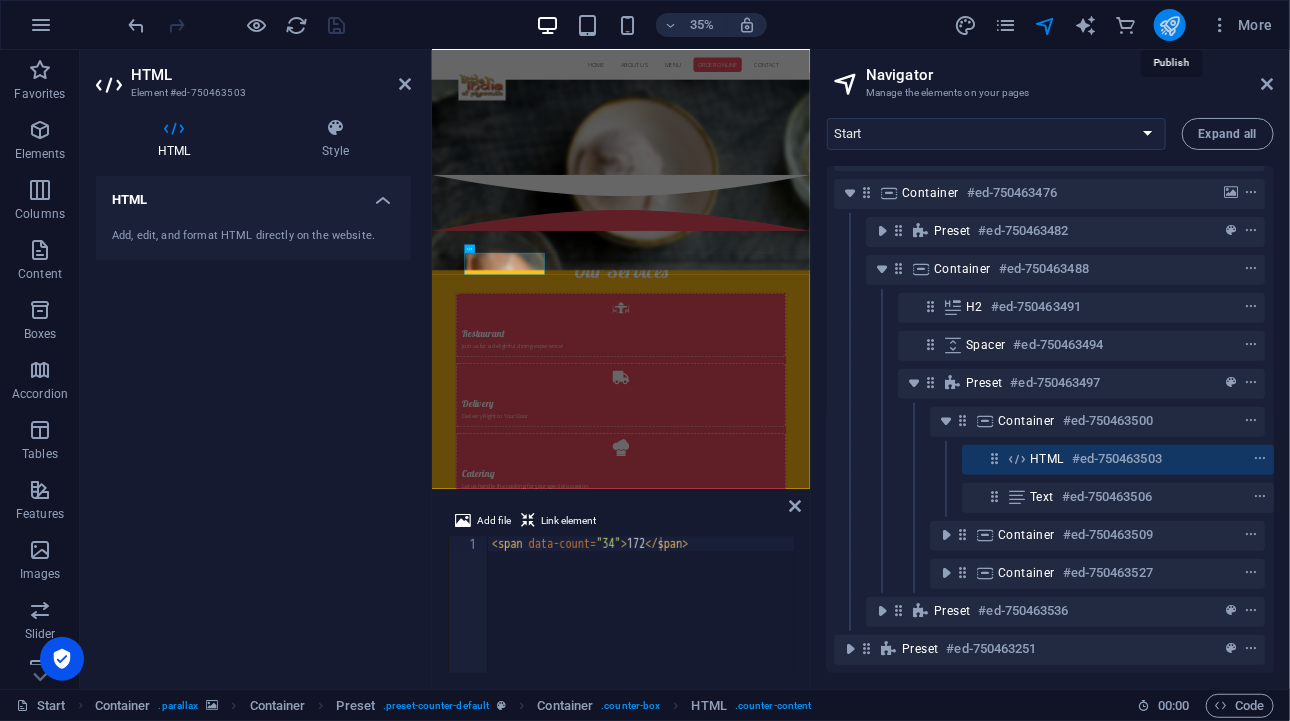 click at bounding box center [1169, 25] 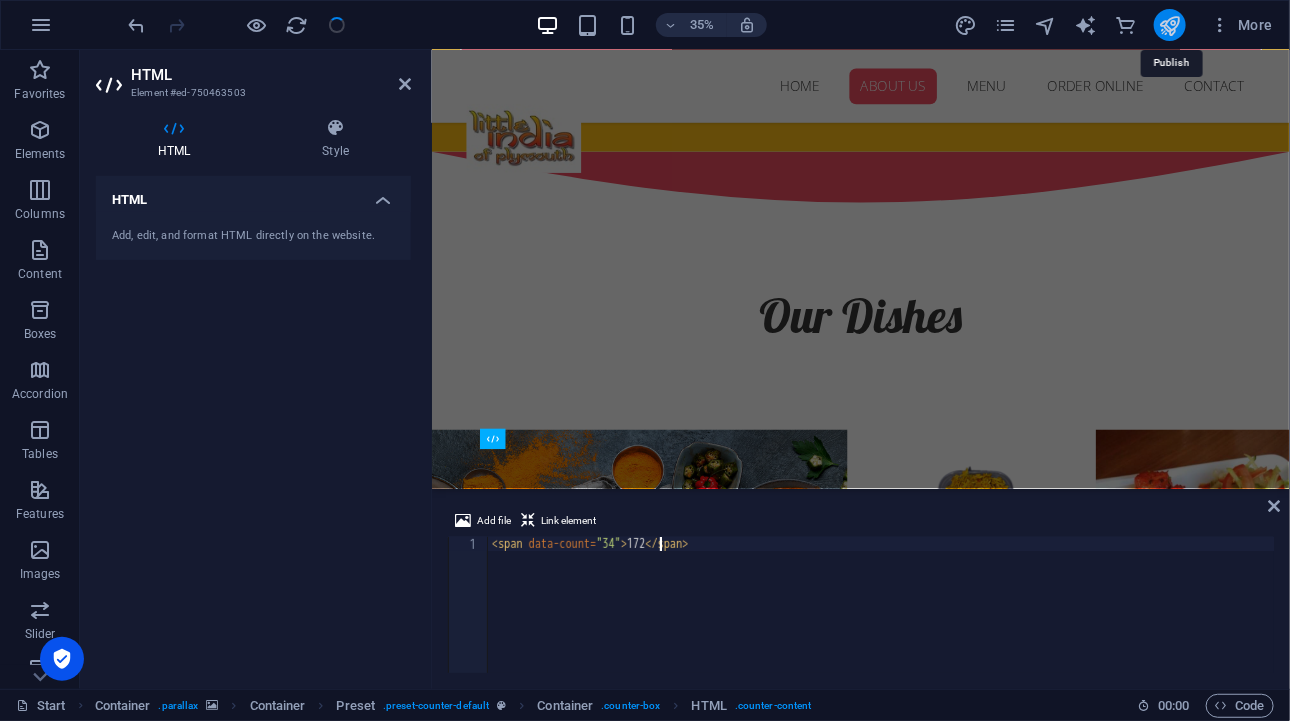 scroll, scrollTop: 2521, scrollLeft: 0, axis: vertical 